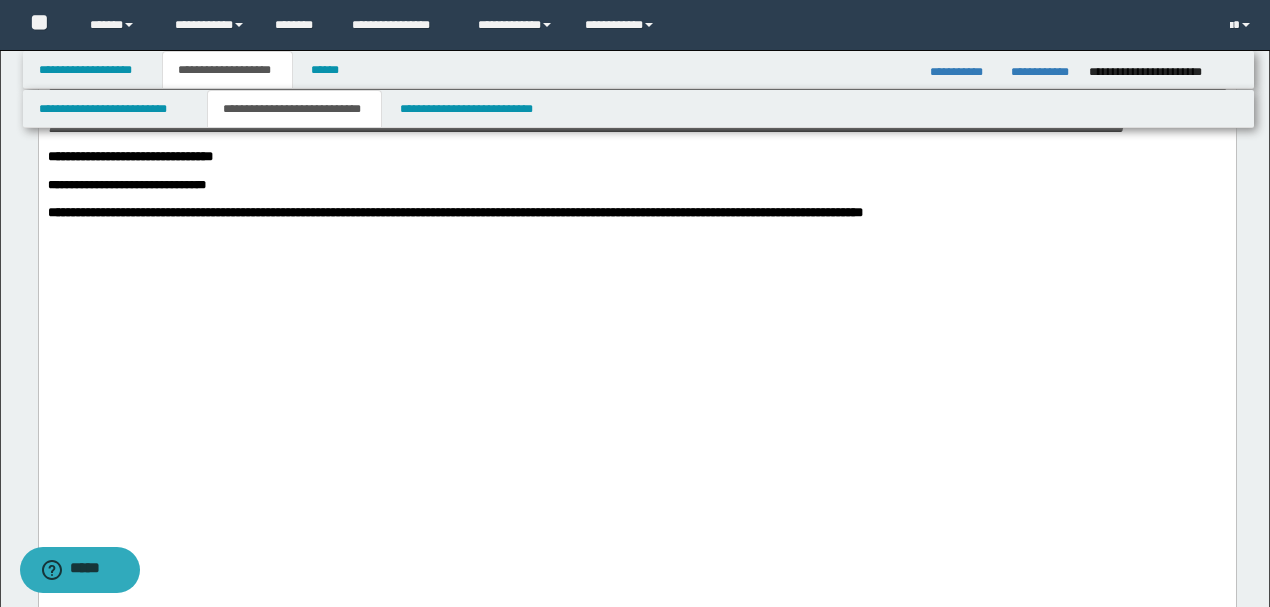 scroll, scrollTop: 0, scrollLeft: 0, axis: both 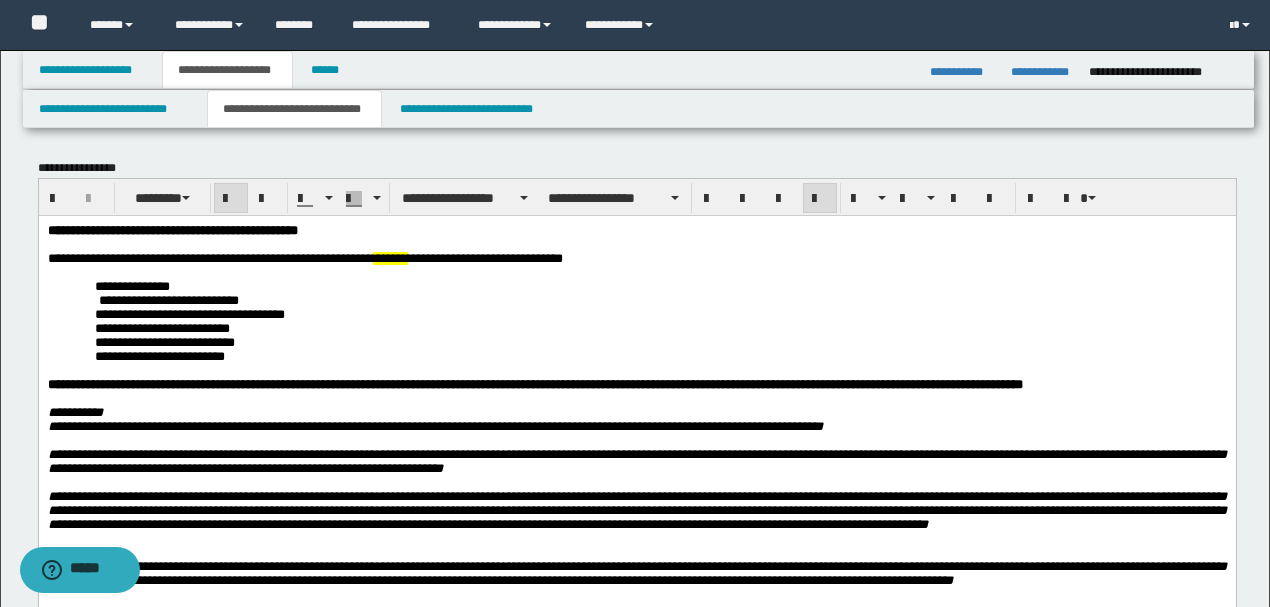 click on "**********" at bounding box center (534, 383) 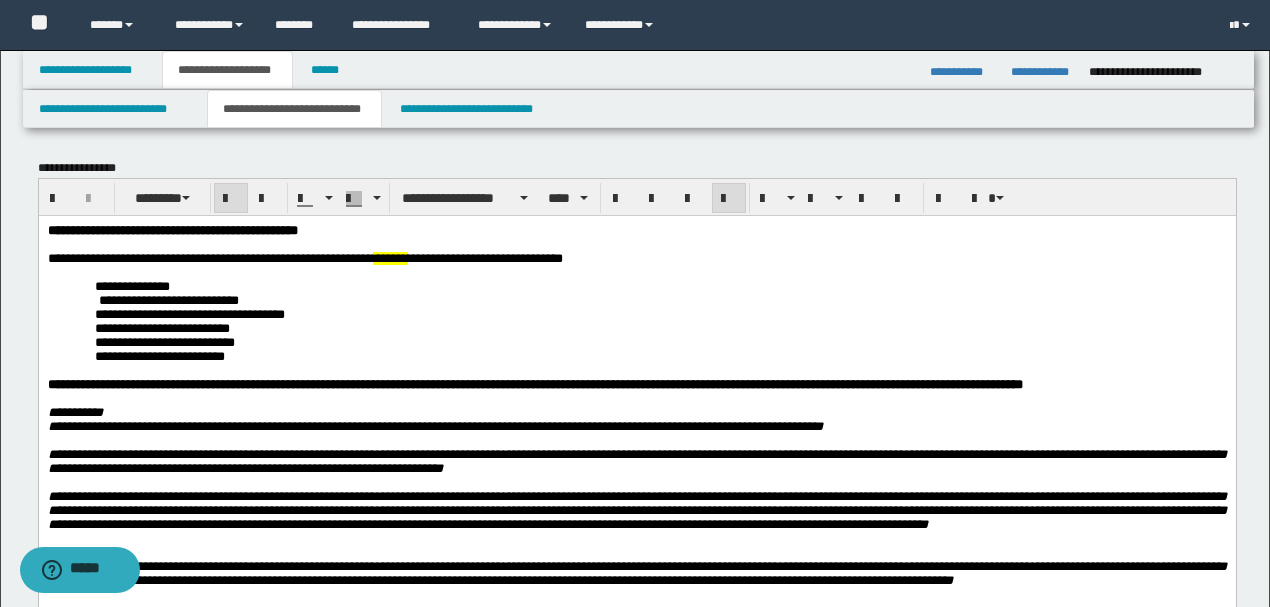 type 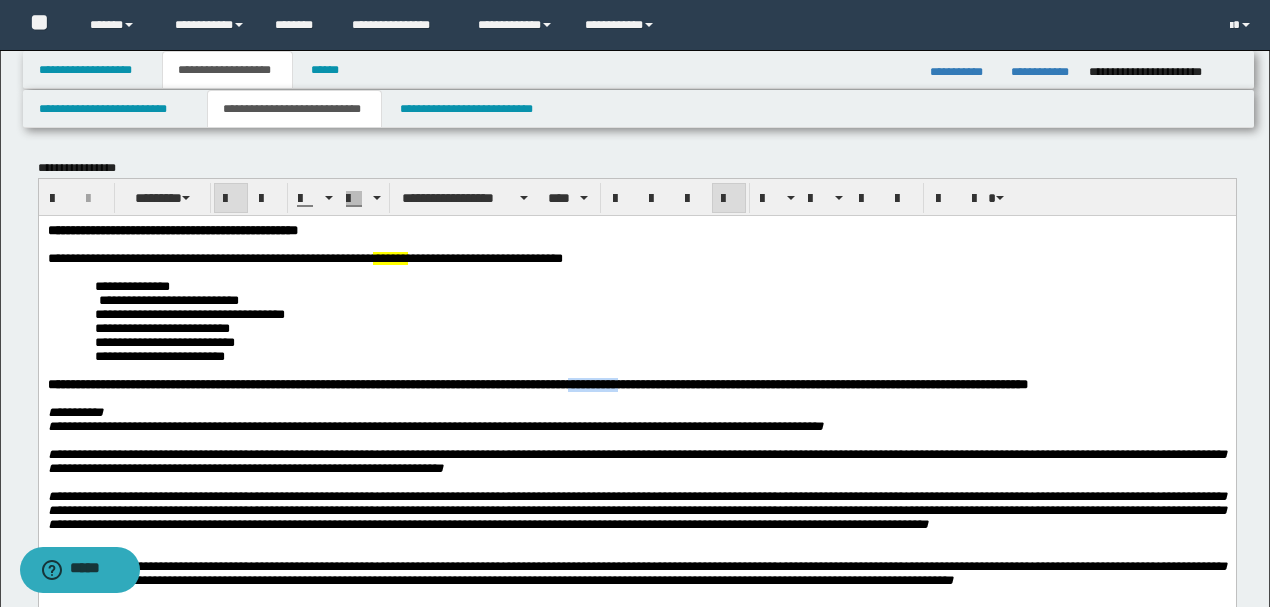 drag, startPoint x: 730, startPoint y: 400, endPoint x: 666, endPoint y: 400, distance: 64 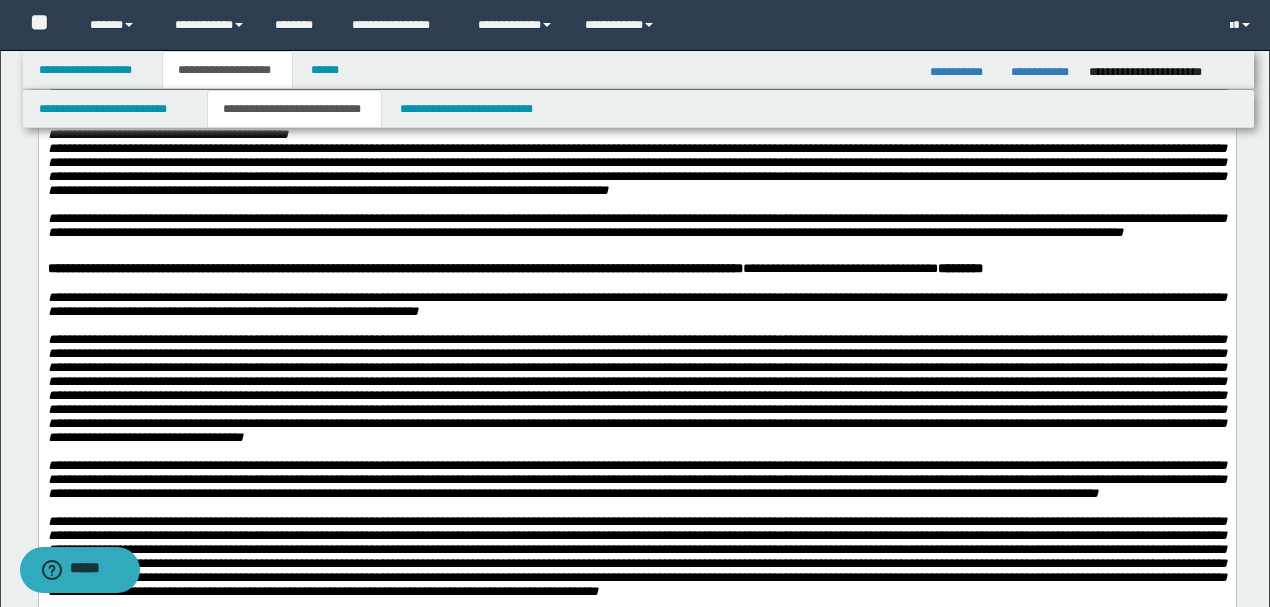 scroll, scrollTop: 1333, scrollLeft: 0, axis: vertical 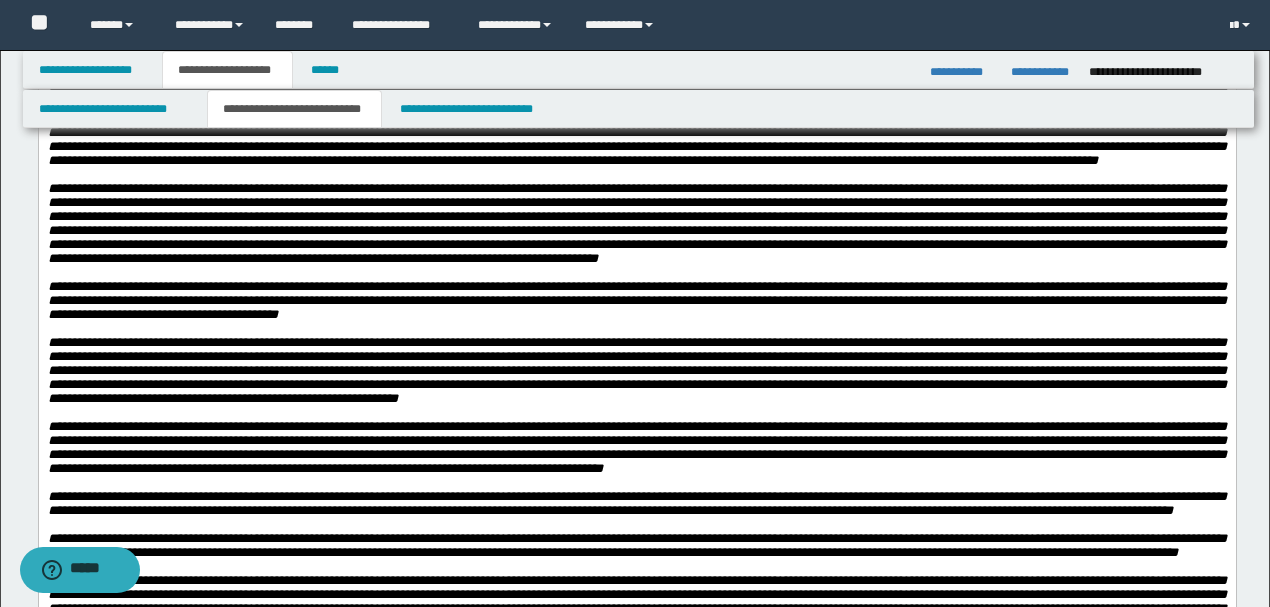 click at bounding box center [636, 223] 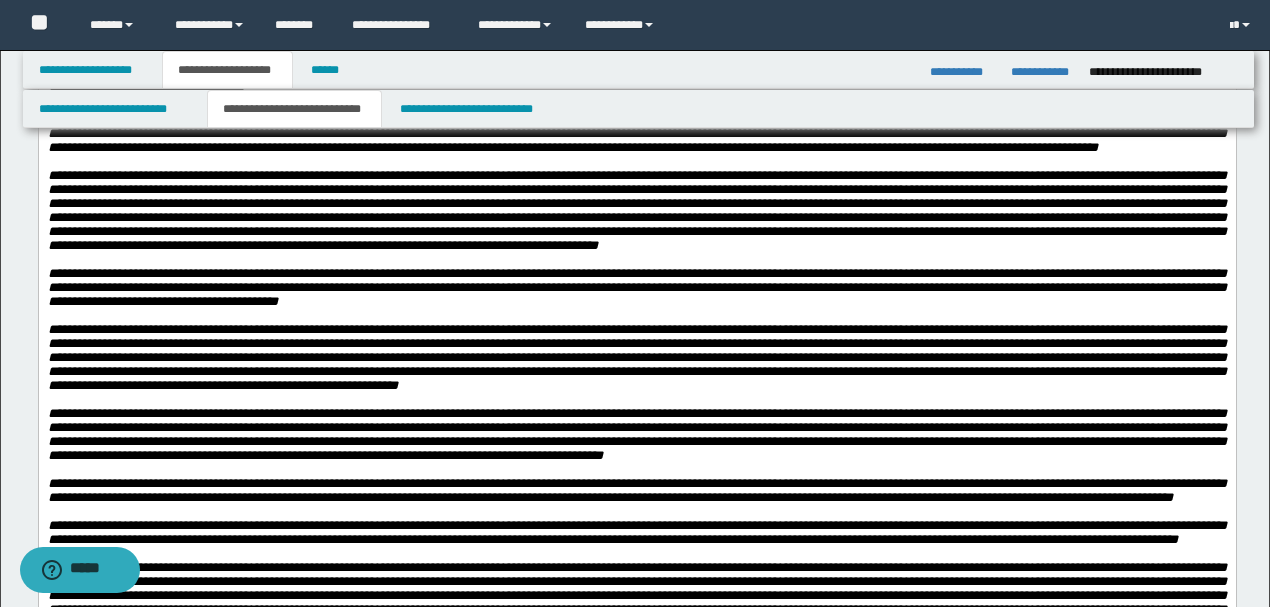 scroll, scrollTop: 1133, scrollLeft: 0, axis: vertical 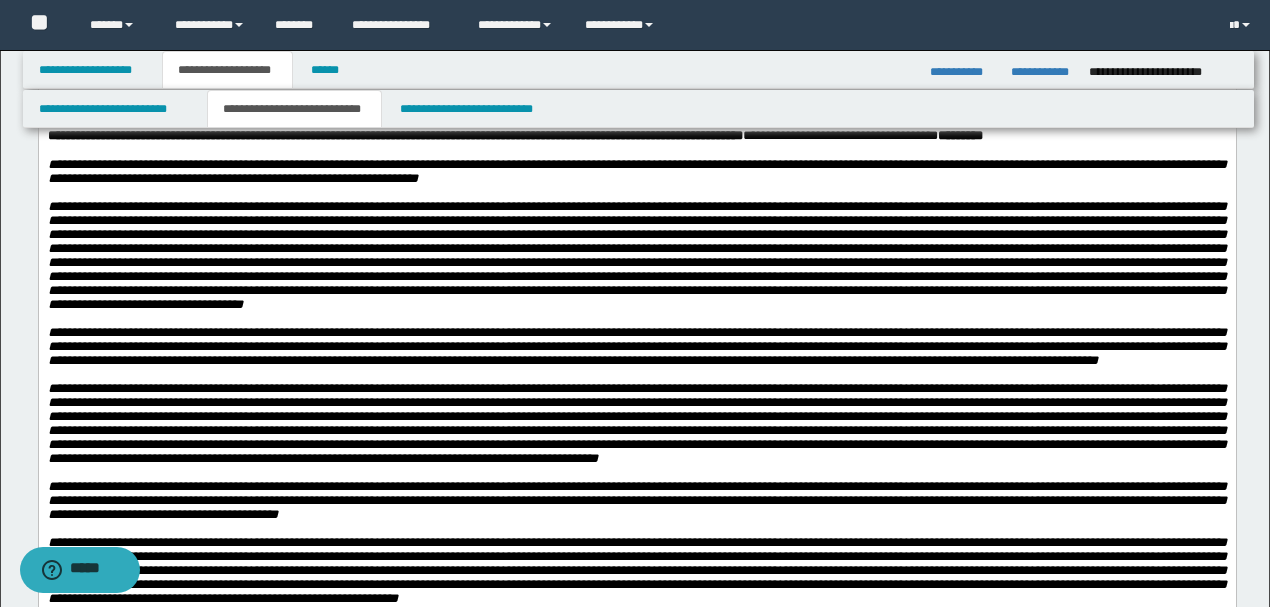 click on "**********" at bounding box center [609, 135] 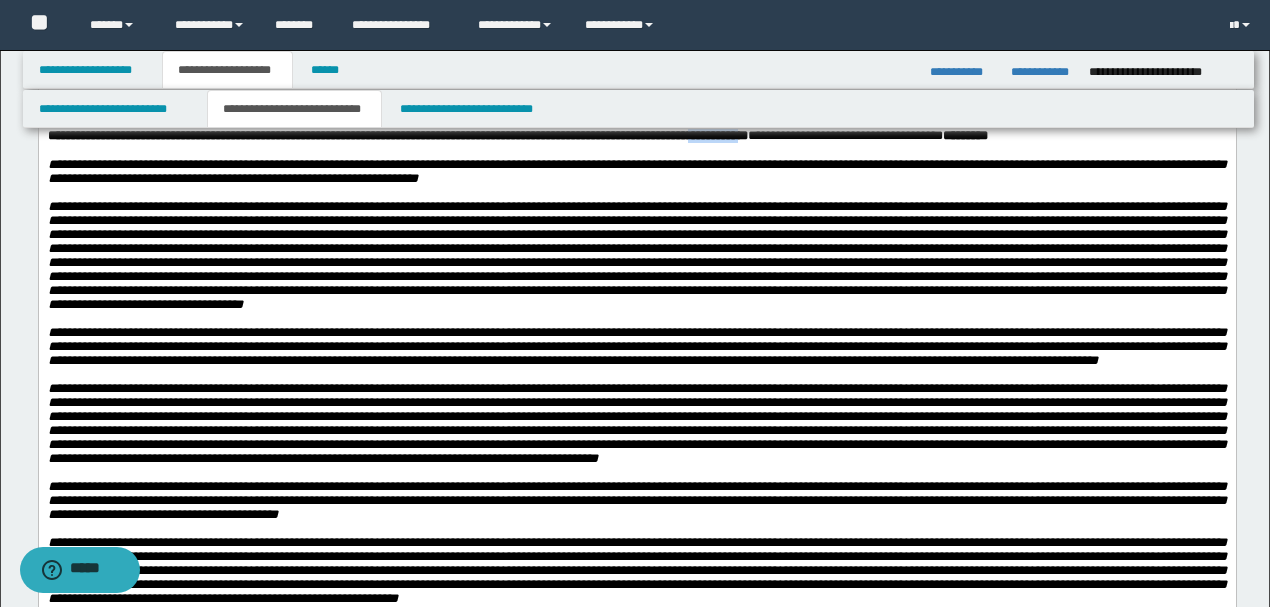 drag, startPoint x: 787, startPoint y: 264, endPoint x: 856, endPoint y: 264, distance: 69 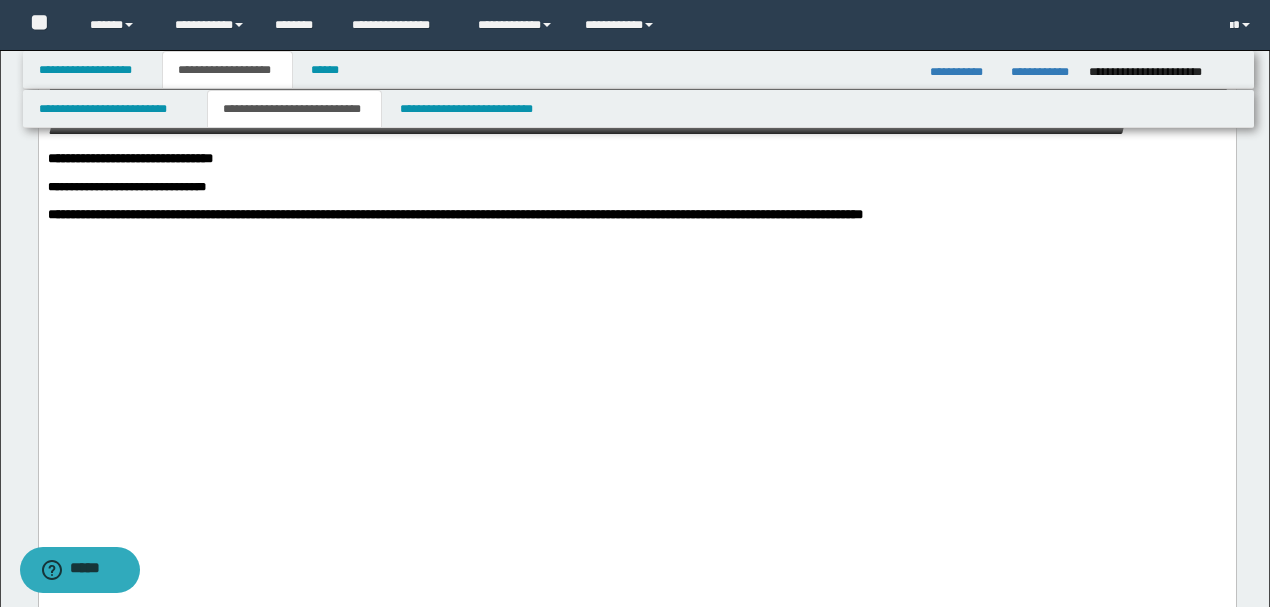 scroll, scrollTop: 2333, scrollLeft: 0, axis: vertical 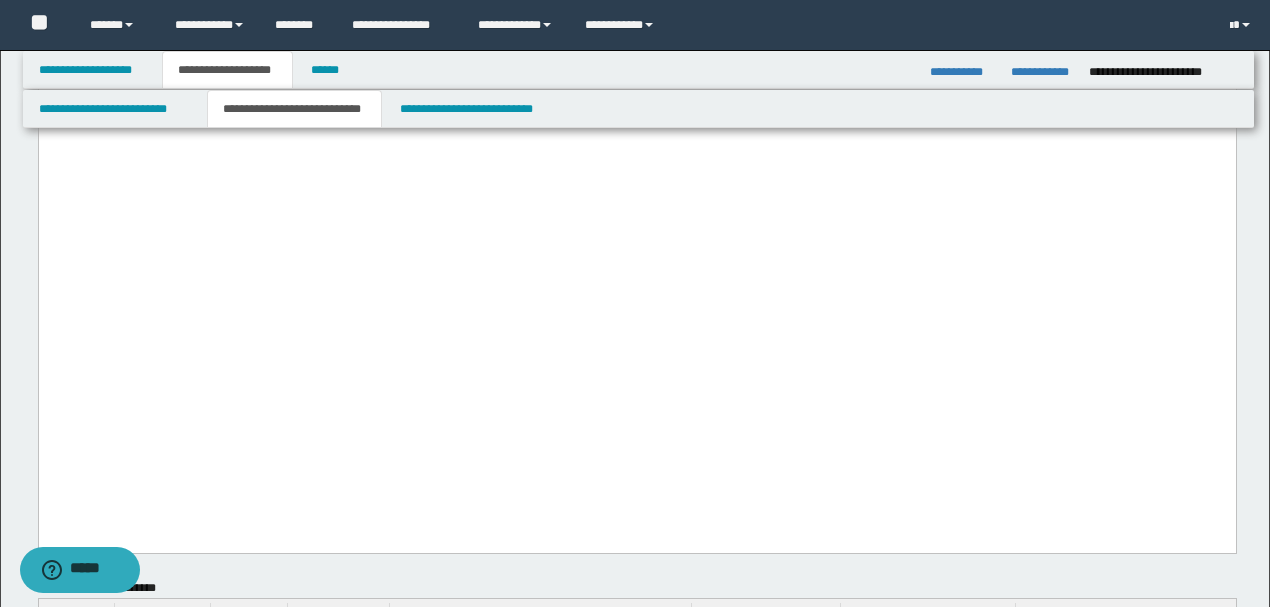 click on "**********" at bounding box center (636, 71) 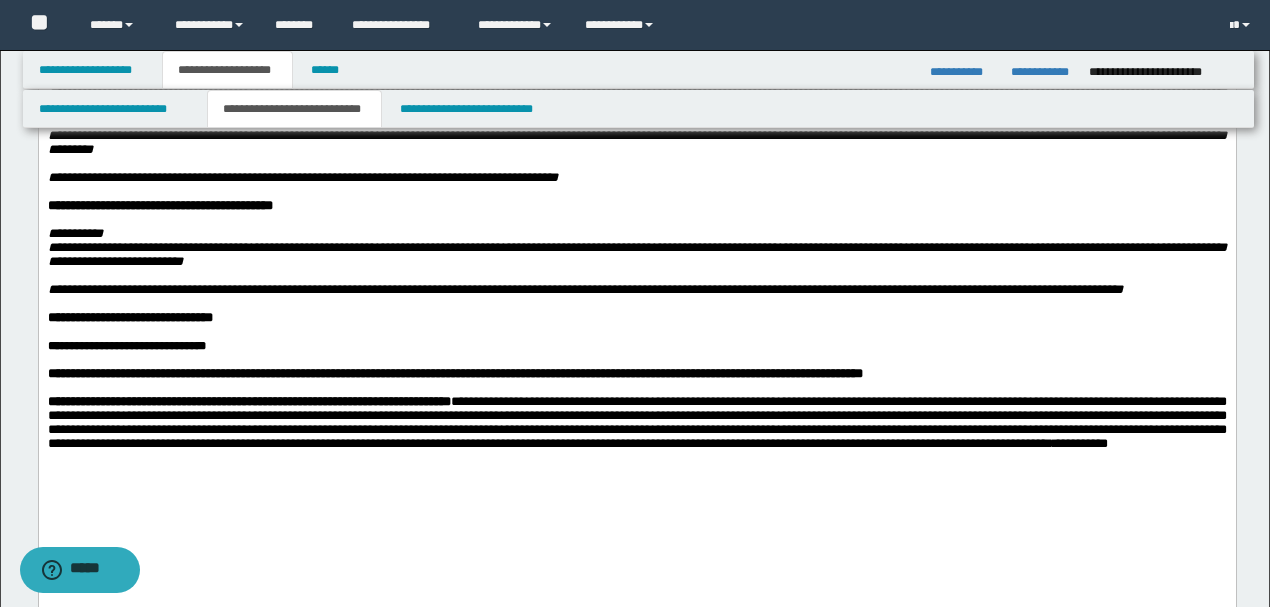 scroll, scrollTop: 2266, scrollLeft: 0, axis: vertical 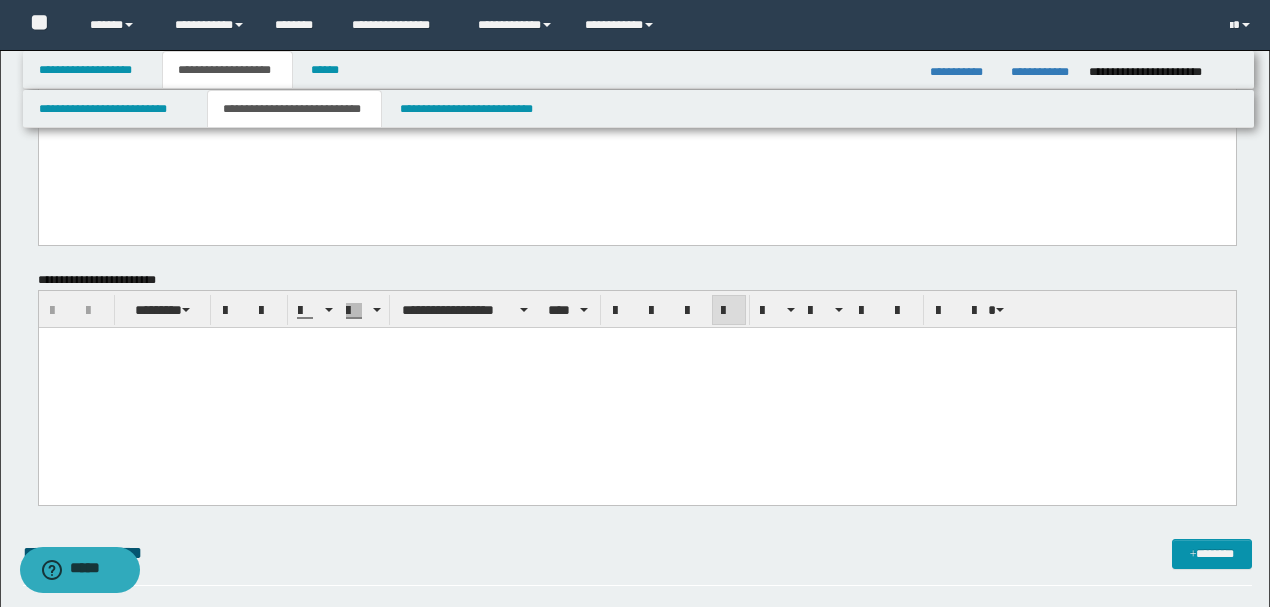 click at bounding box center (636, 343) 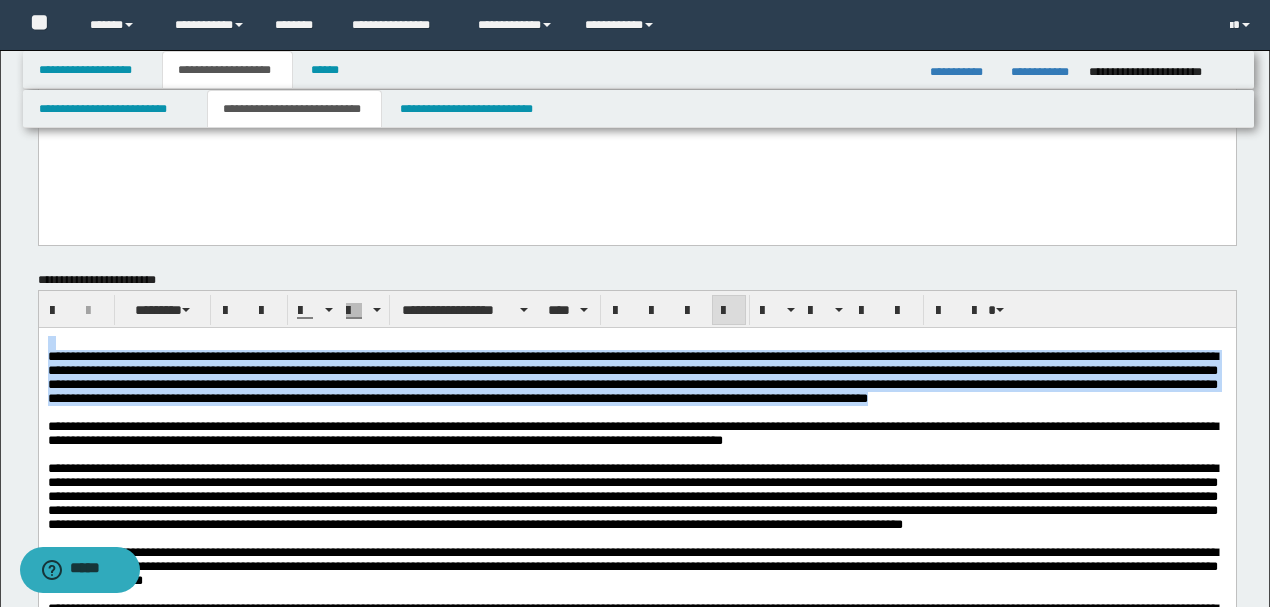 drag, startPoint x: 201, startPoint y: 416, endPoint x: 0, endPoint y: 331, distance: 218.23383 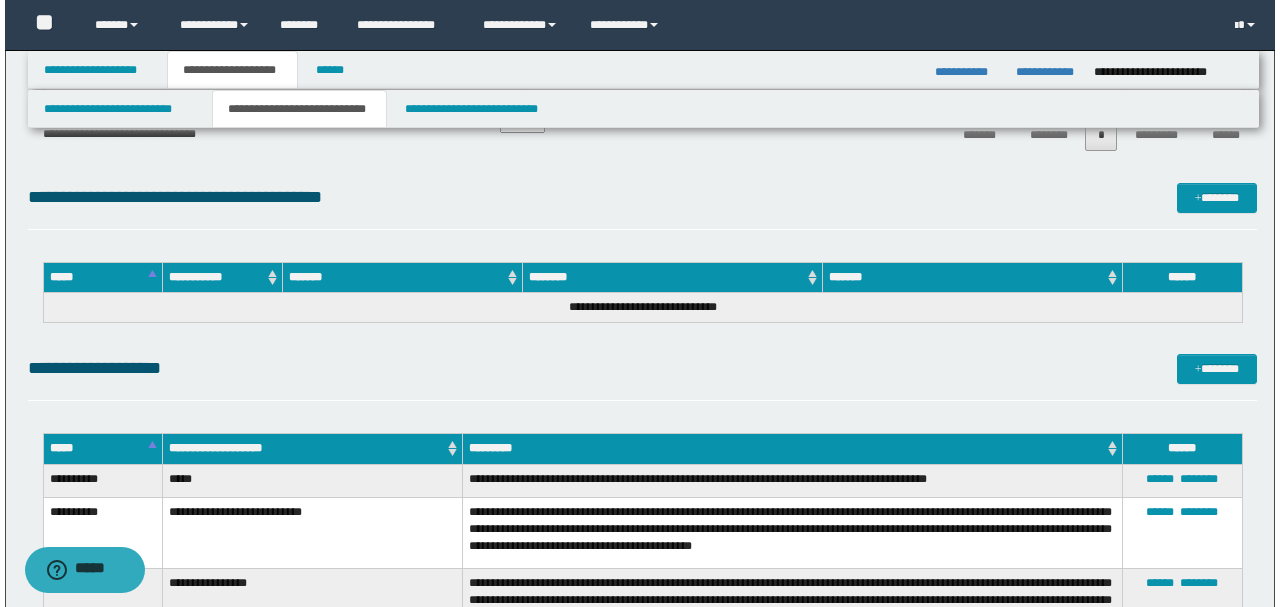 scroll, scrollTop: 5466, scrollLeft: 0, axis: vertical 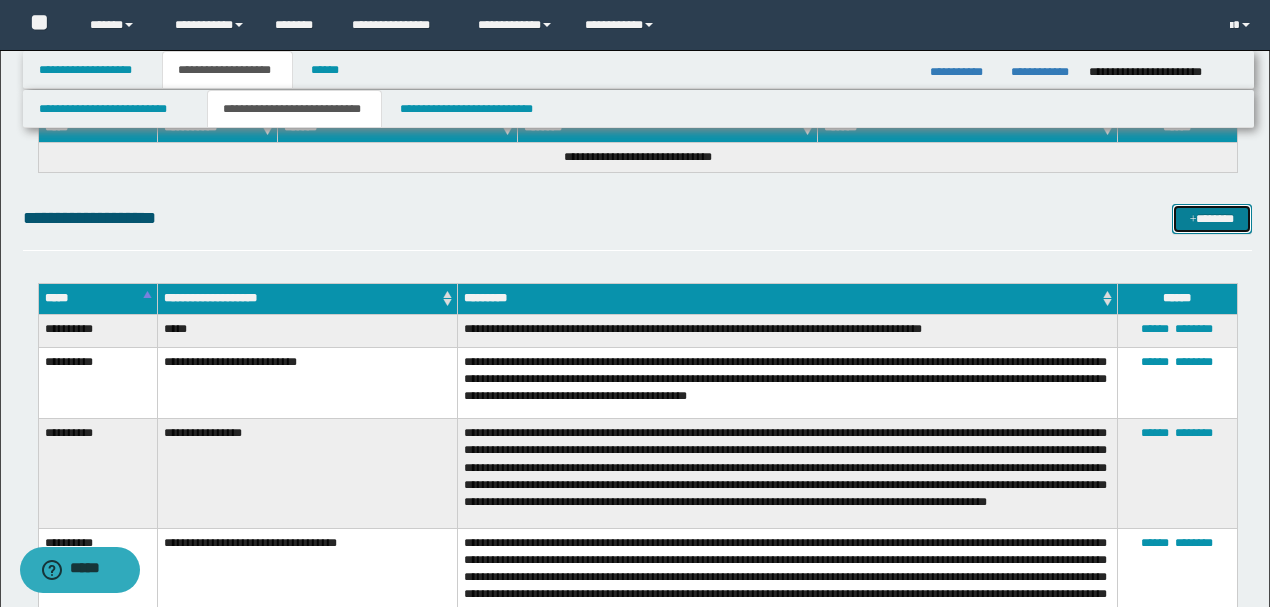 click at bounding box center (1193, 220) 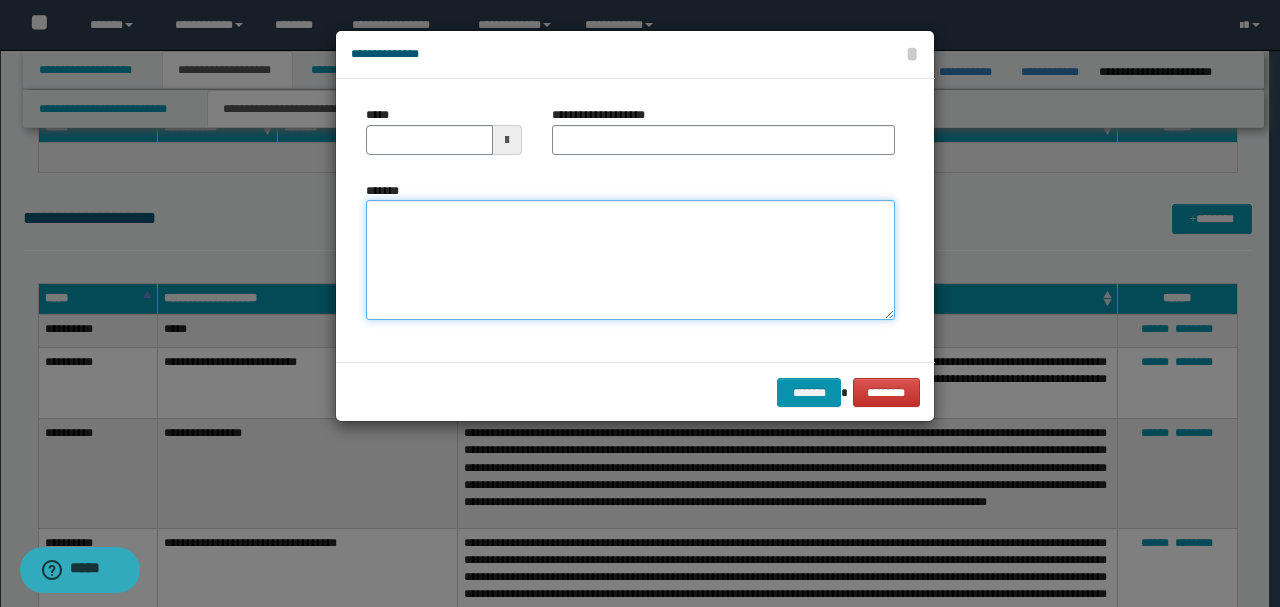 click on "*******" at bounding box center (630, 260) 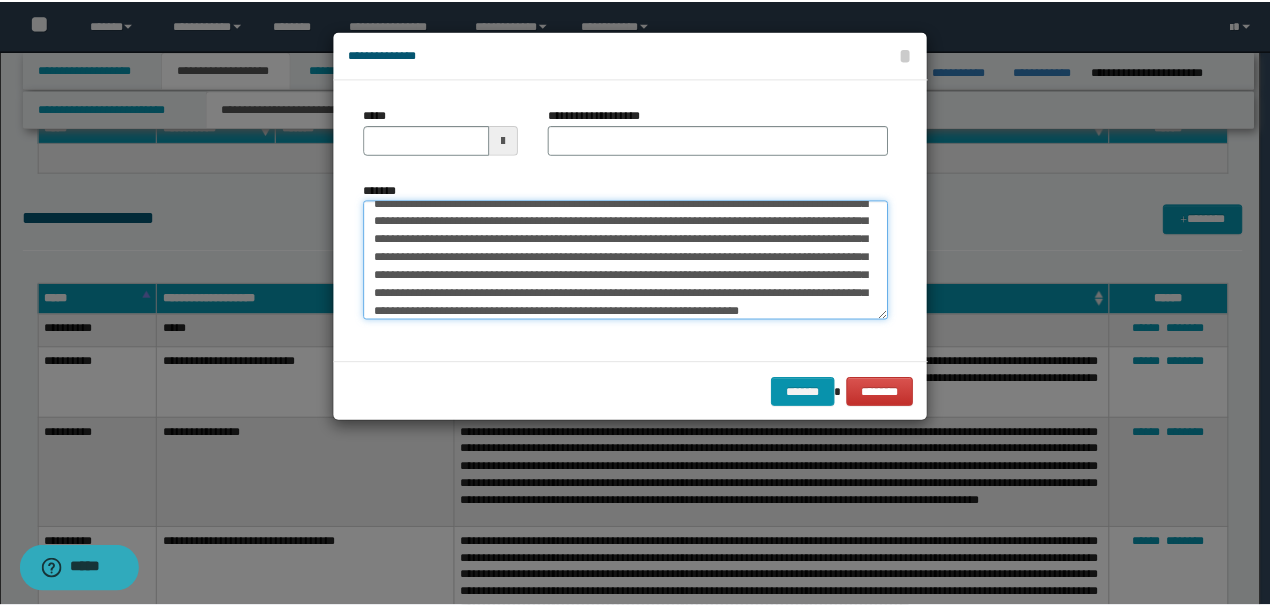 scroll, scrollTop: 0, scrollLeft: 0, axis: both 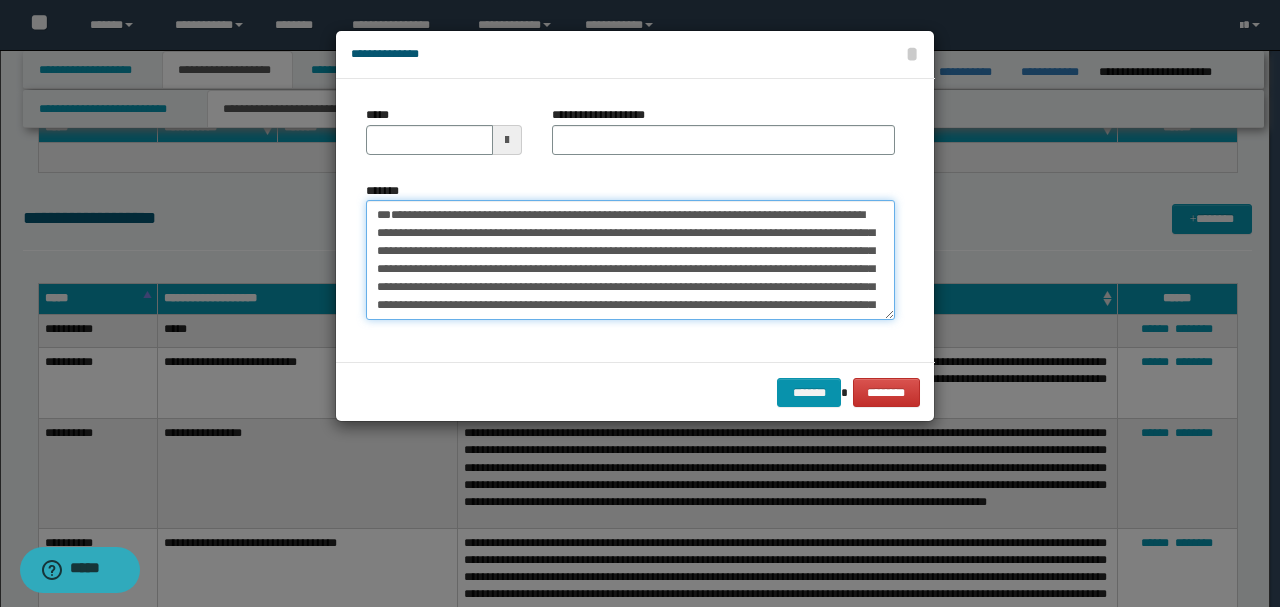 drag, startPoint x: 440, startPoint y: 251, endPoint x: 322, endPoint y: 158, distance: 150.24313 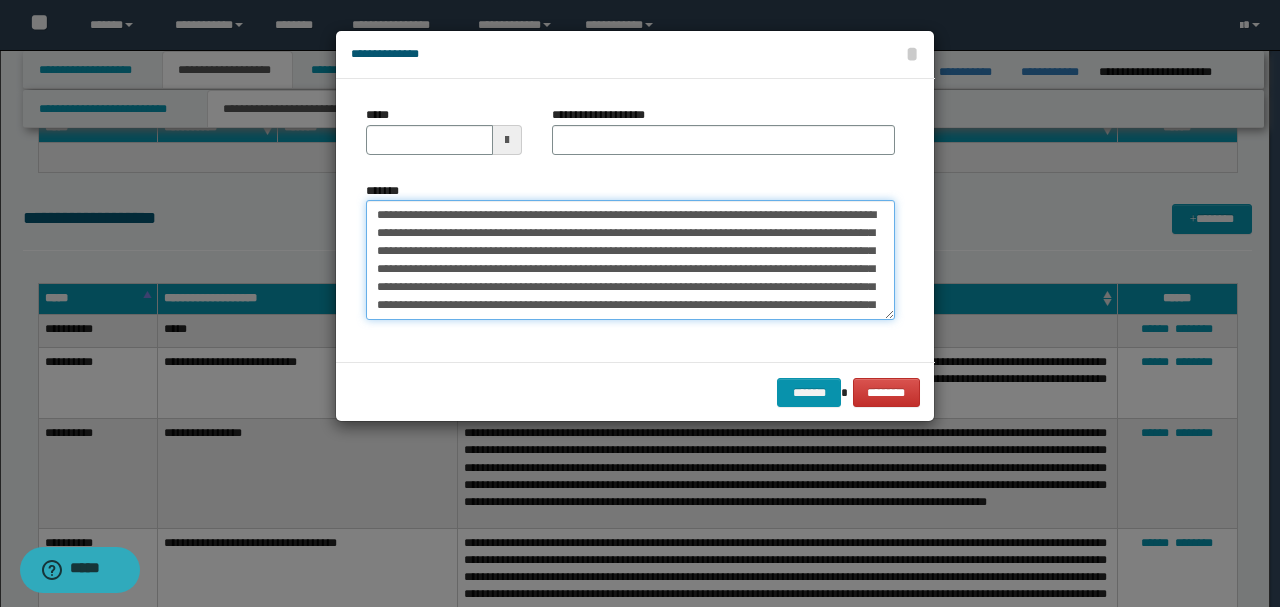 type on "**********" 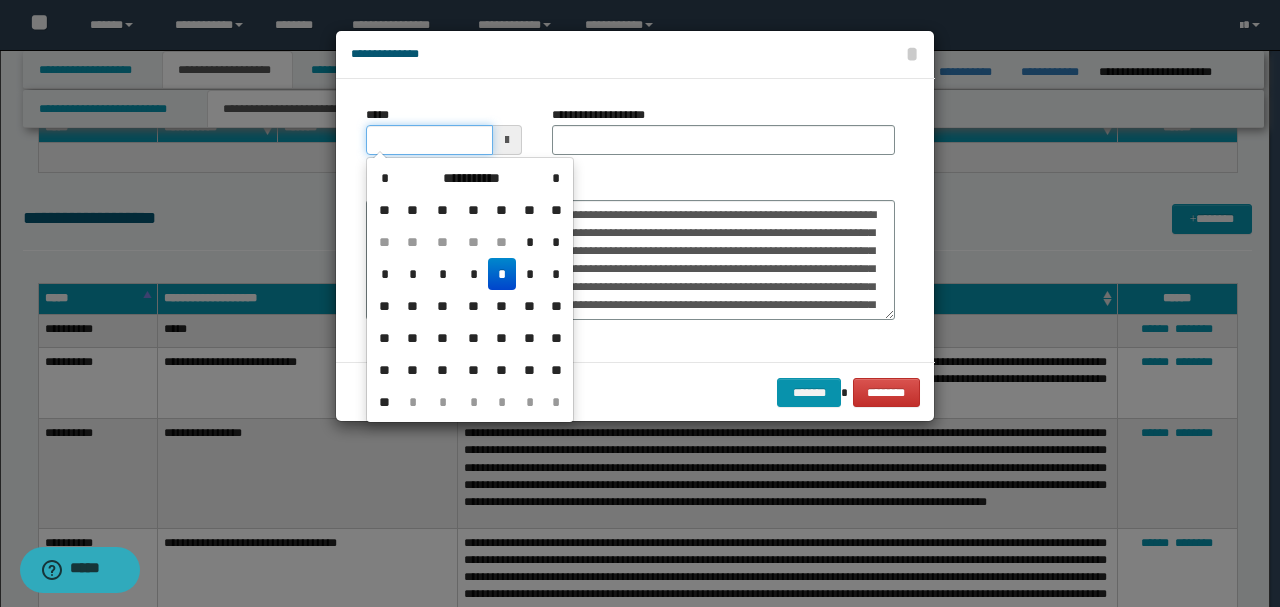click on "*****" at bounding box center (429, 140) 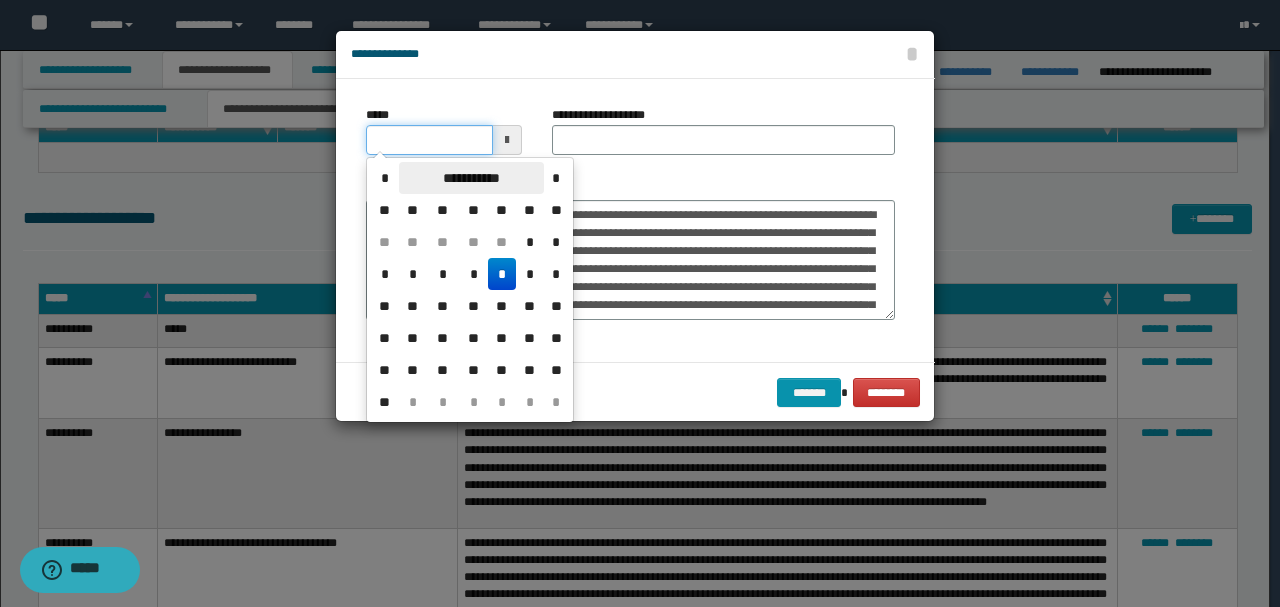 type on "**********" 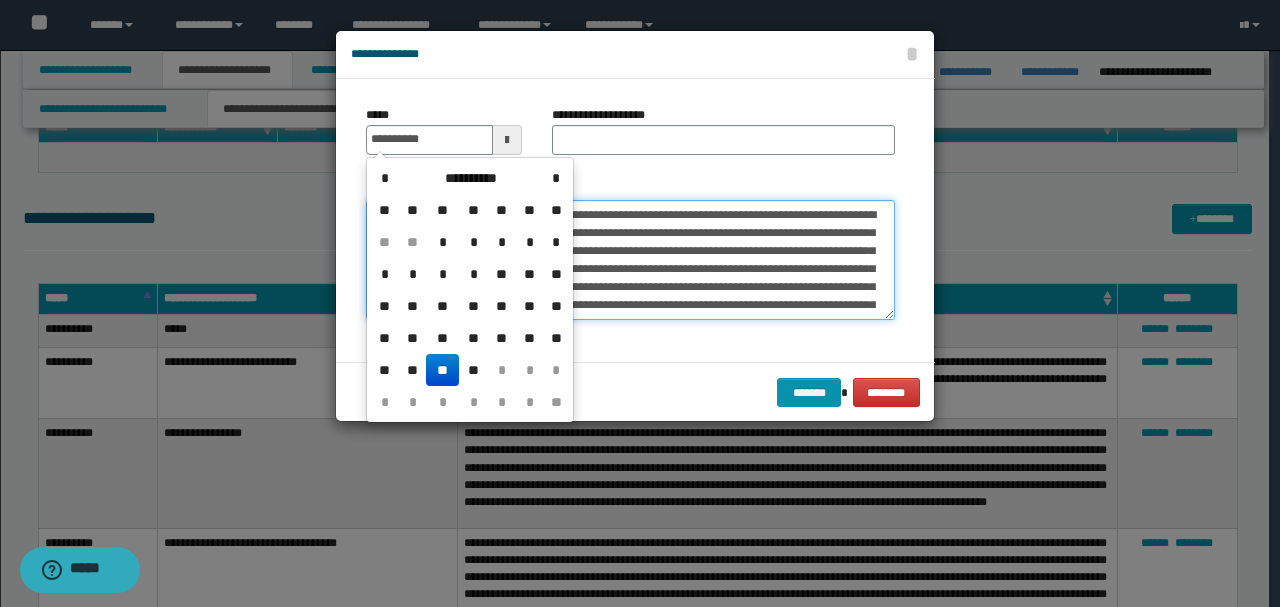 click on "**********" at bounding box center [630, 259] 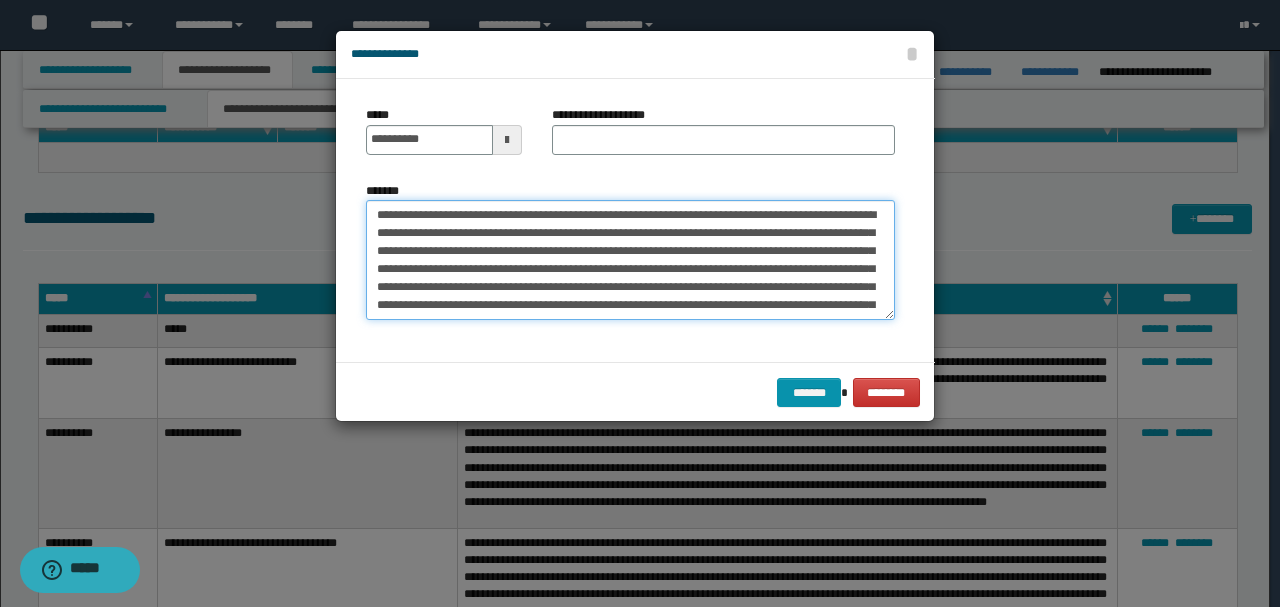 drag, startPoint x: 465, startPoint y: 212, endPoint x: 286, endPoint y: 212, distance: 179 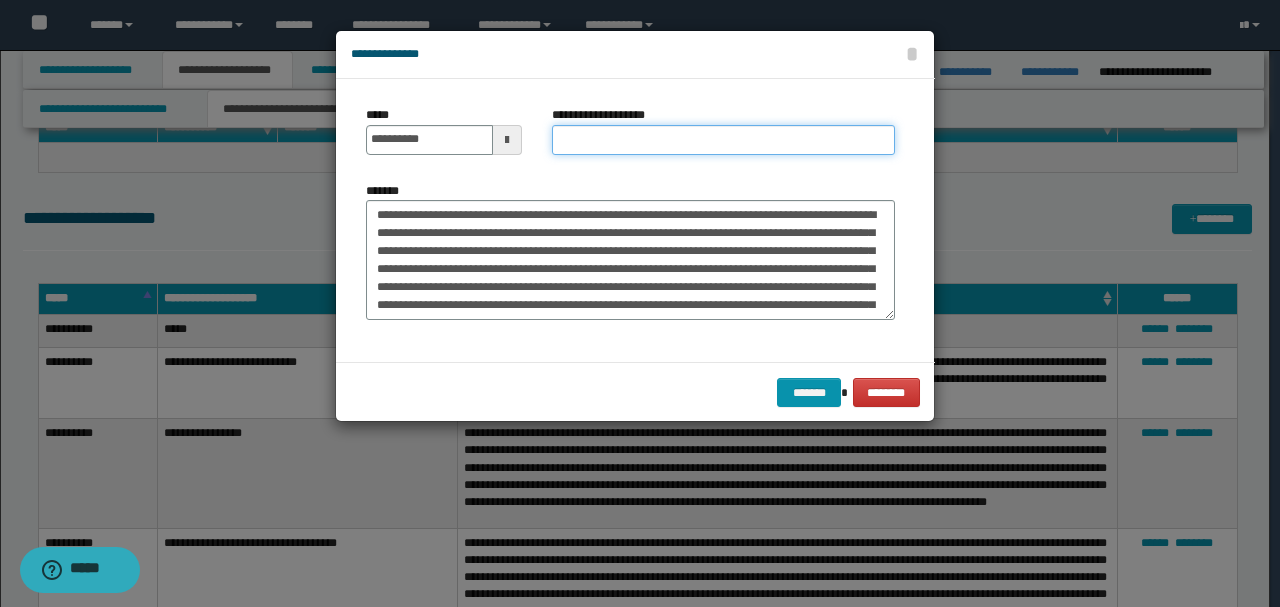 click on "**********" at bounding box center [723, 140] 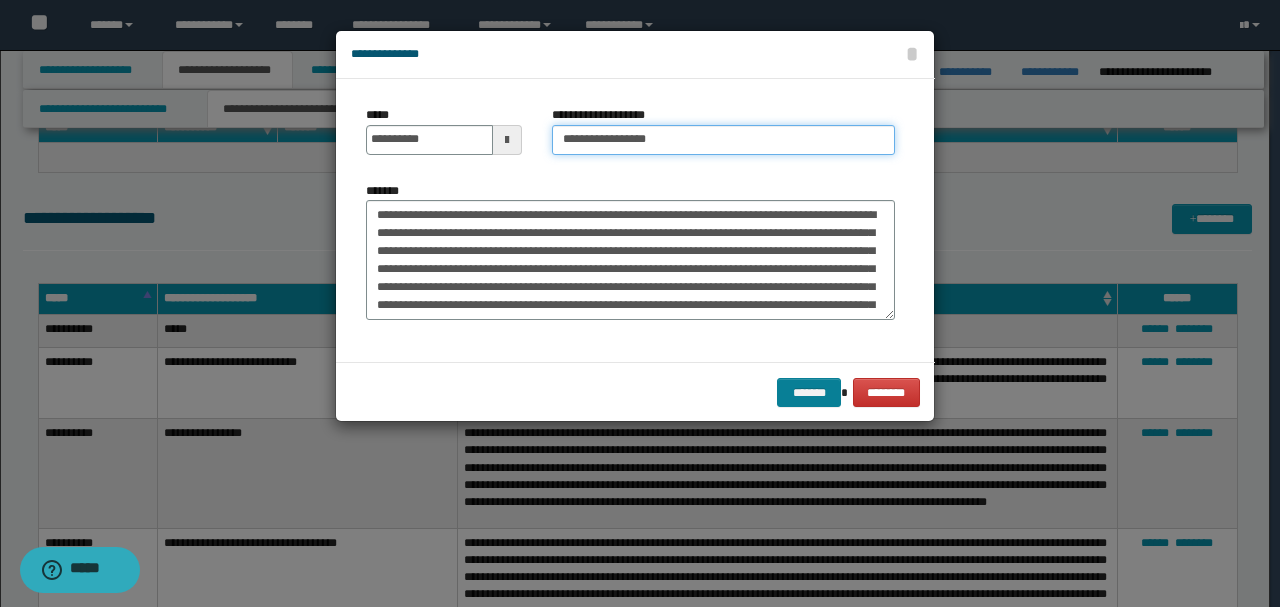 type on "**********" 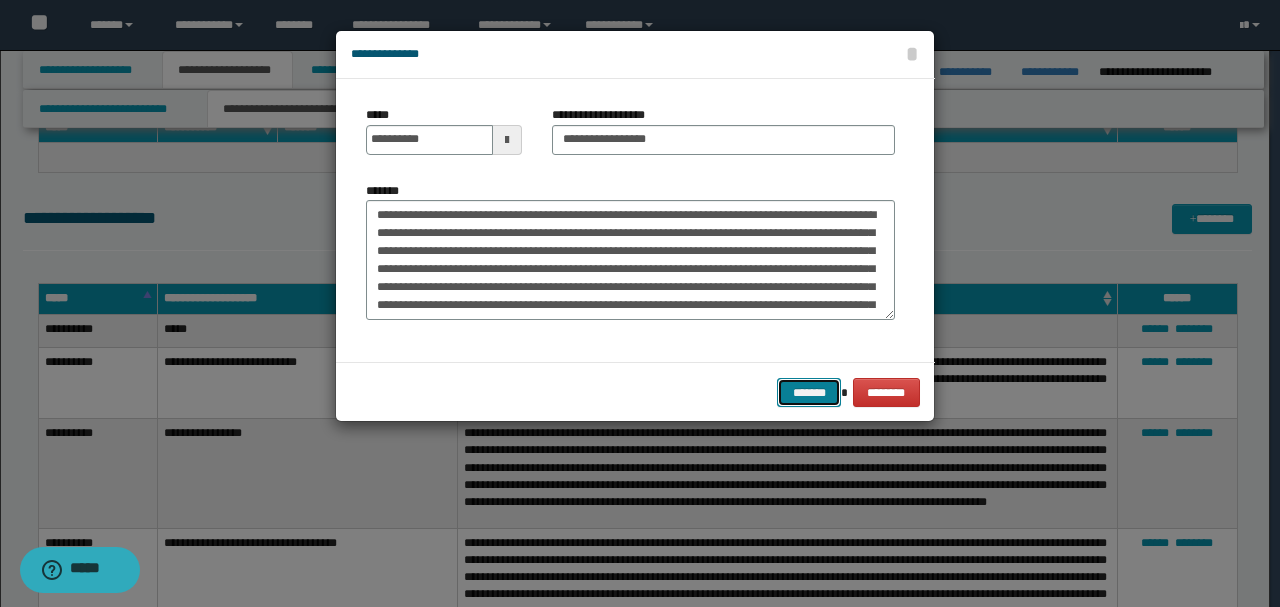 drag, startPoint x: 819, startPoint y: 389, endPoint x: 793, endPoint y: 386, distance: 26.172504 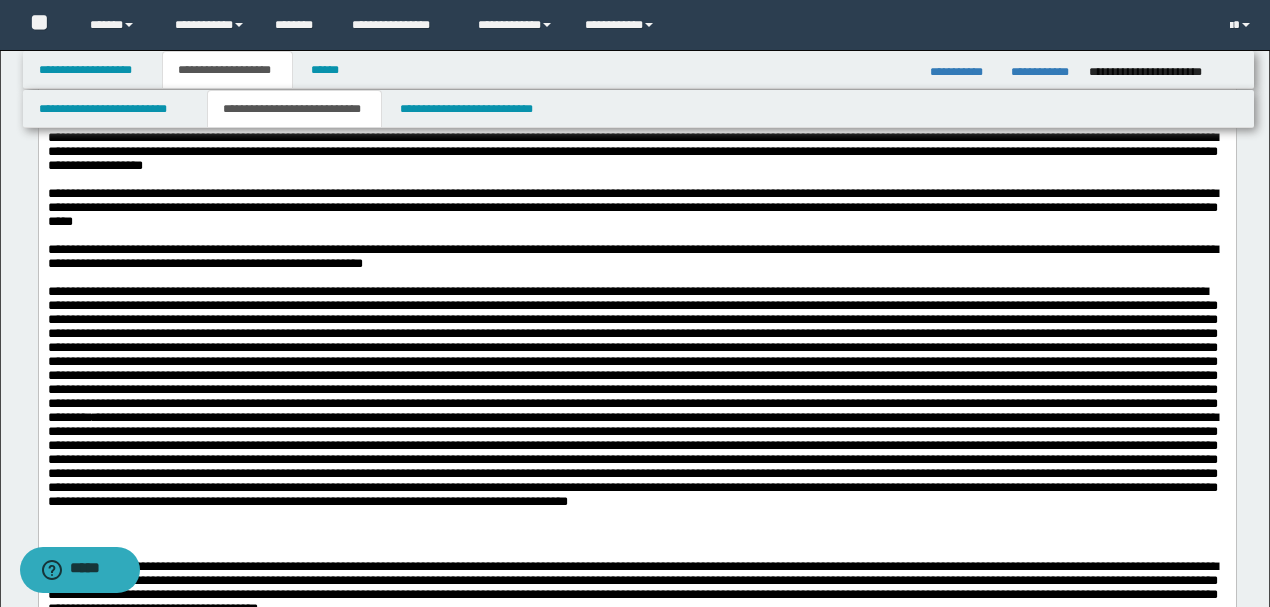 scroll, scrollTop: 3066, scrollLeft: 0, axis: vertical 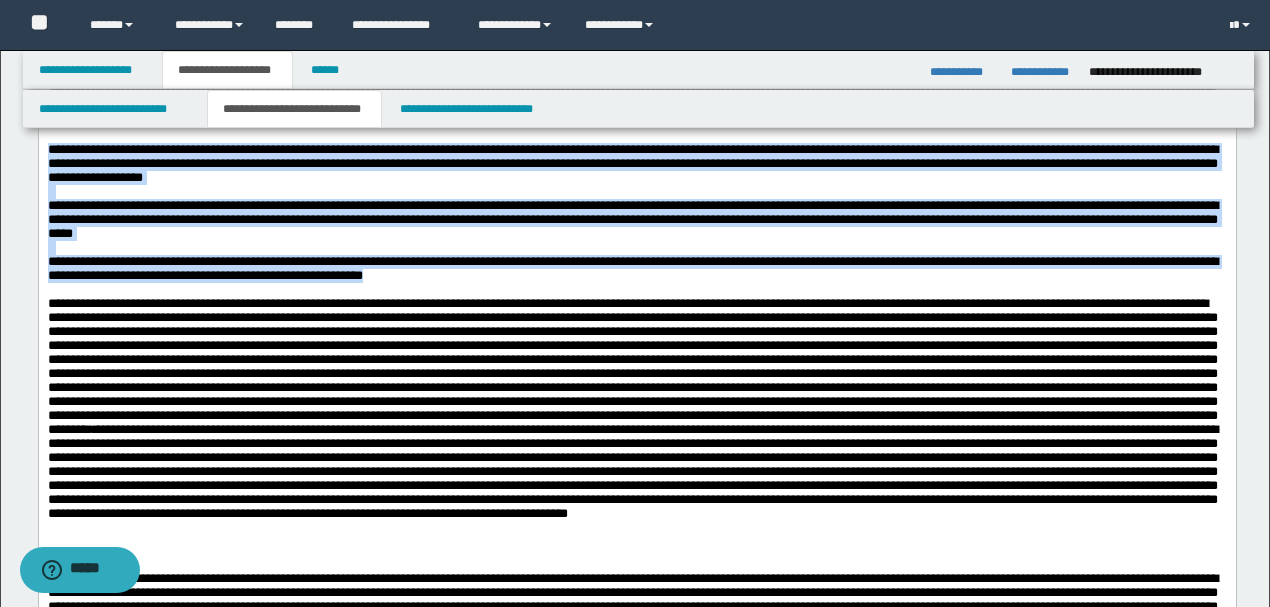 drag, startPoint x: 46, startPoint y: 179, endPoint x: 565, endPoint y: 320, distance: 537.81226 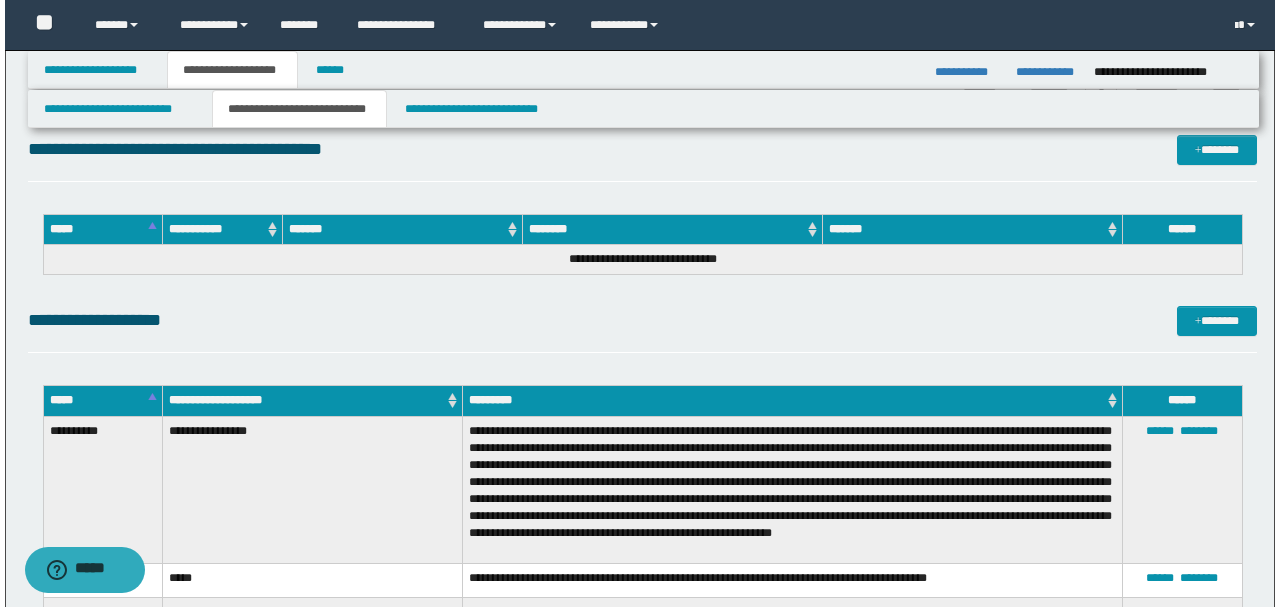 scroll, scrollTop: 5200, scrollLeft: 0, axis: vertical 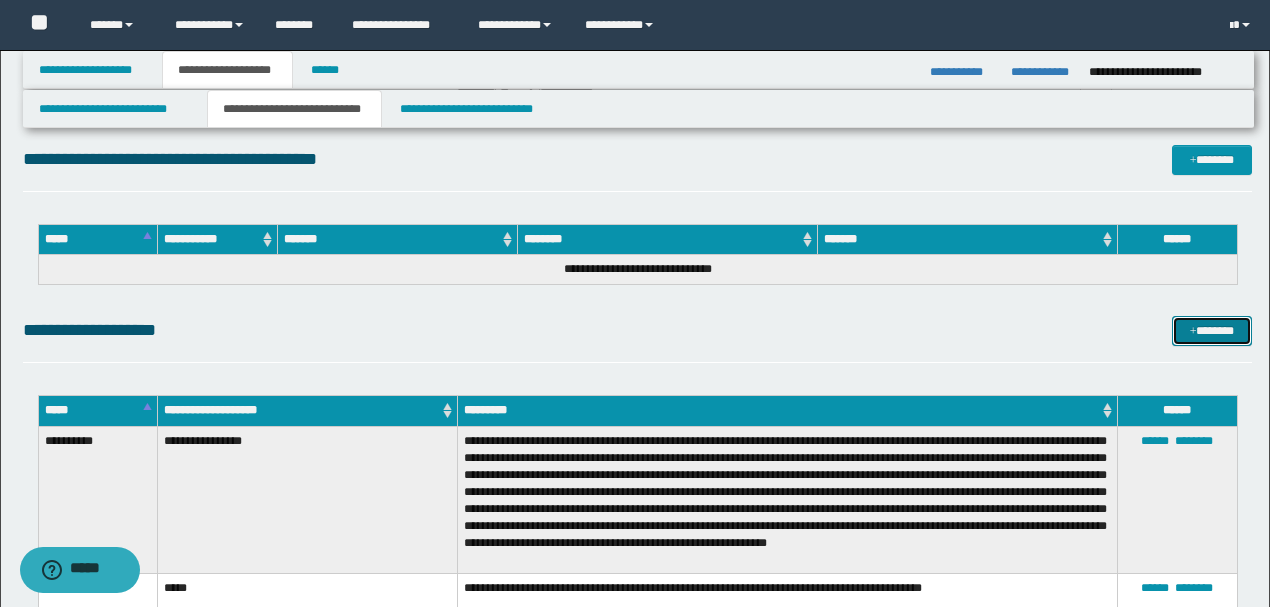 click at bounding box center [1193, 332] 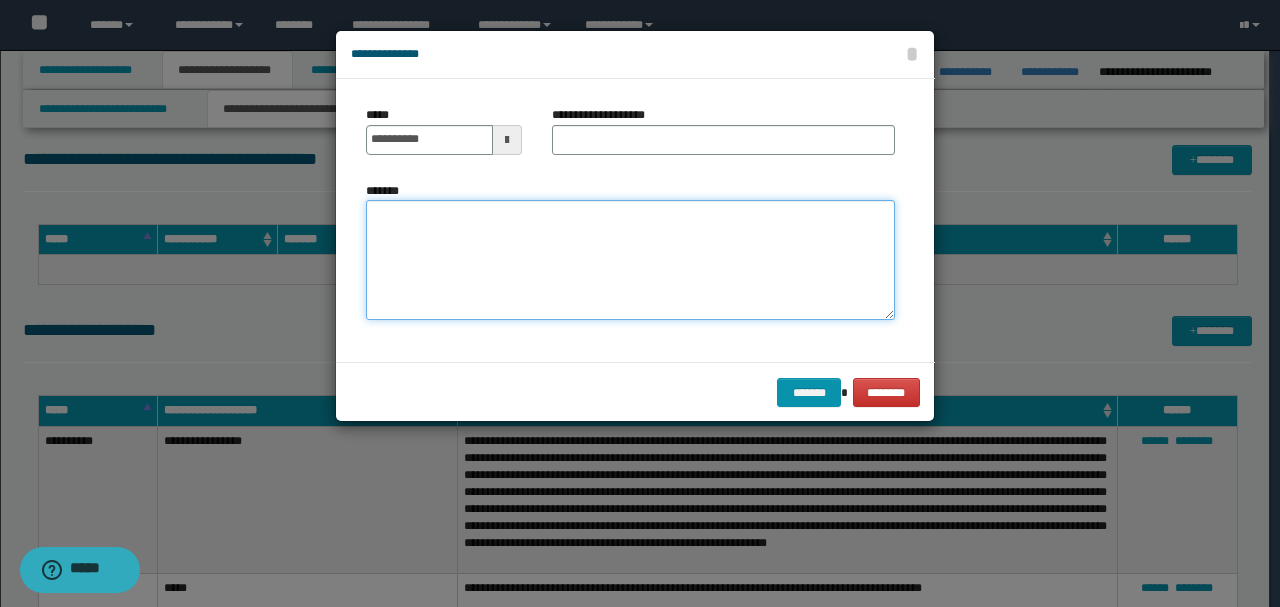 click on "*******" at bounding box center (630, 259) 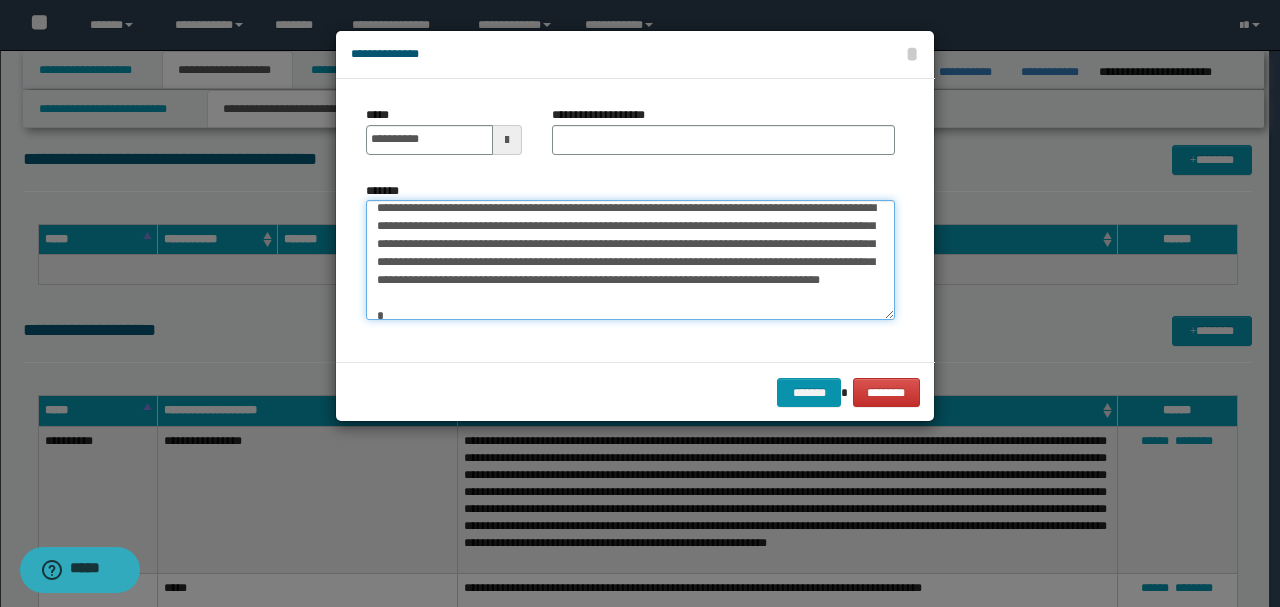 scroll, scrollTop: 0, scrollLeft: 0, axis: both 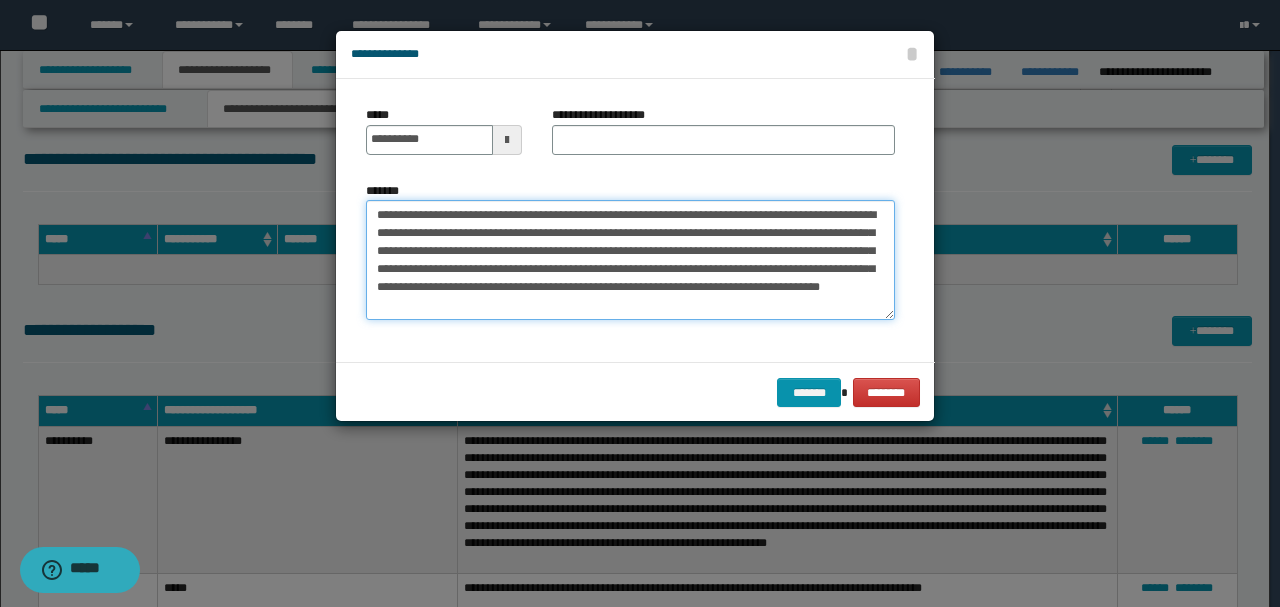 drag, startPoint x: 441, startPoint y: 211, endPoint x: 330, endPoint y: 181, distance: 114.982605 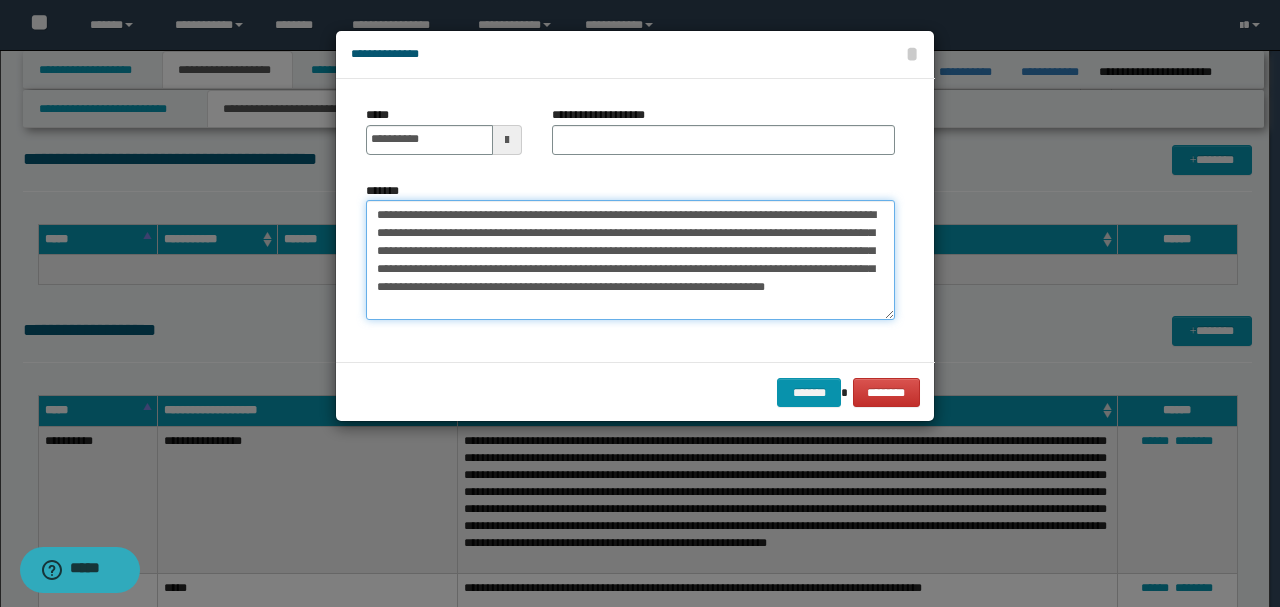 type on "**********" 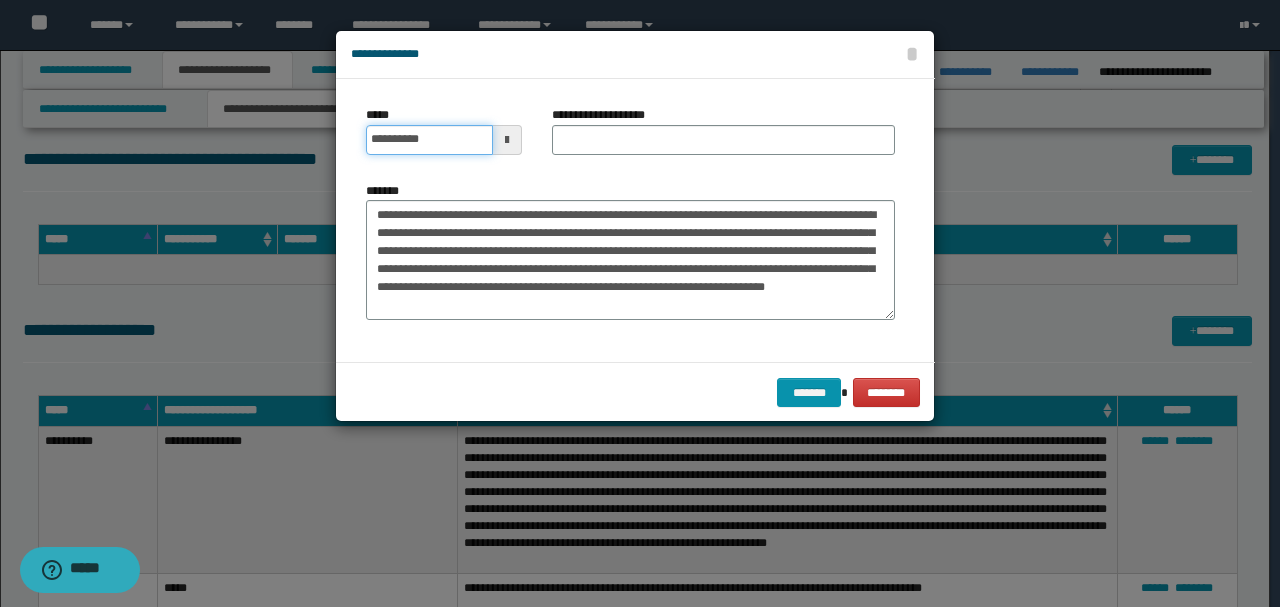 click on "**********" at bounding box center (429, 140) 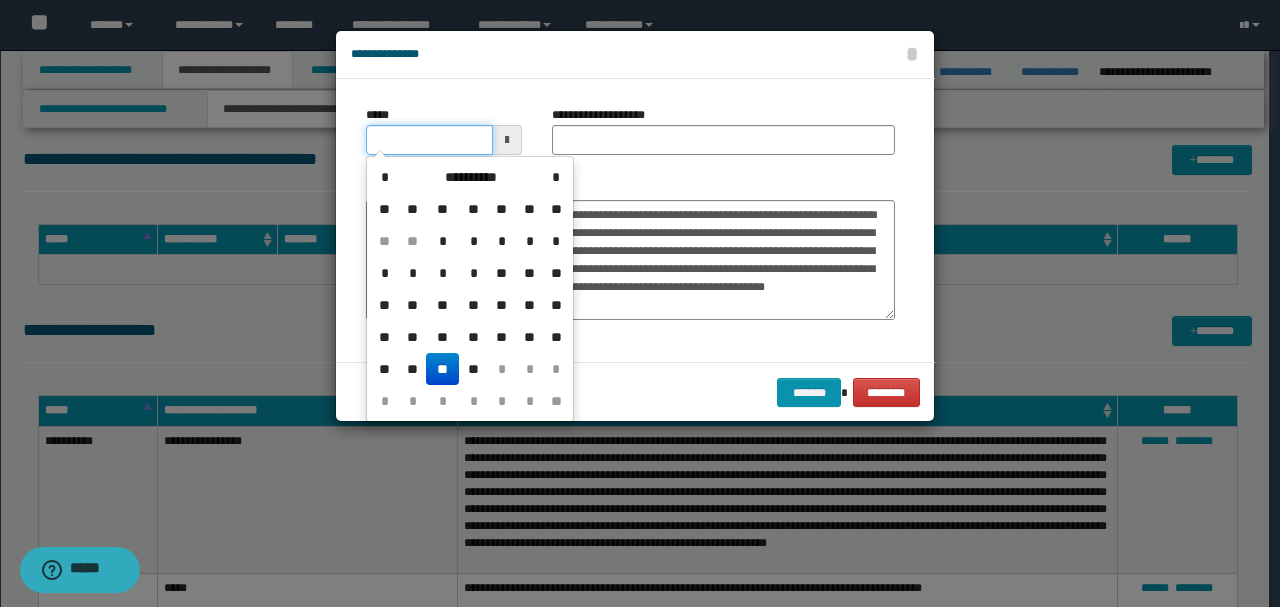 type on "**********" 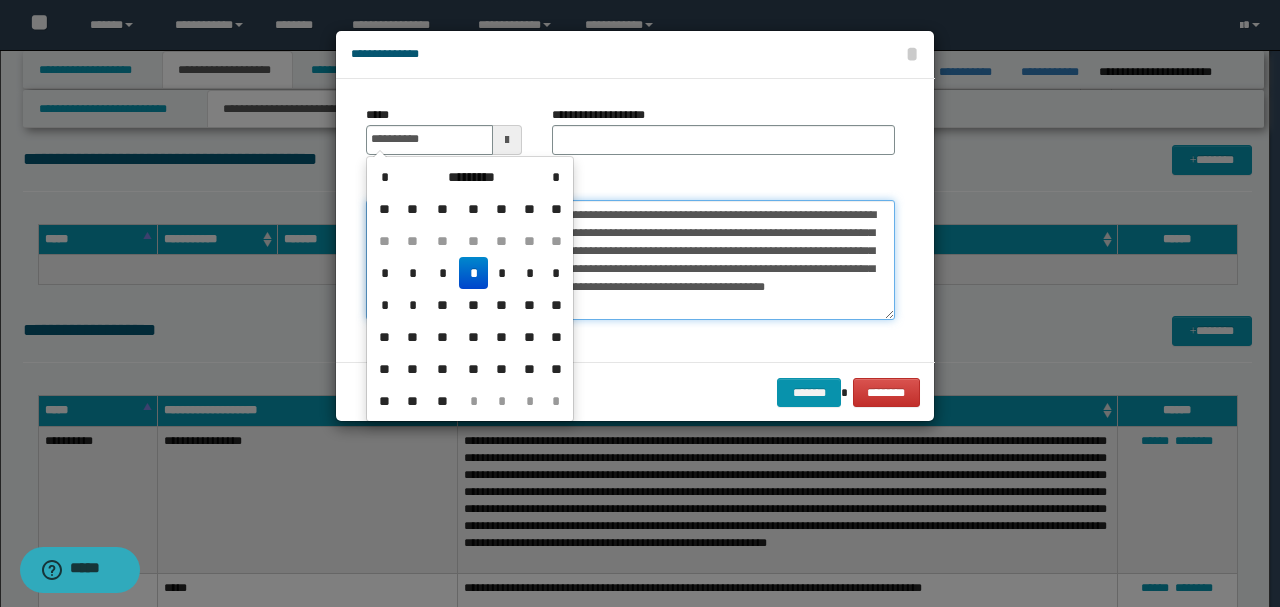 click on "*******" at bounding box center (630, 259) 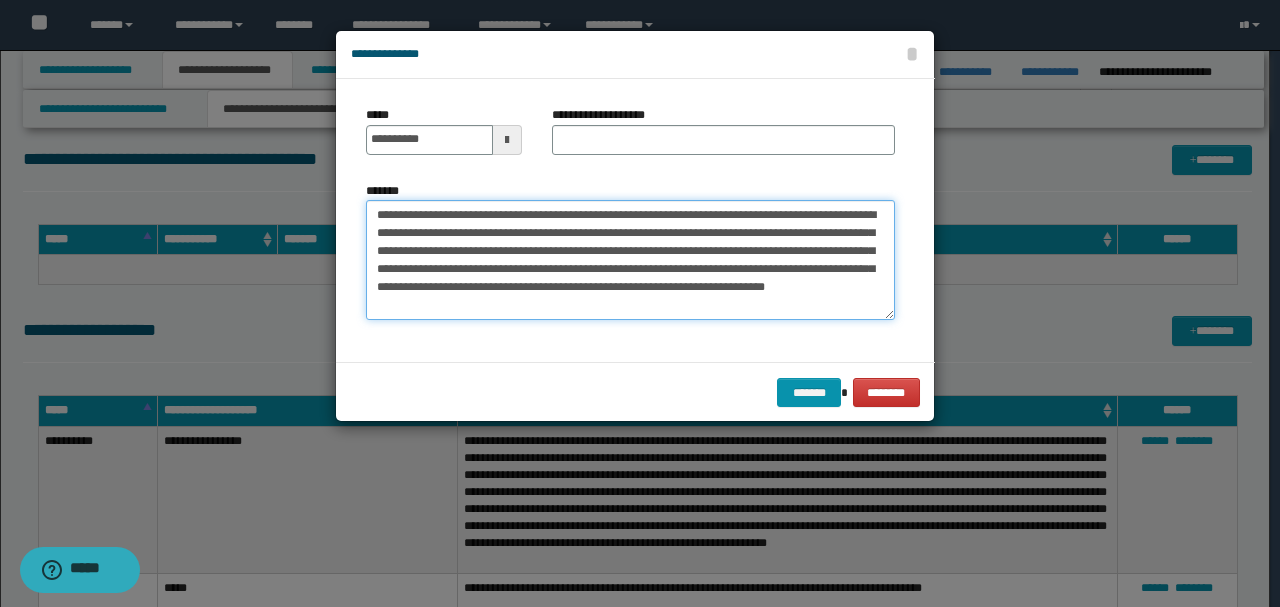 drag, startPoint x: 464, startPoint y: 210, endPoint x: 313, endPoint y: 210, distance: 151 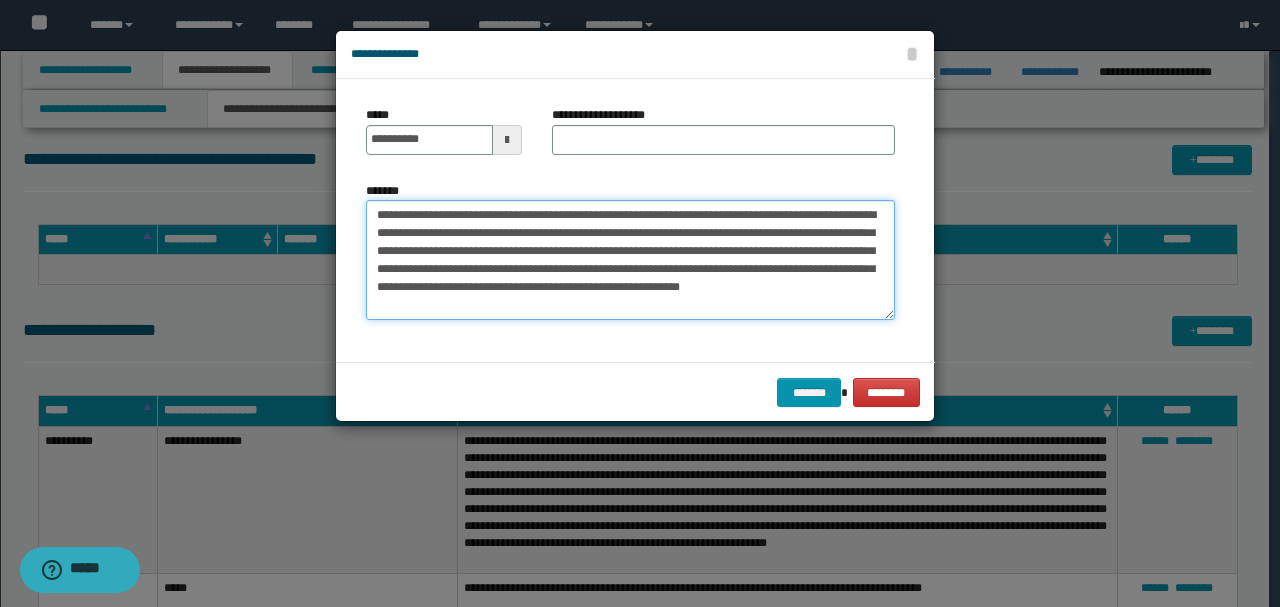 type on "**********" 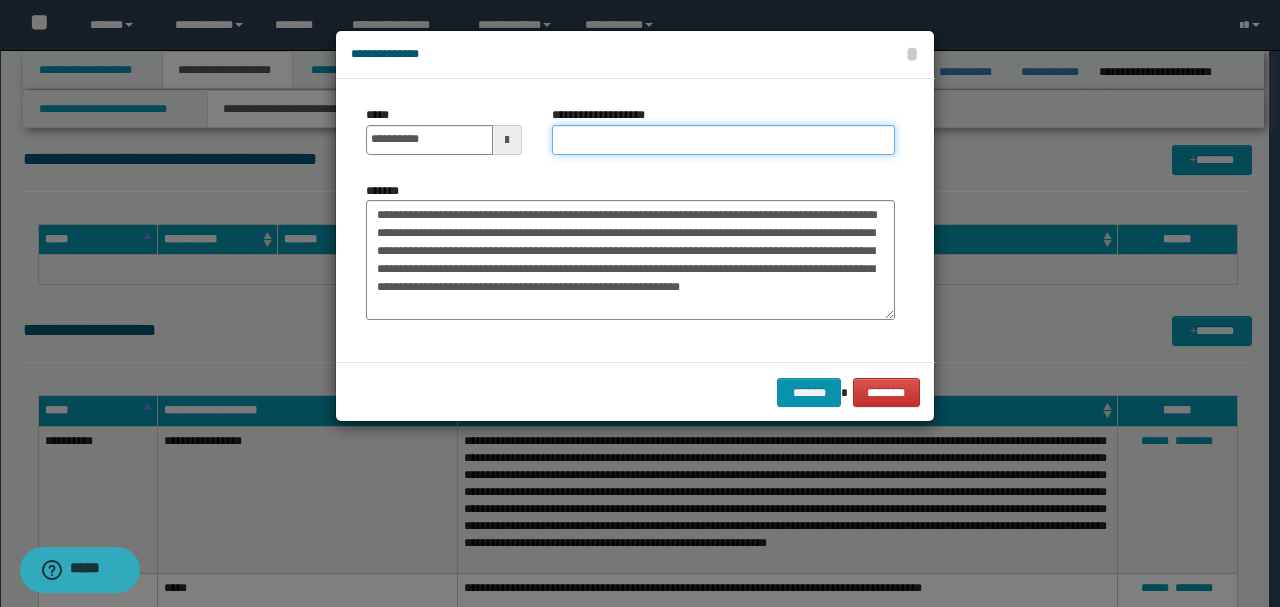 click on "**********" at bounding box center [723, 140] 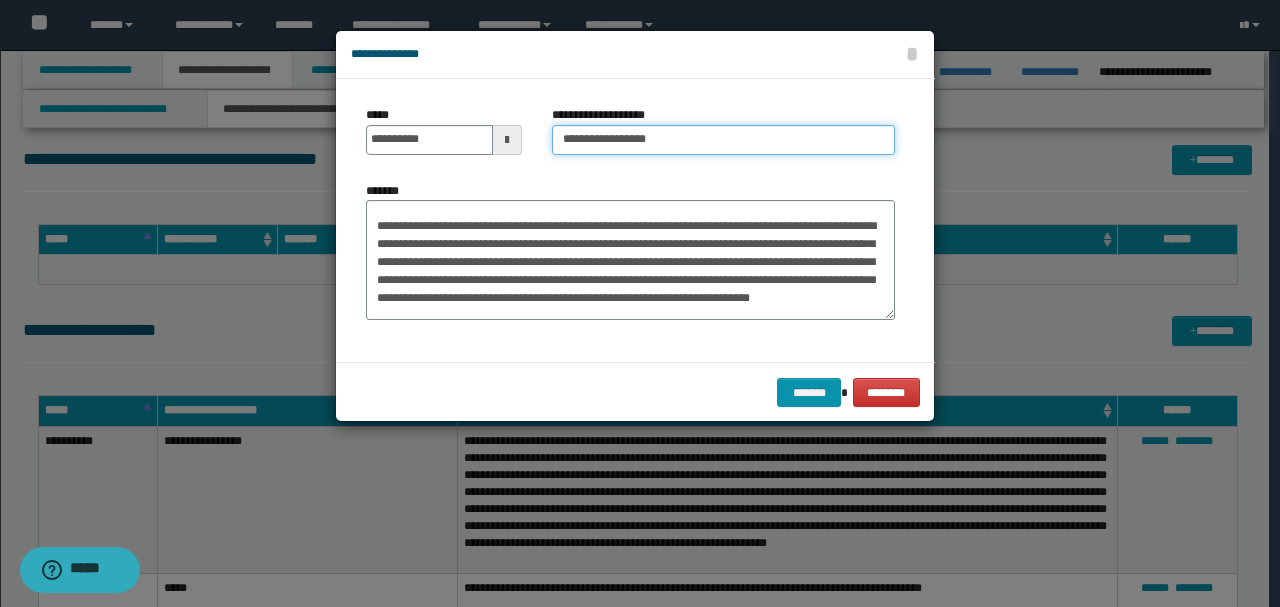 type on "**********" 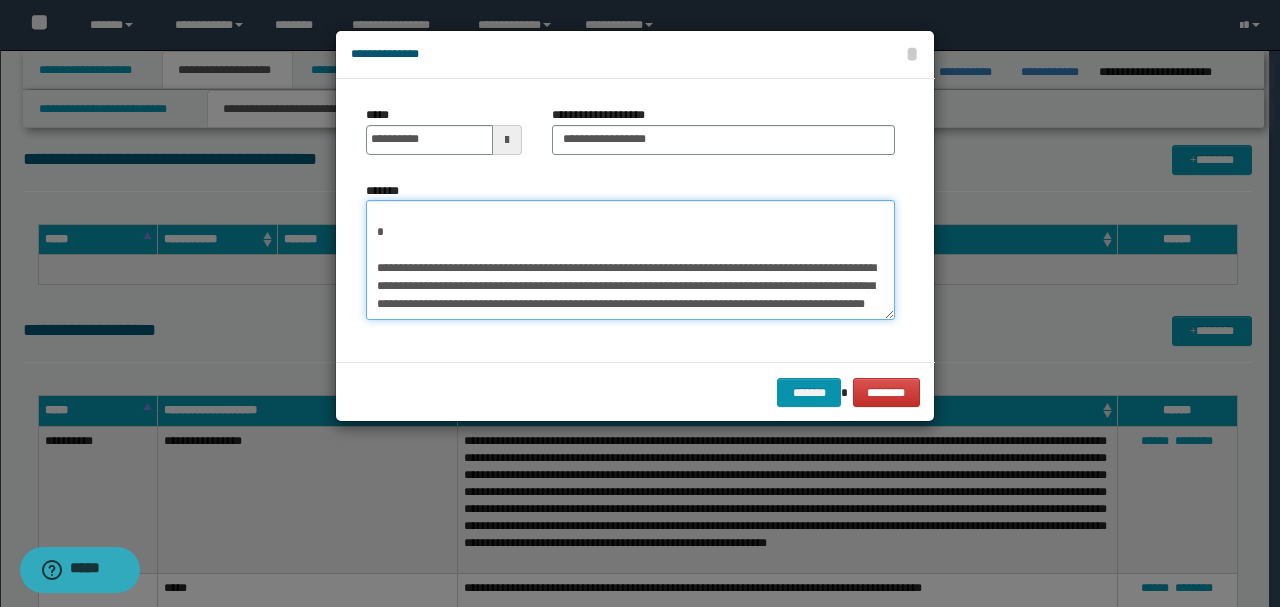 scroll, scrollTop: 288, scrollLeft: 0, axis: vertical 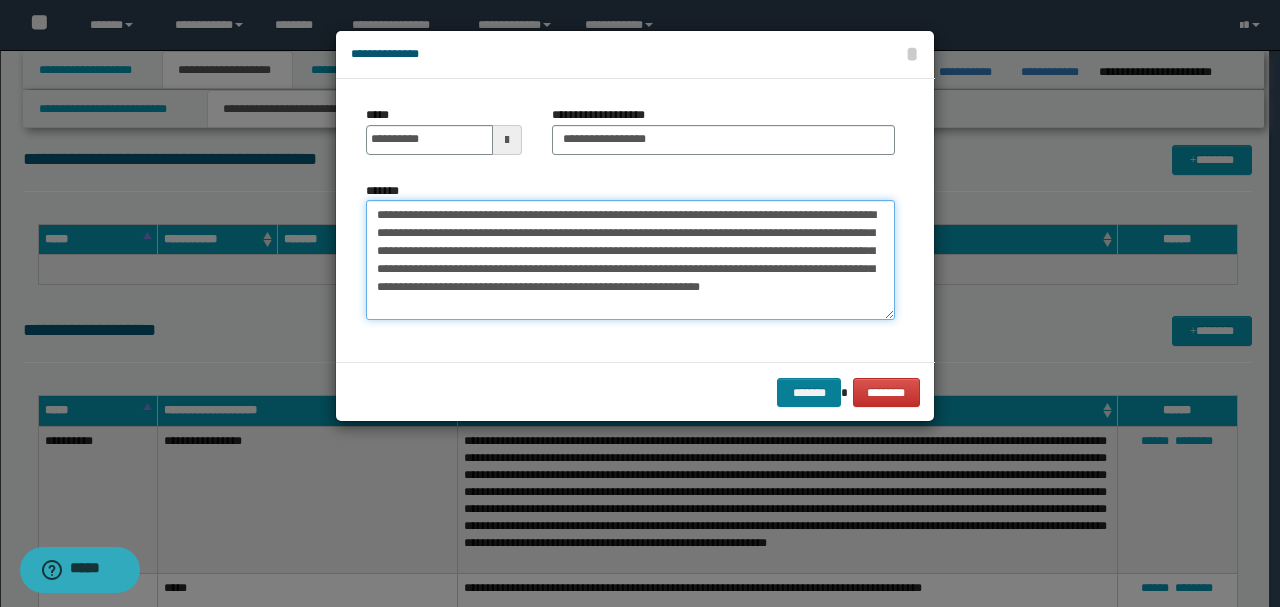 type on "**********" 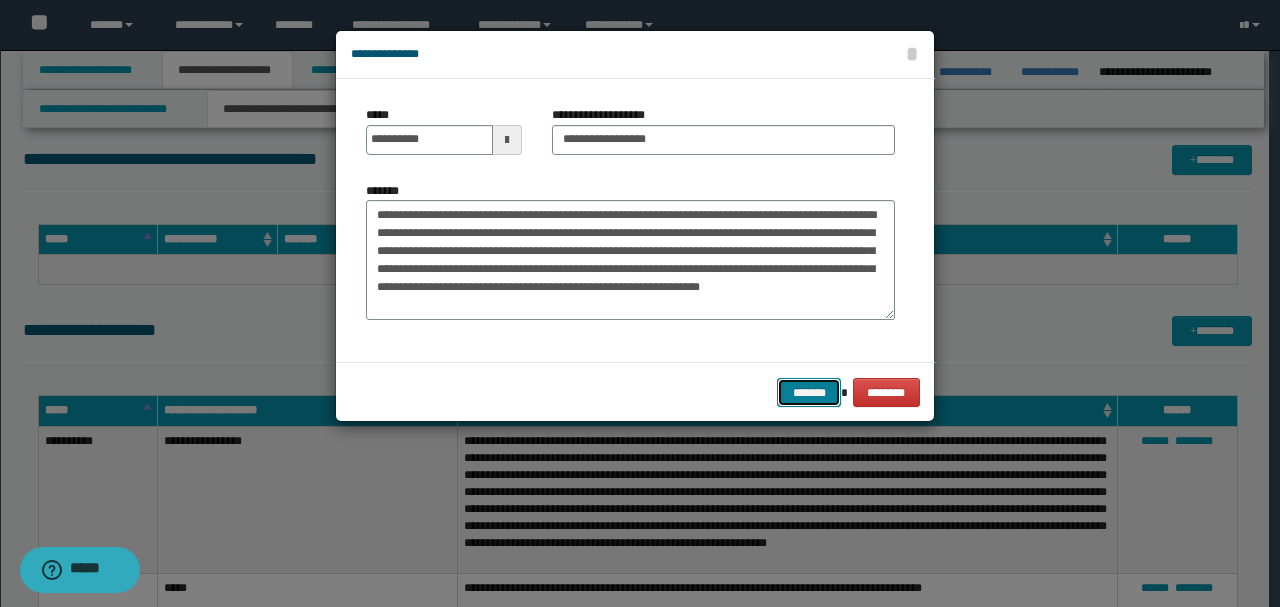 click on "*******" at bounding box center [809, 392] 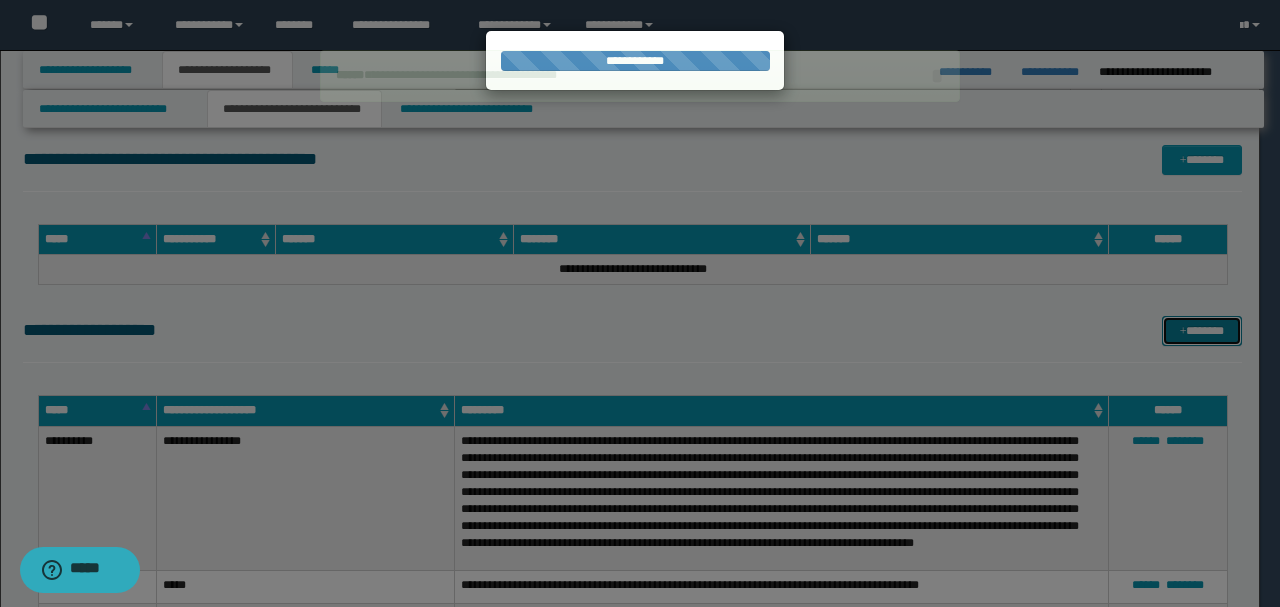 type 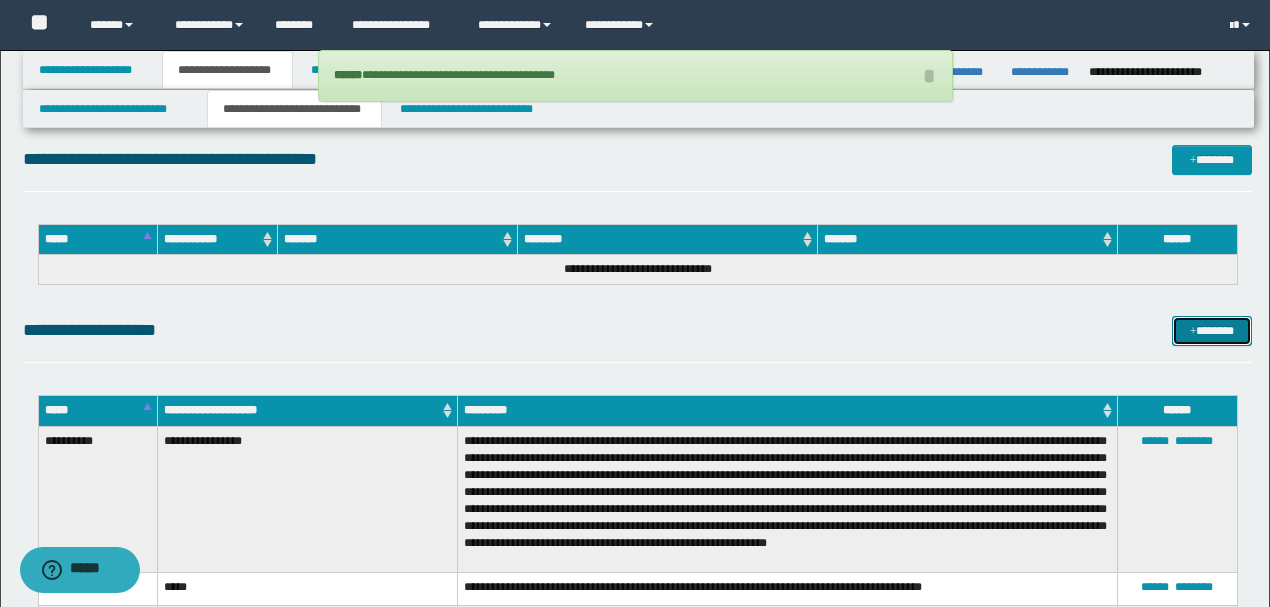 click on "*******" at bounding box center [1211, 330] 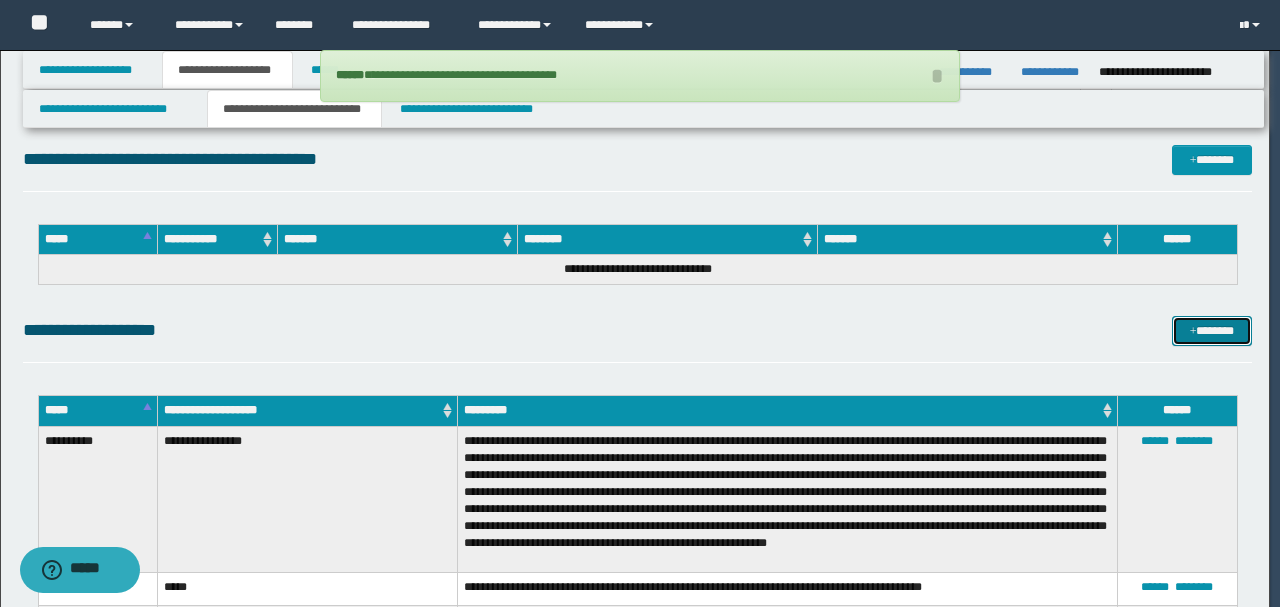 scroll, scrollTop: 0, scrollLeft: 0, axis: both 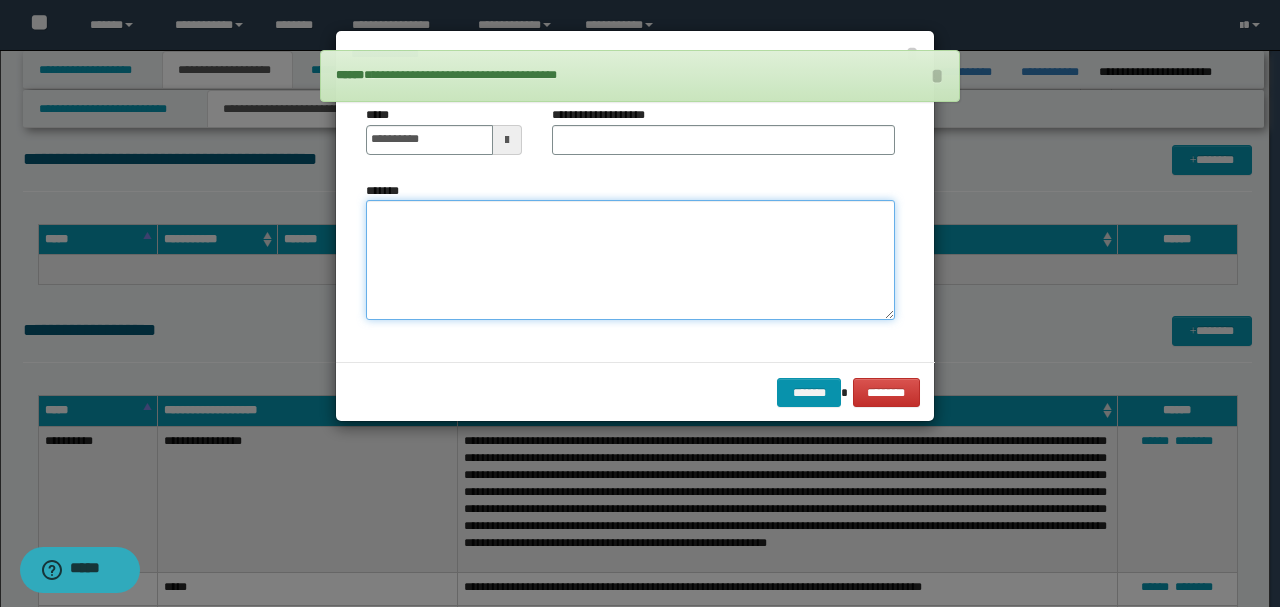 click on "*******" at bounding box center [630, 259] 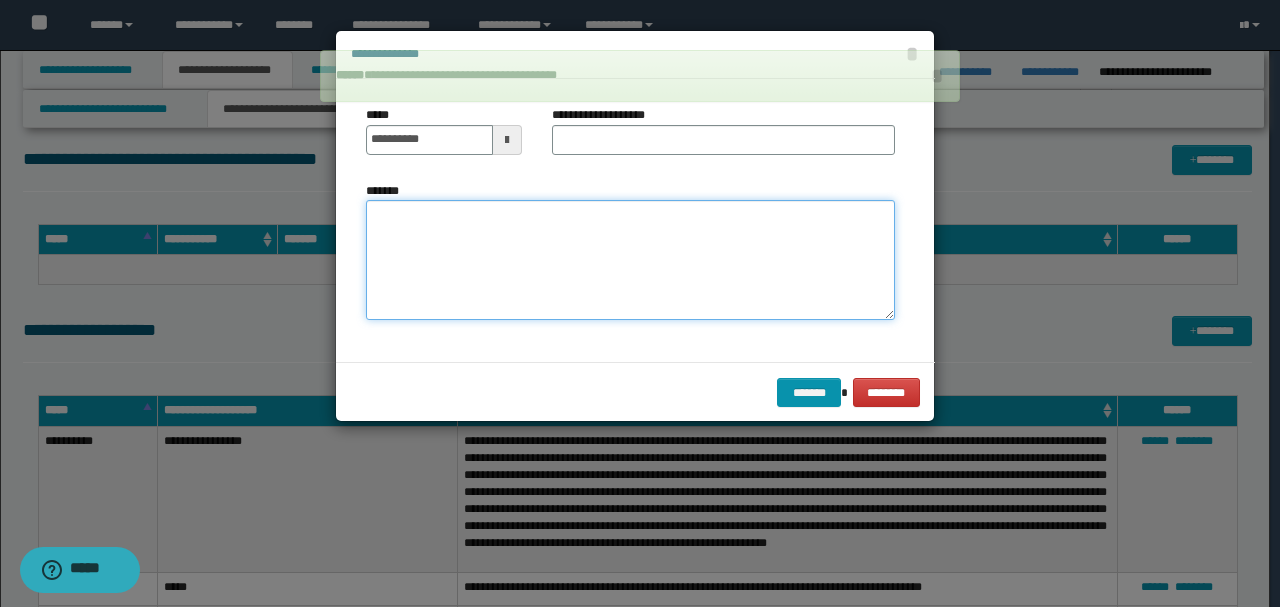 paste on "**********" 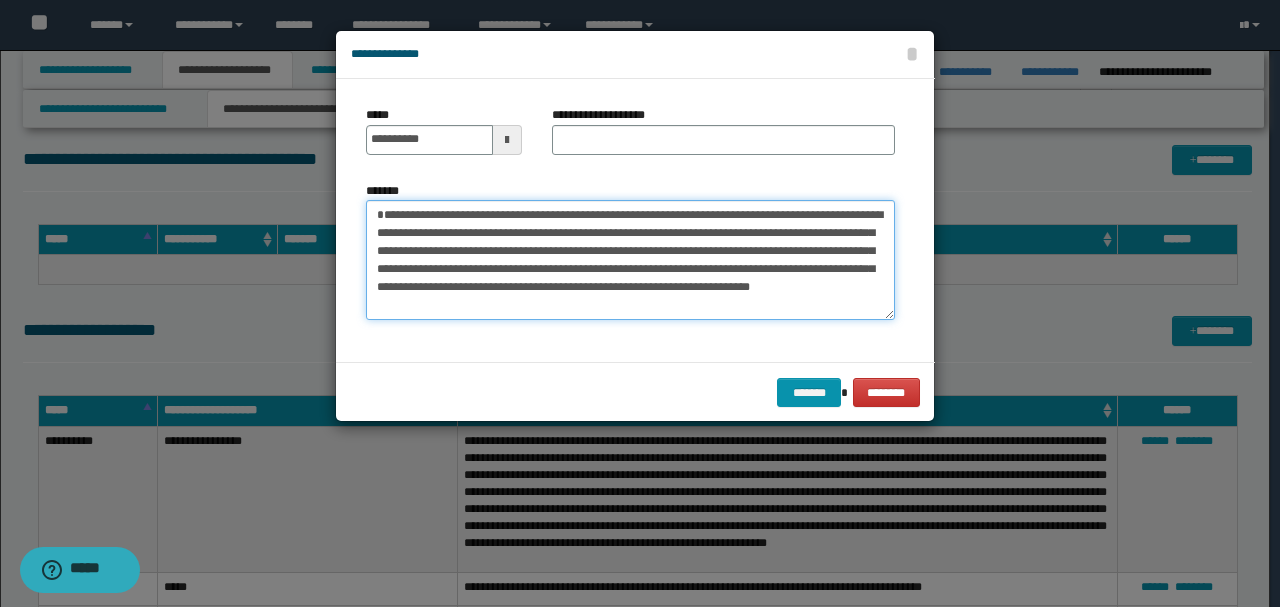 scroll, scrollTop: 0, scrollLeft: 0, axis: both 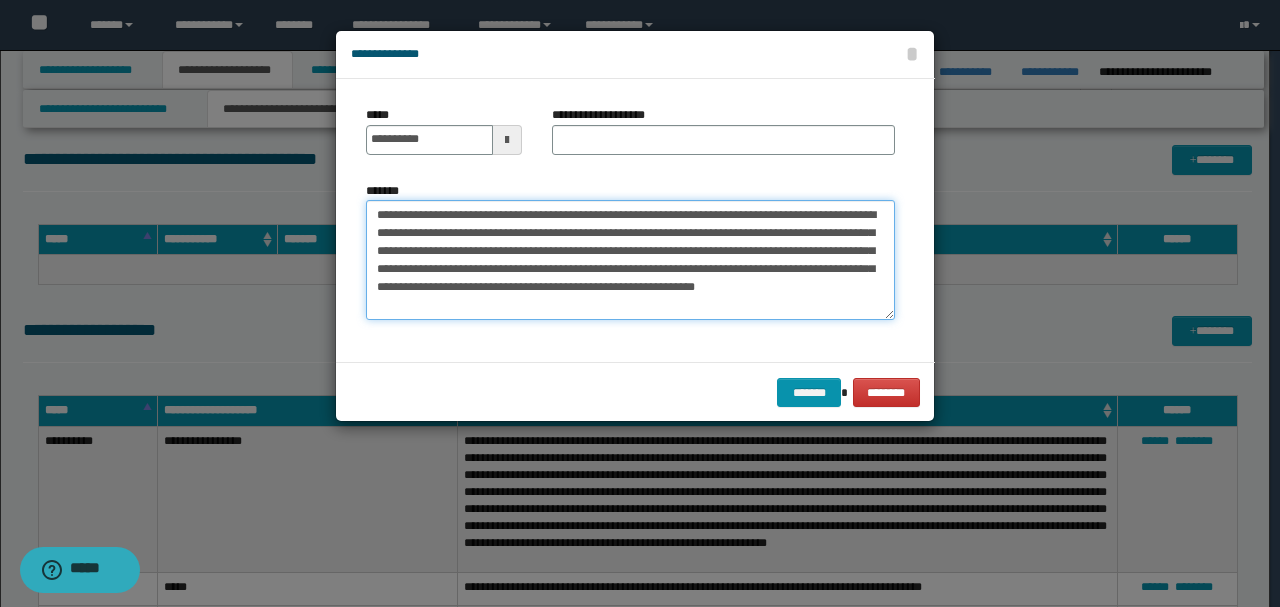 type on "**********" 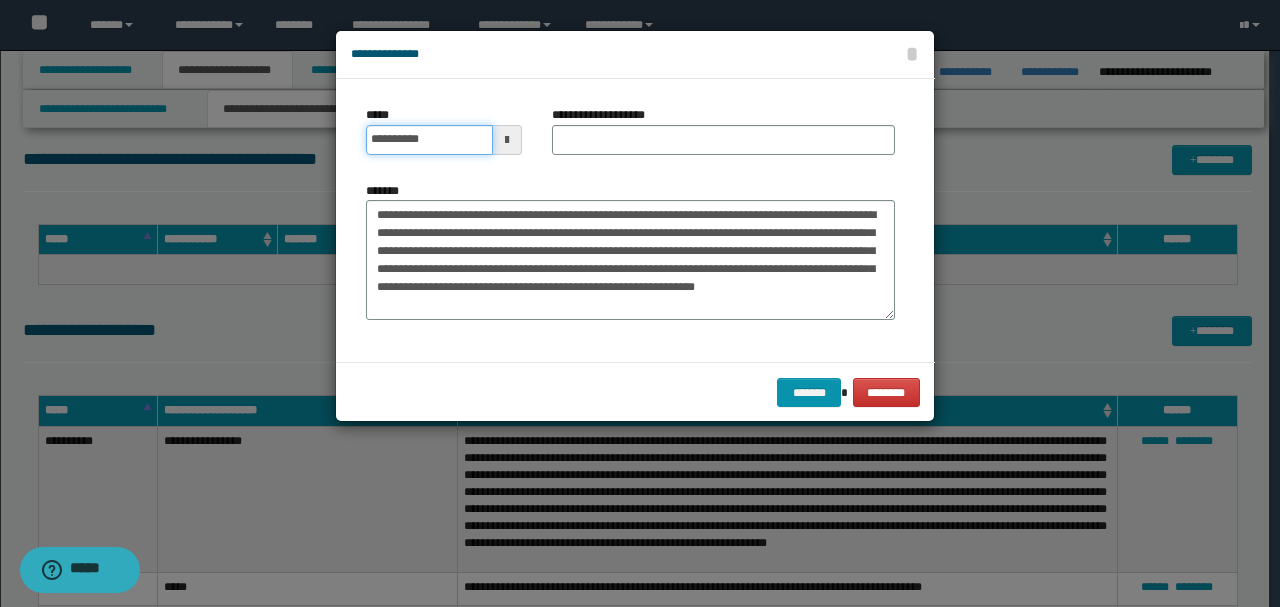 click on "**********" at bounding box center (429, 140) 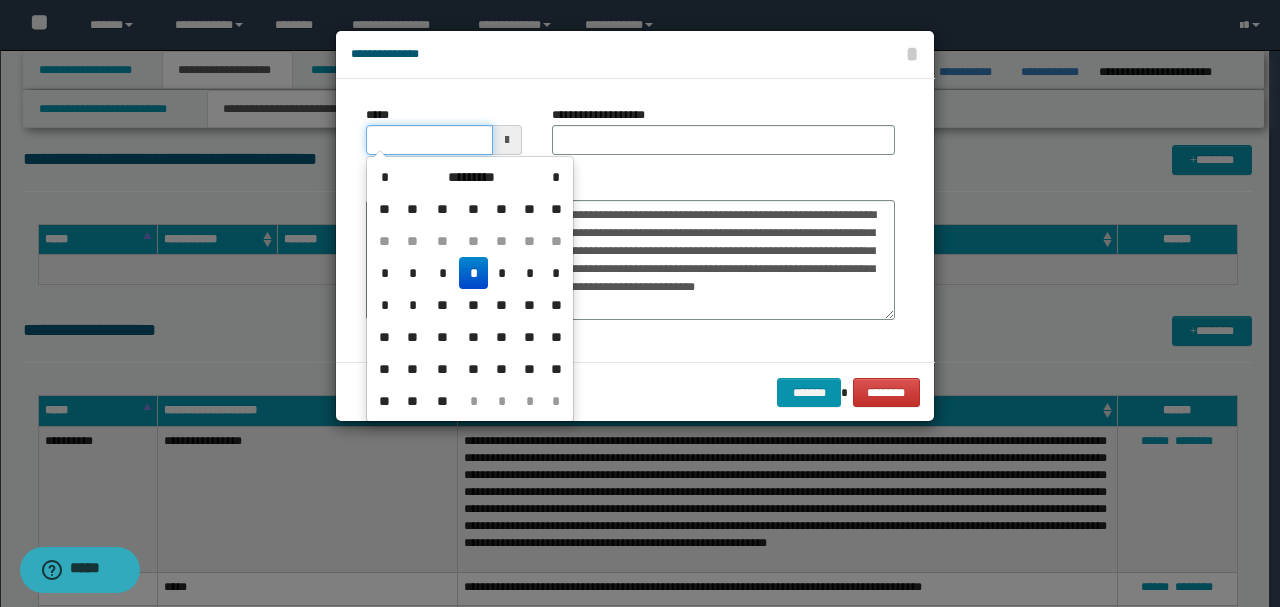 type on "**********" 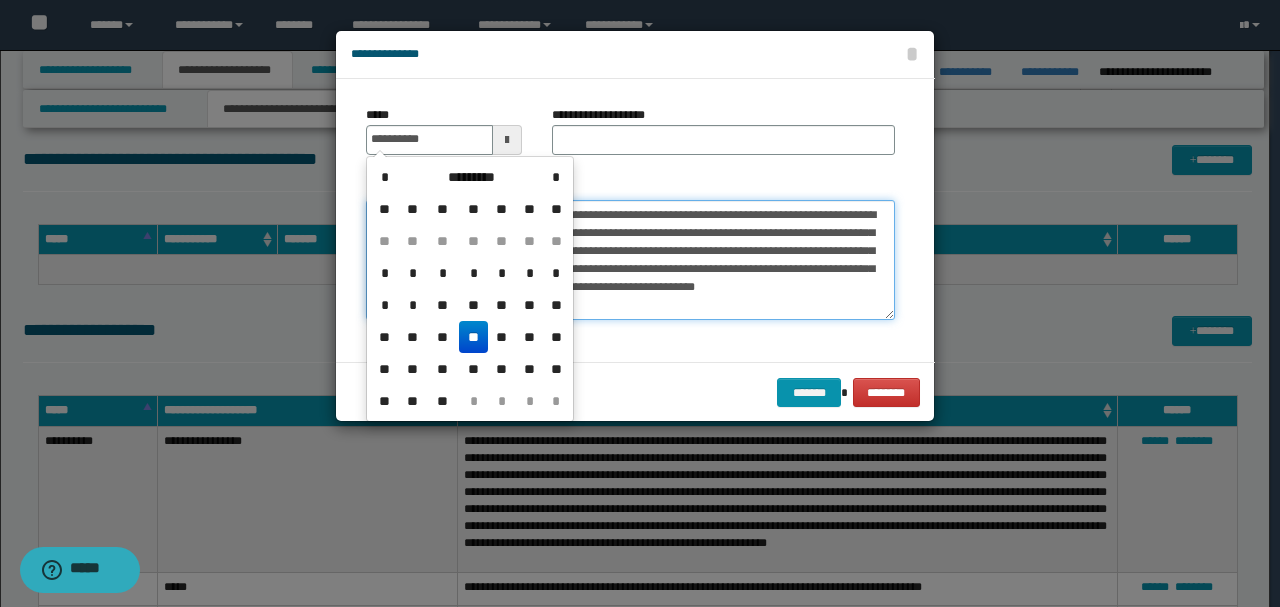 click on "**********" at bounding box center (630, 259) 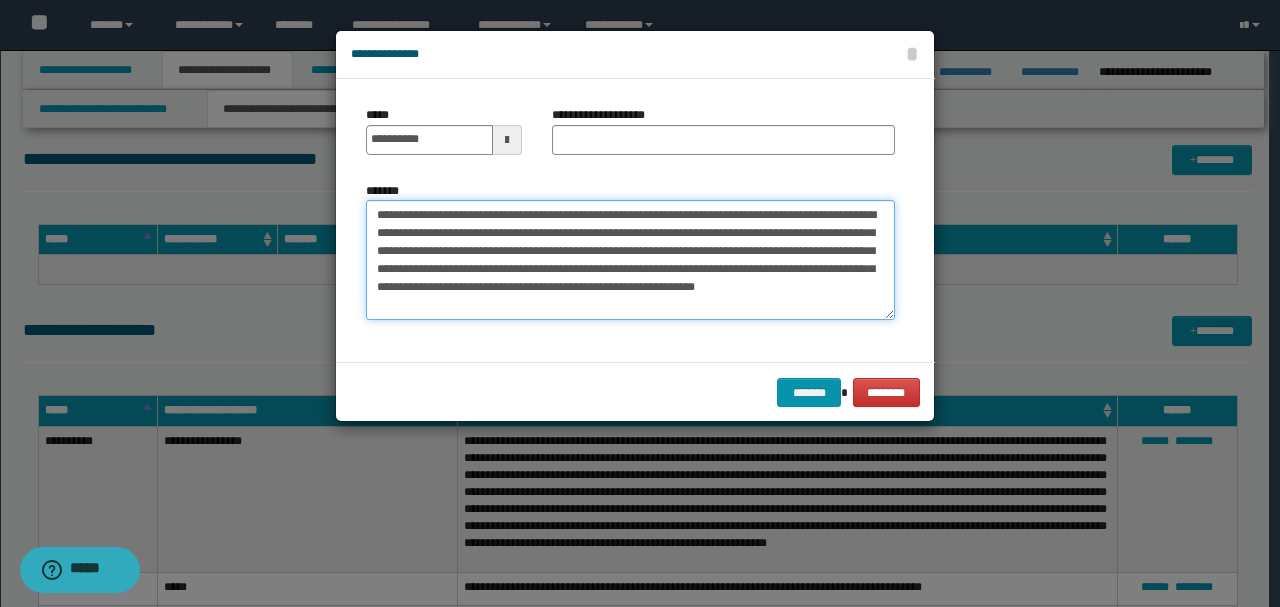 drag, startPoint x: 464, startPoint y: 211, endPoint x: 276, endPoint y: 207, distance: 188.04254 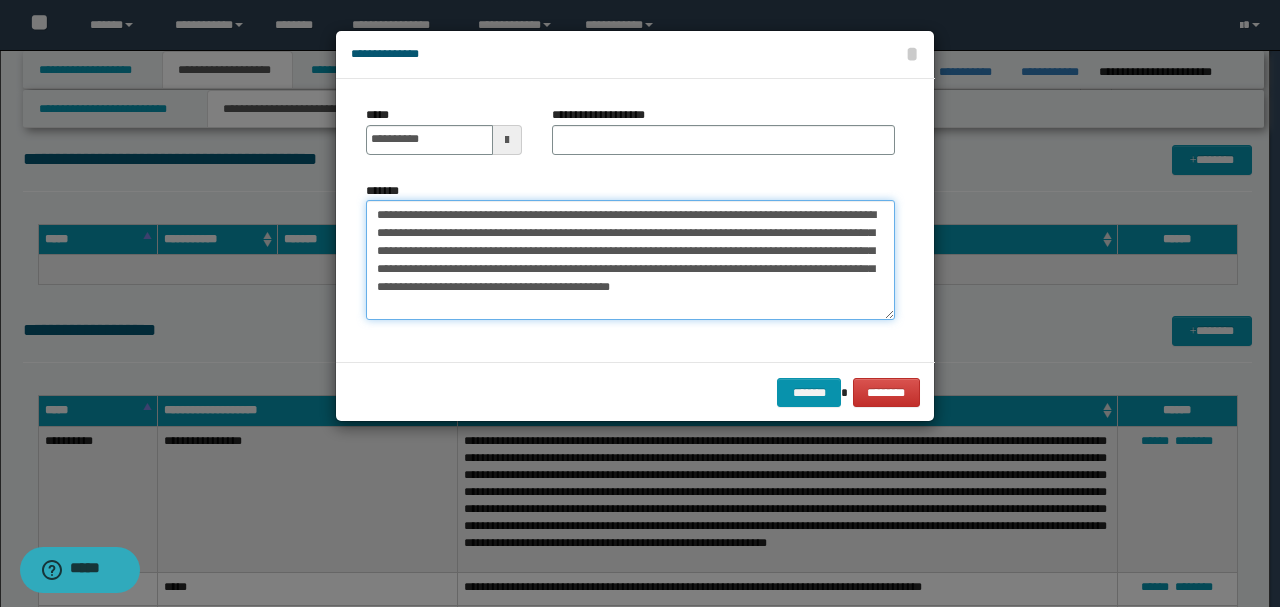 type on "**********" 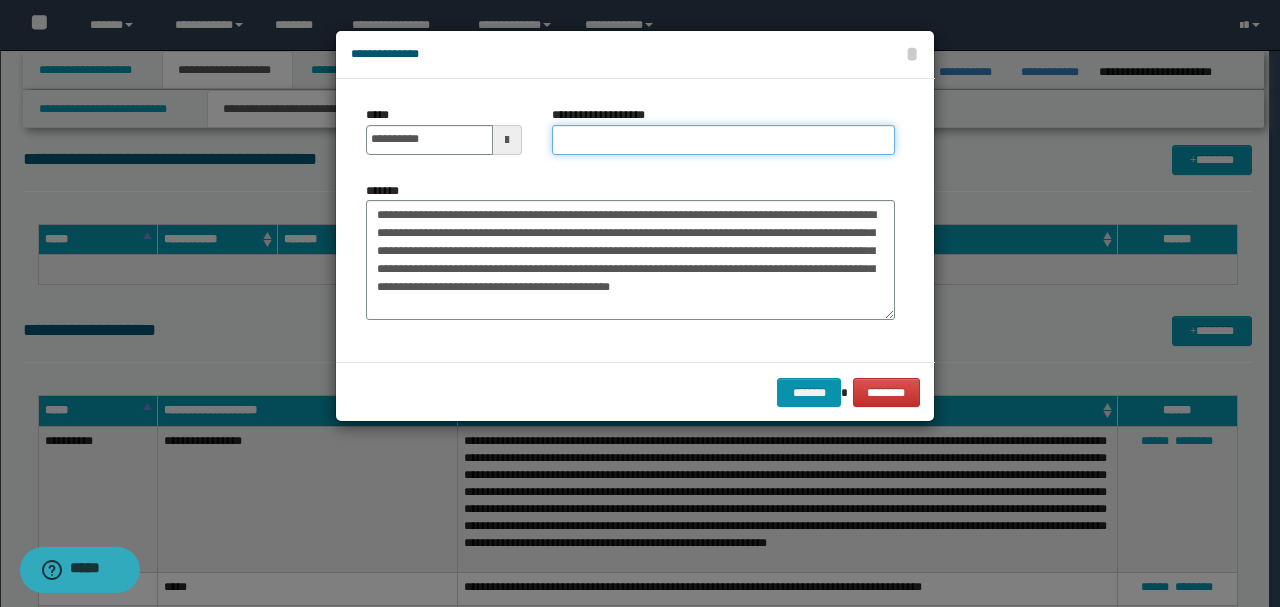 click on "**********" at bounding box center [723, 140] 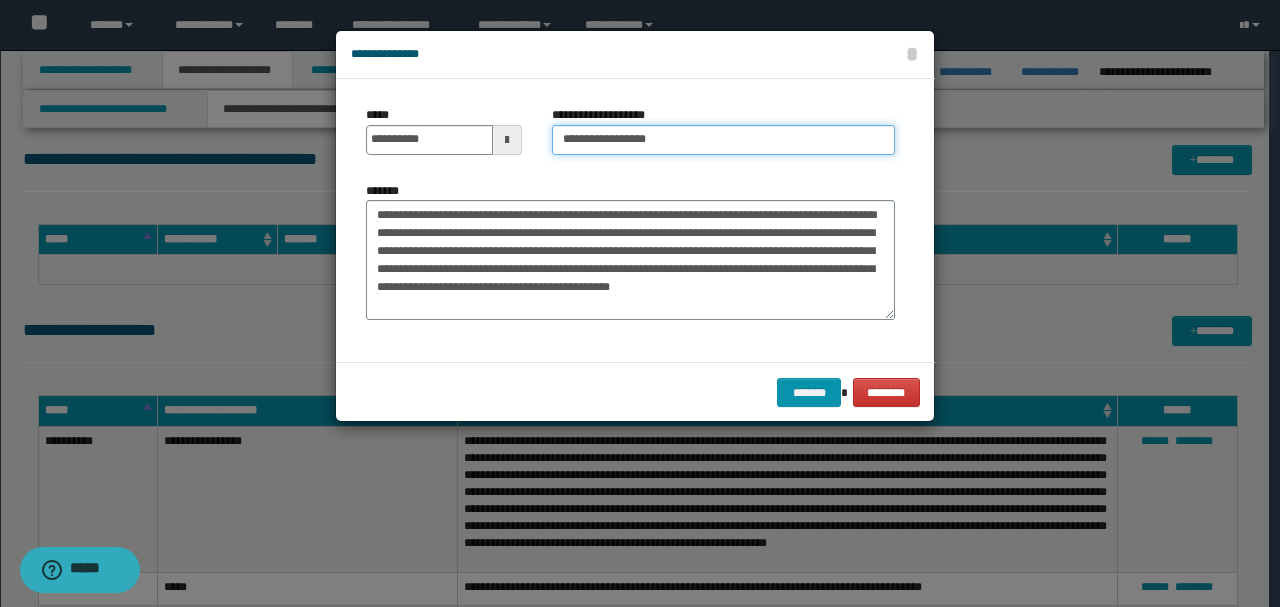 scroll, scrollTop: 66, scrollLeft: 0, axis: vertical 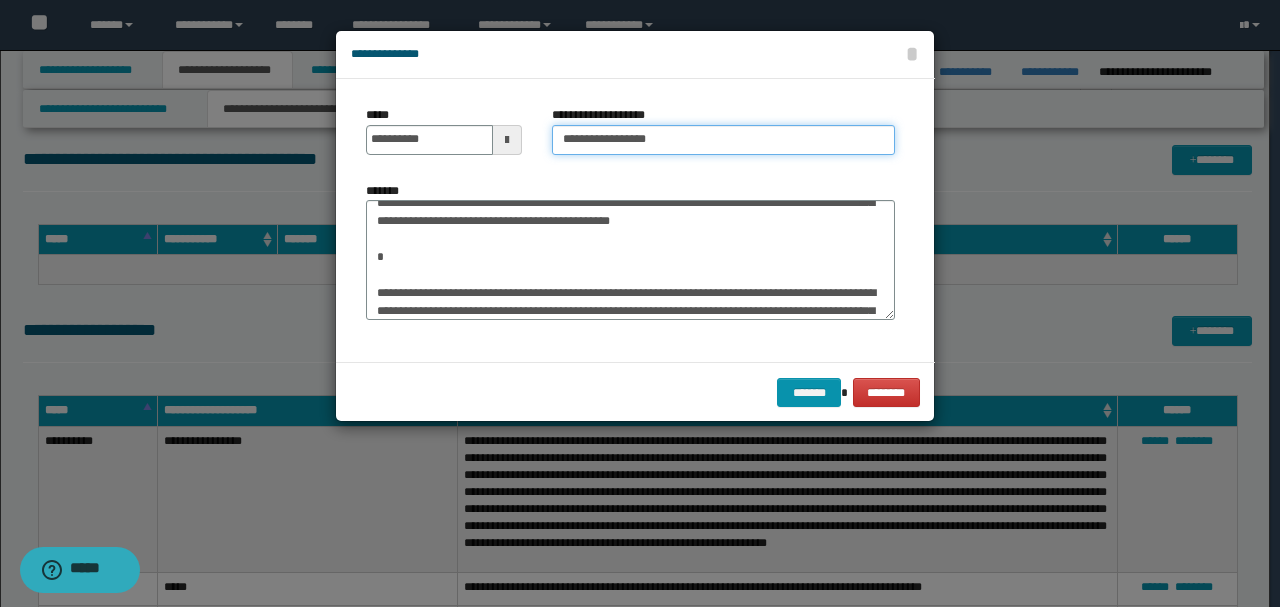 type on "**********" 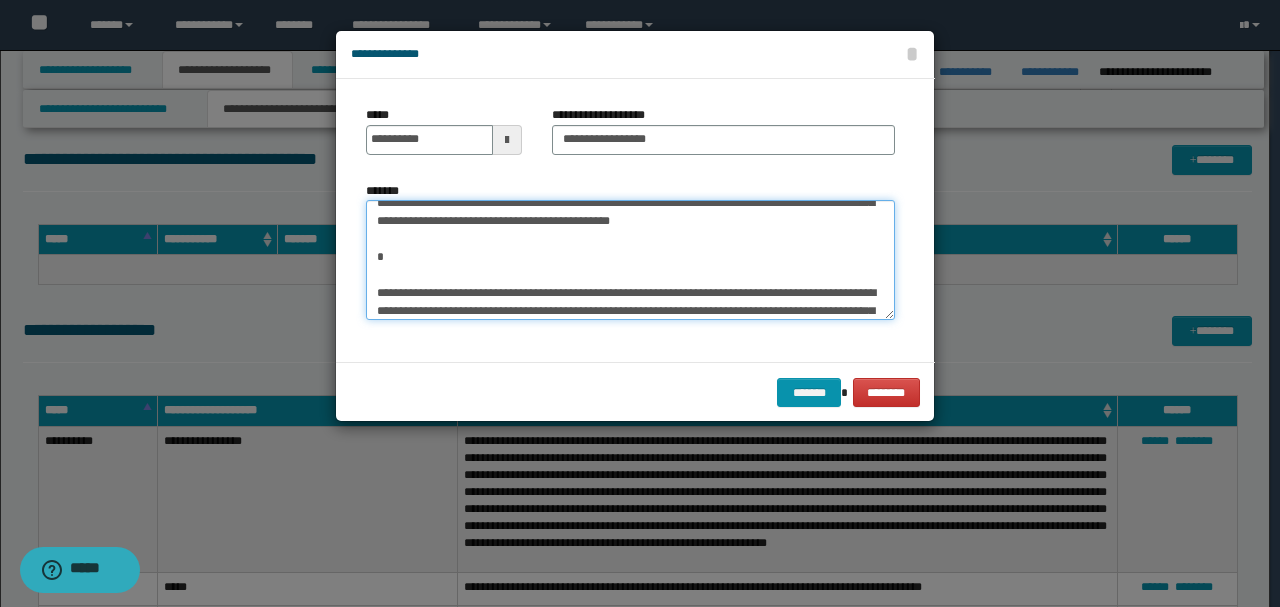 scroll, scrollTop: 126, scrollLeft: 0, axis: vertical 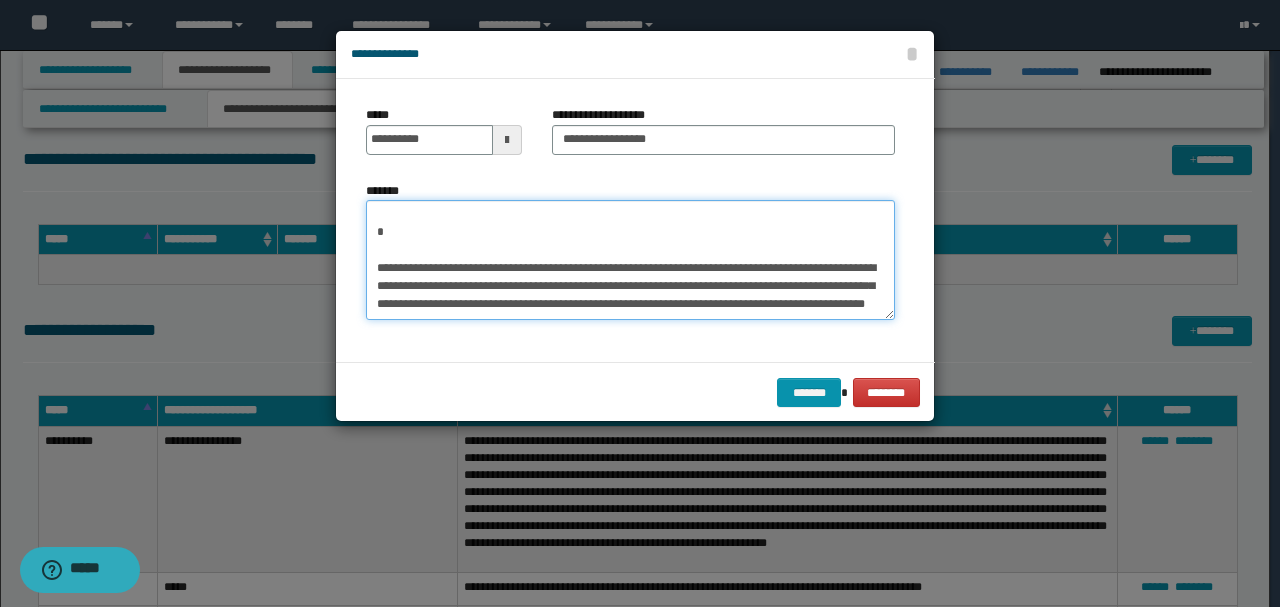 drag, startPoint x: 465, startPoint y: 277, endPoint x: 642, endPoint y: 342, distance: 188.55768 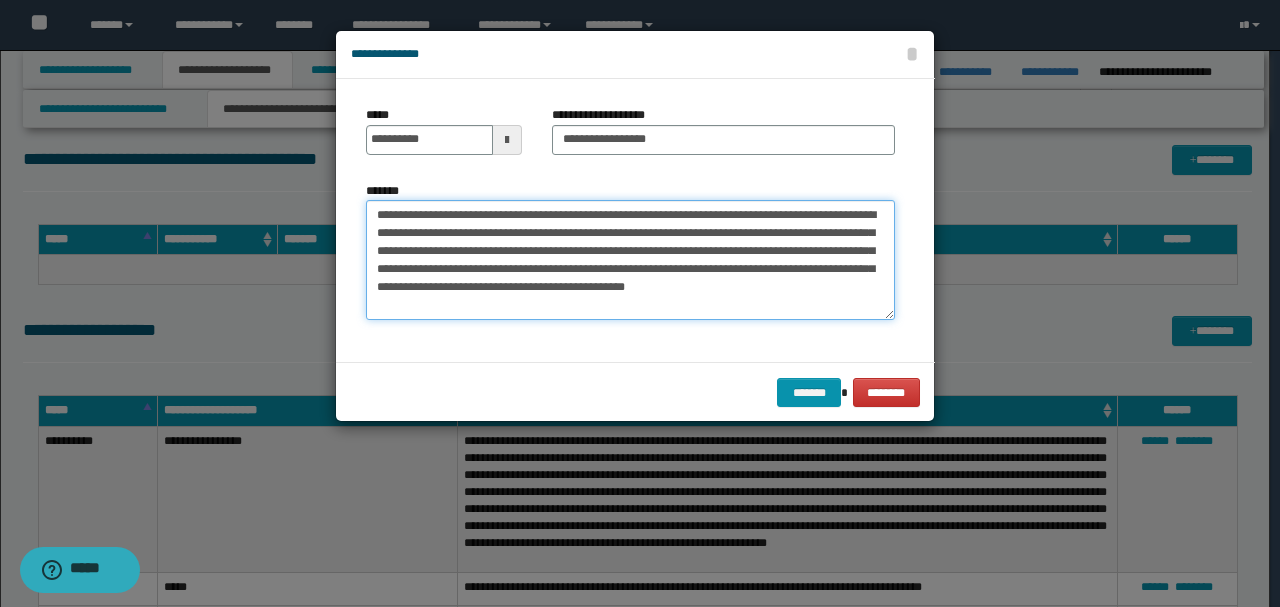 scroll, scrollTop: 36, scrollLeft: 0, axis: vertical 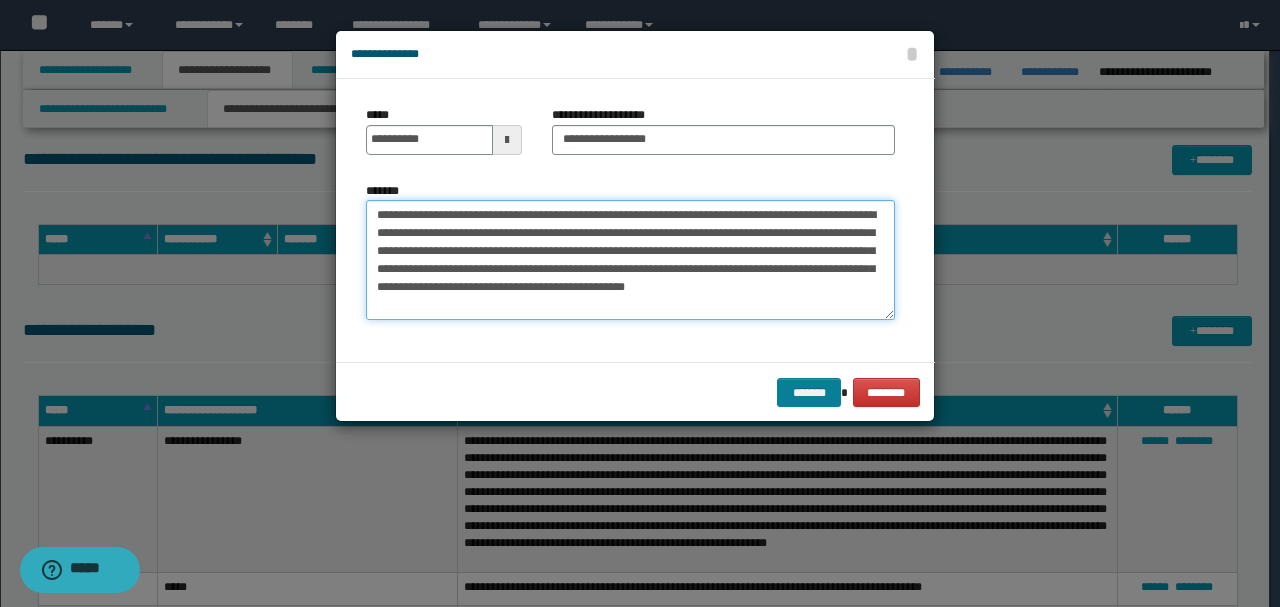 type on "**********" 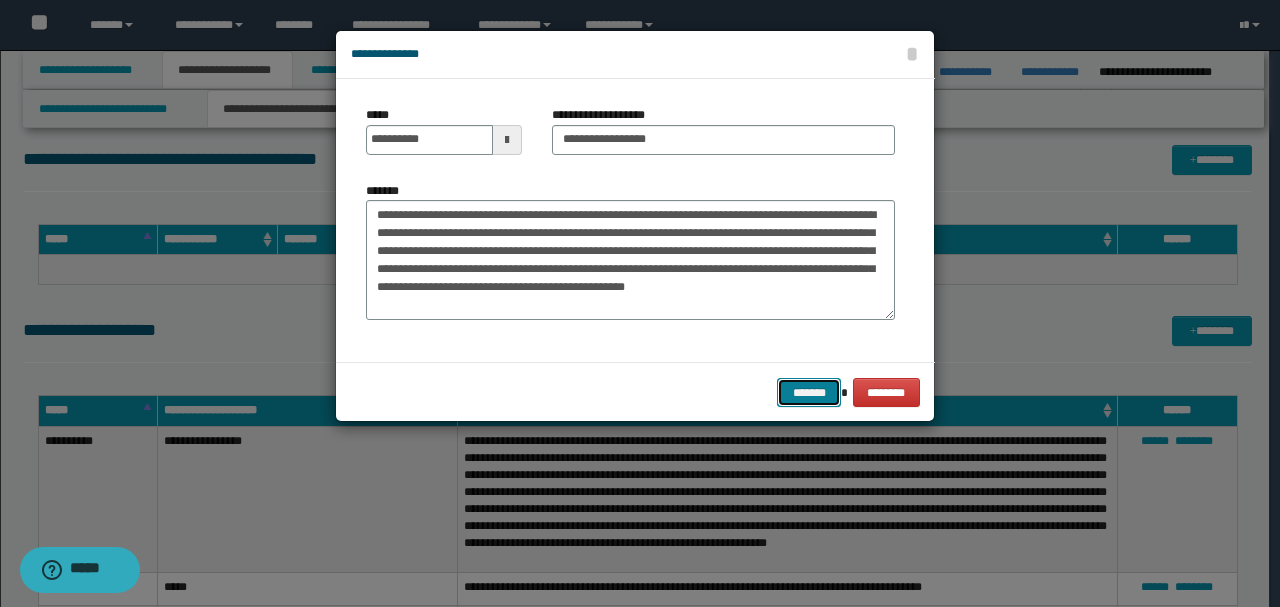 click on "*******" at bounding box center [809, 392] 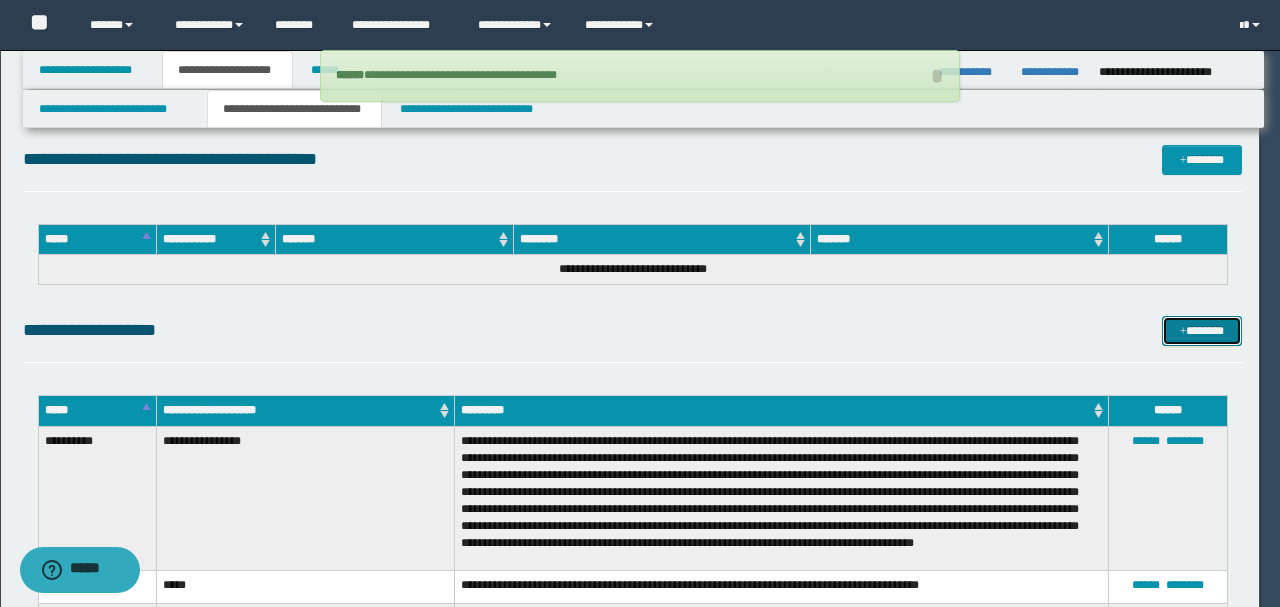 type 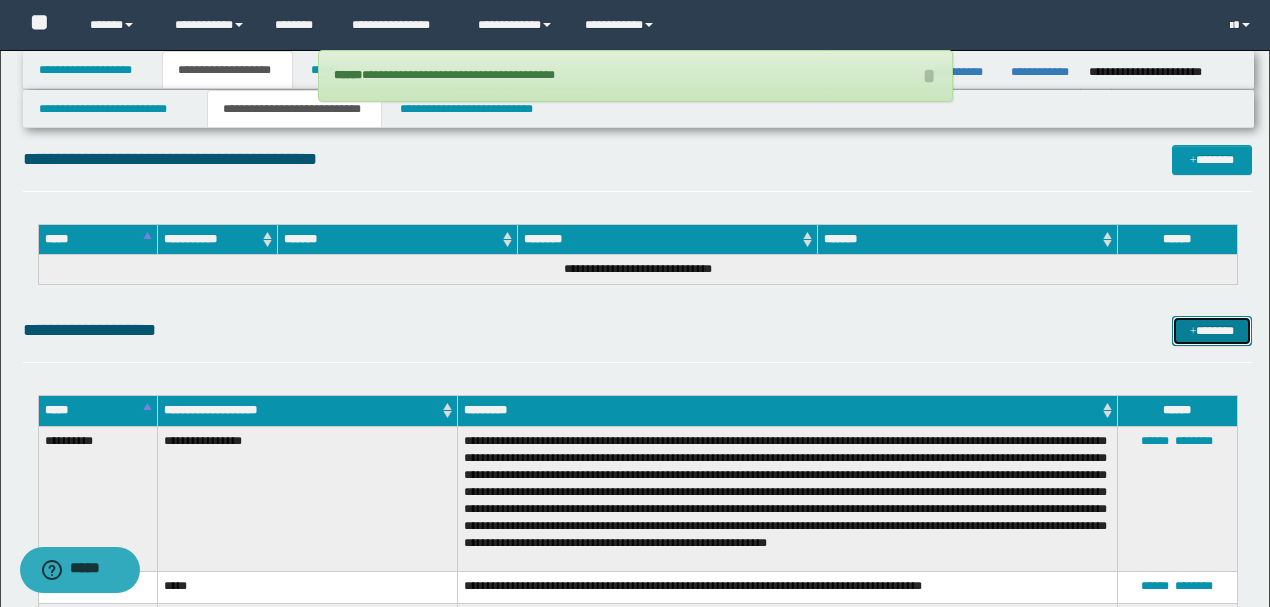 click on "*******" at bounding box center [1211, 330] 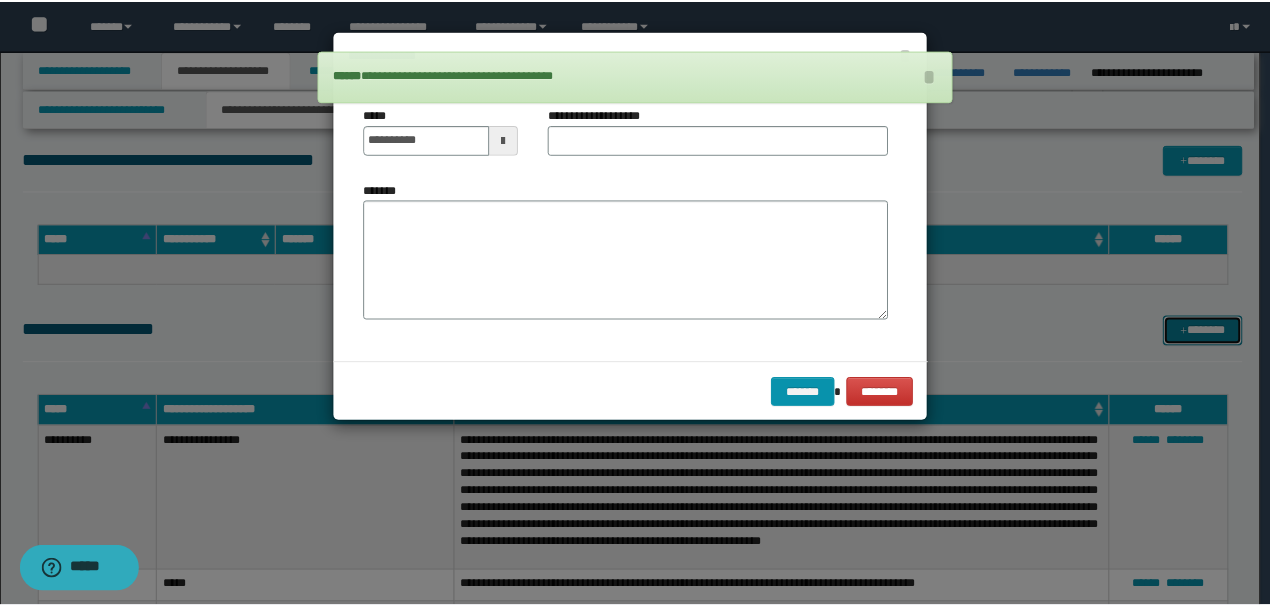 scroll, scrollTop: 0, scrollLeft: 0, axis: both 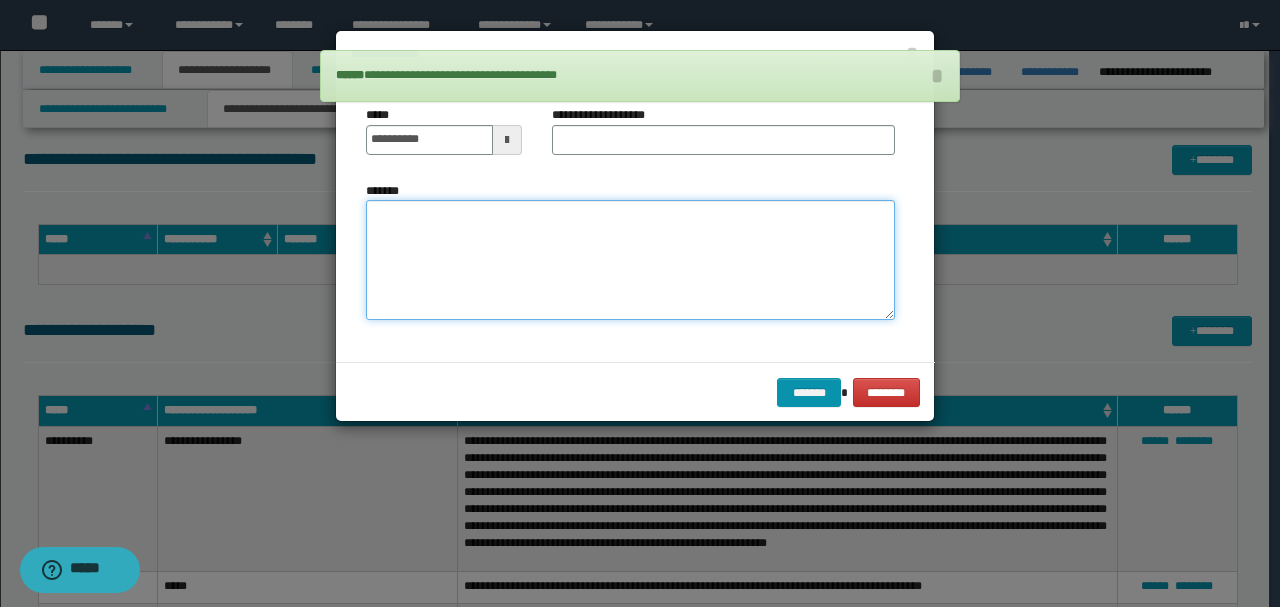 click on "*******" at bounding box center [630, 259] 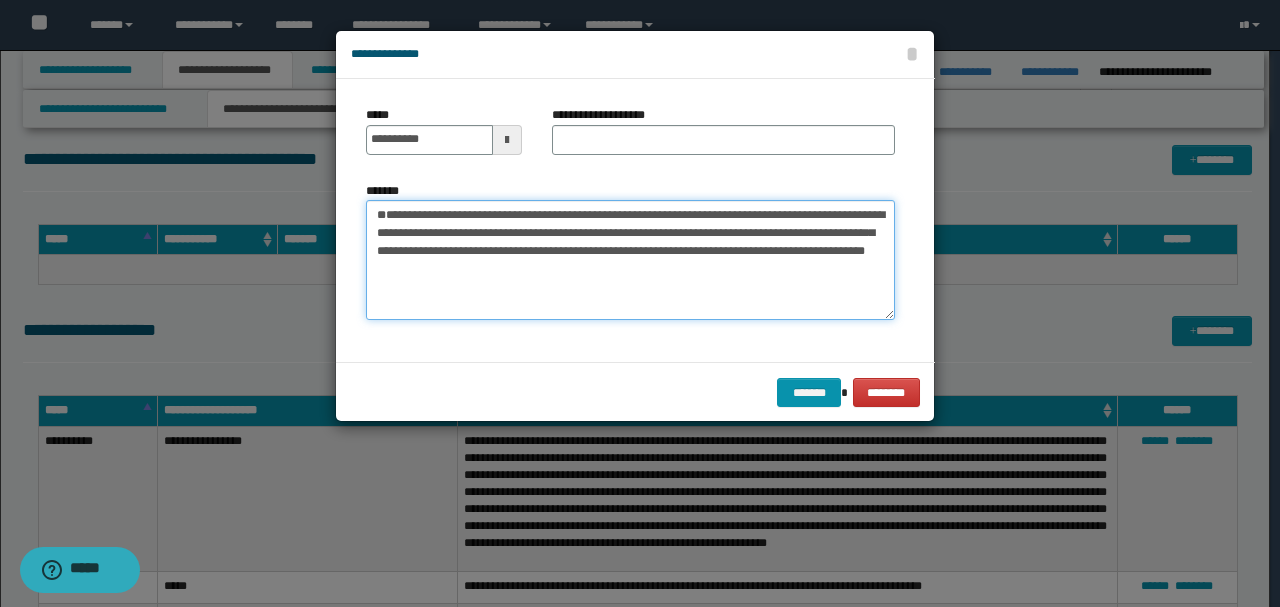 drag, startPoint x: 440, startPoint y: 248, endPoint x: 325, endPoint y: 178, distance: 134.62912 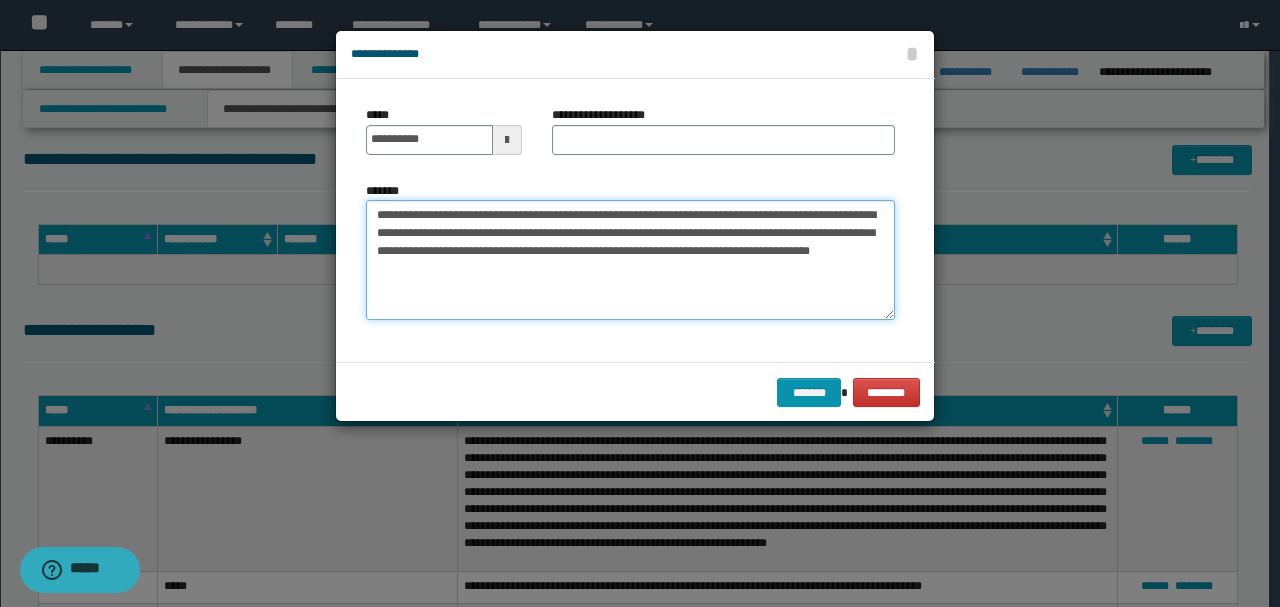 type on "**********" 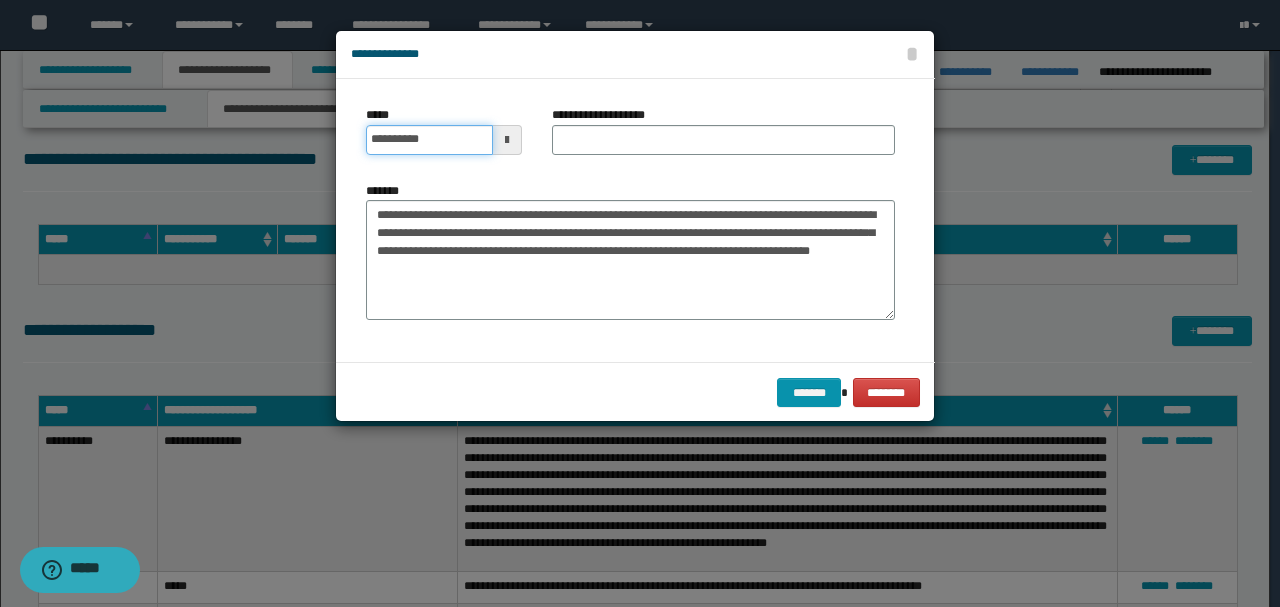 click on "**********" at bounding box center [429, 140] 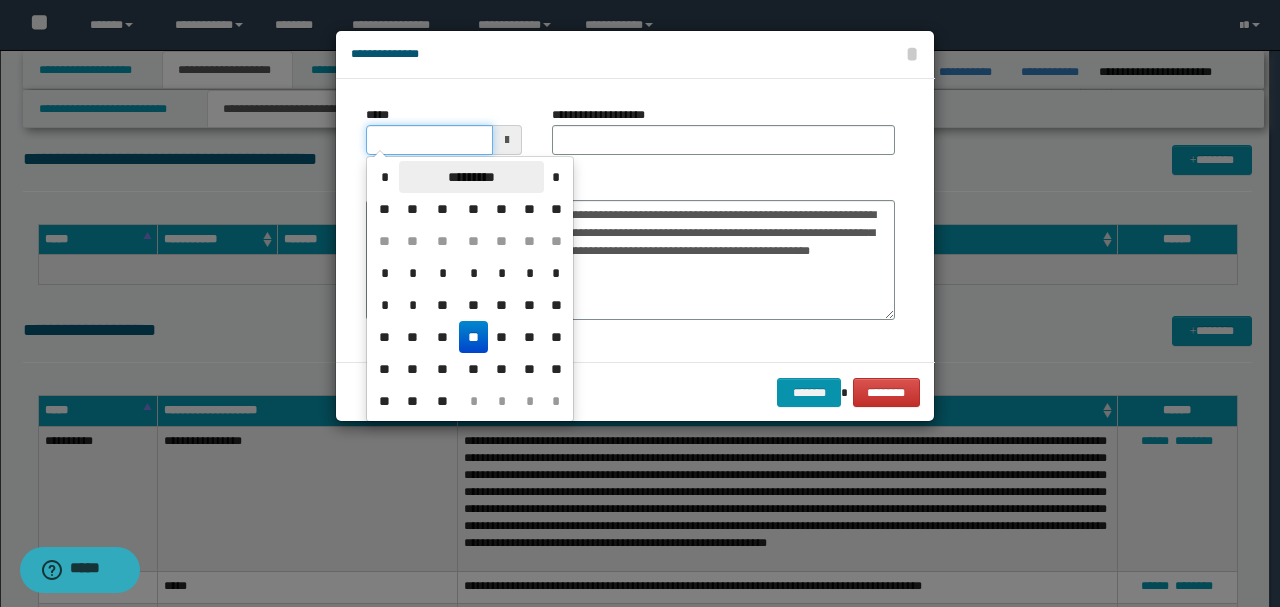 type on "**********" 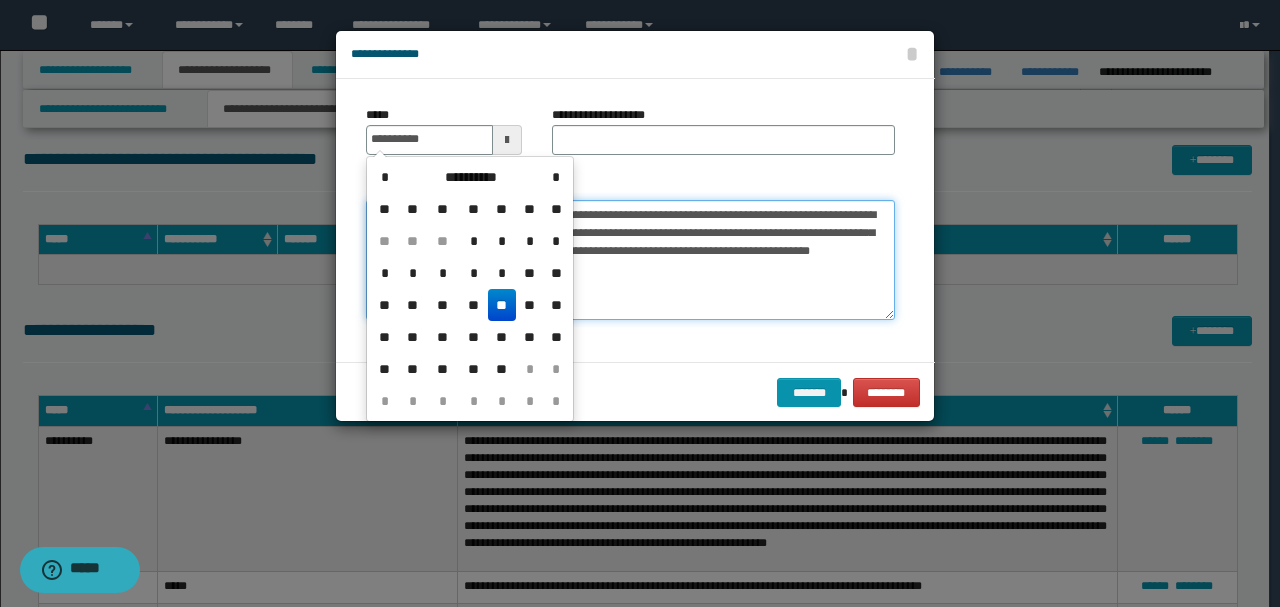 click on "**********" at bounding box center (630, 259) 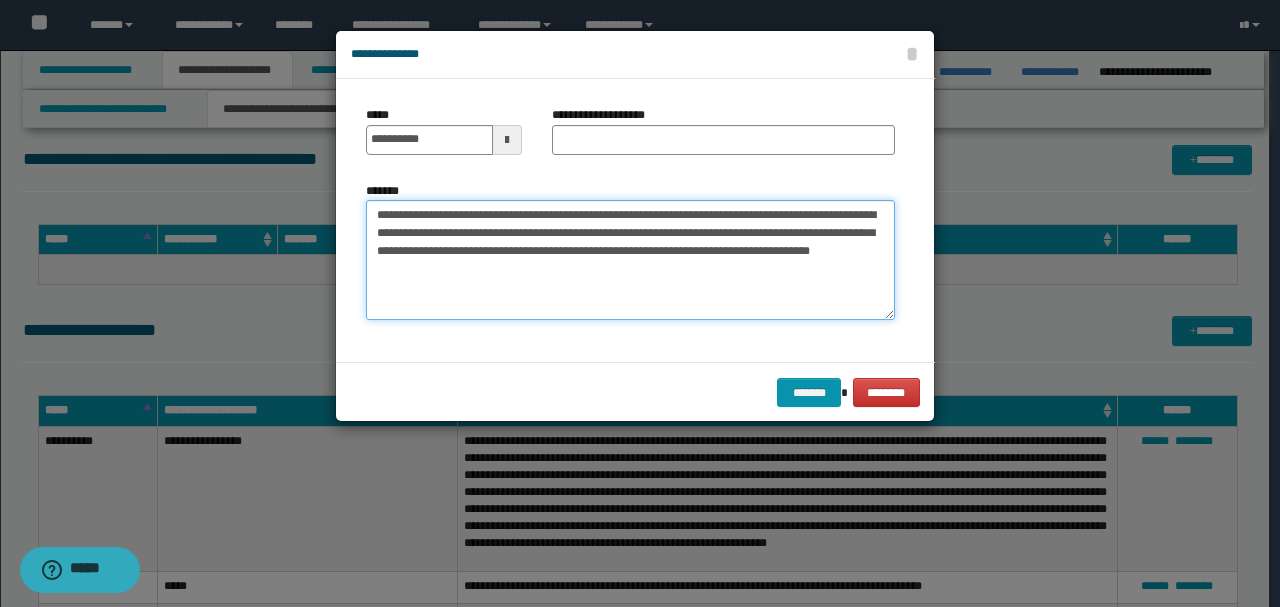 drag, startPoint x: 487, startPoint y: 212, endPoint x: 259, endPoint y: 212, distance: 228 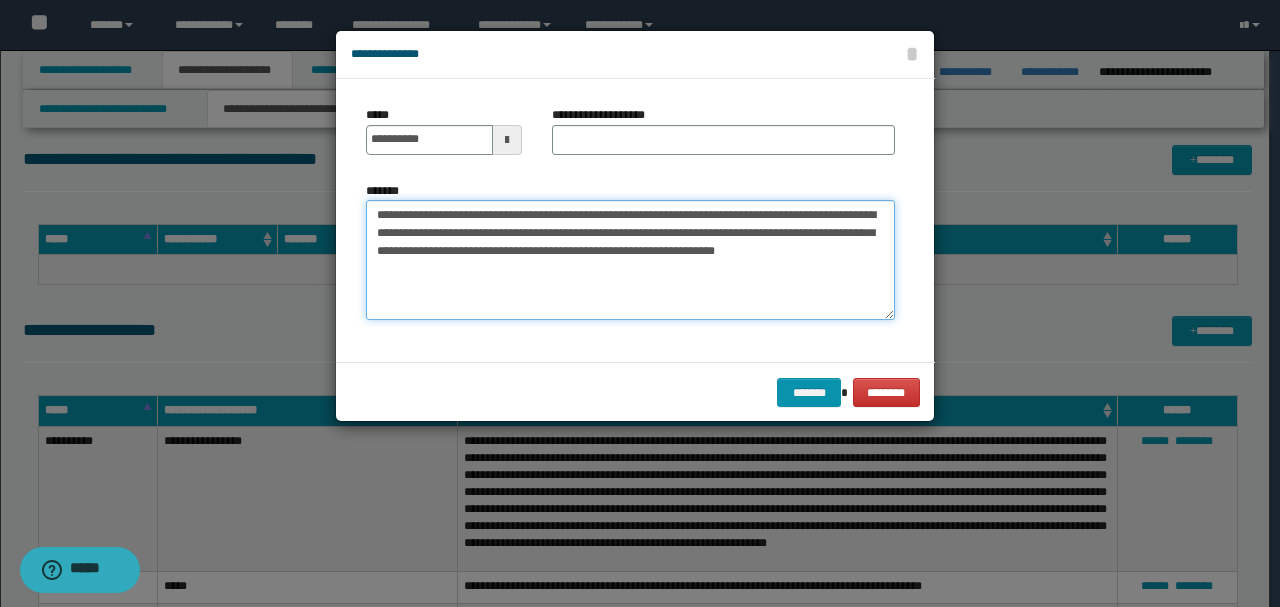type on "**********" 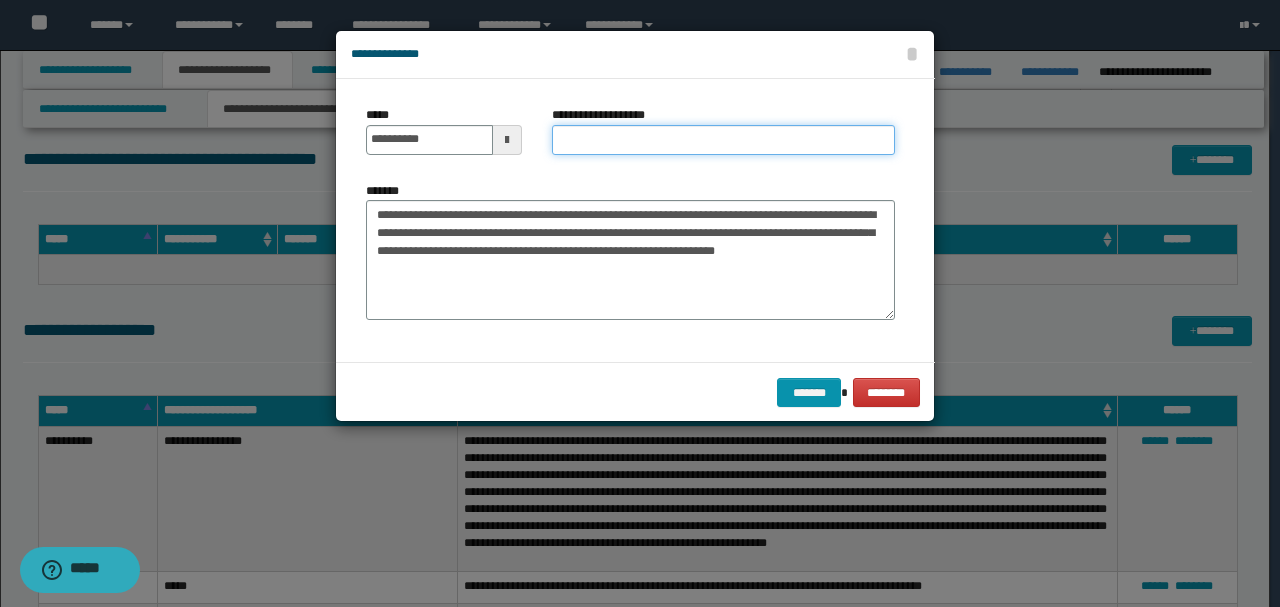 click on "**********" at bounding box center (723, 140) 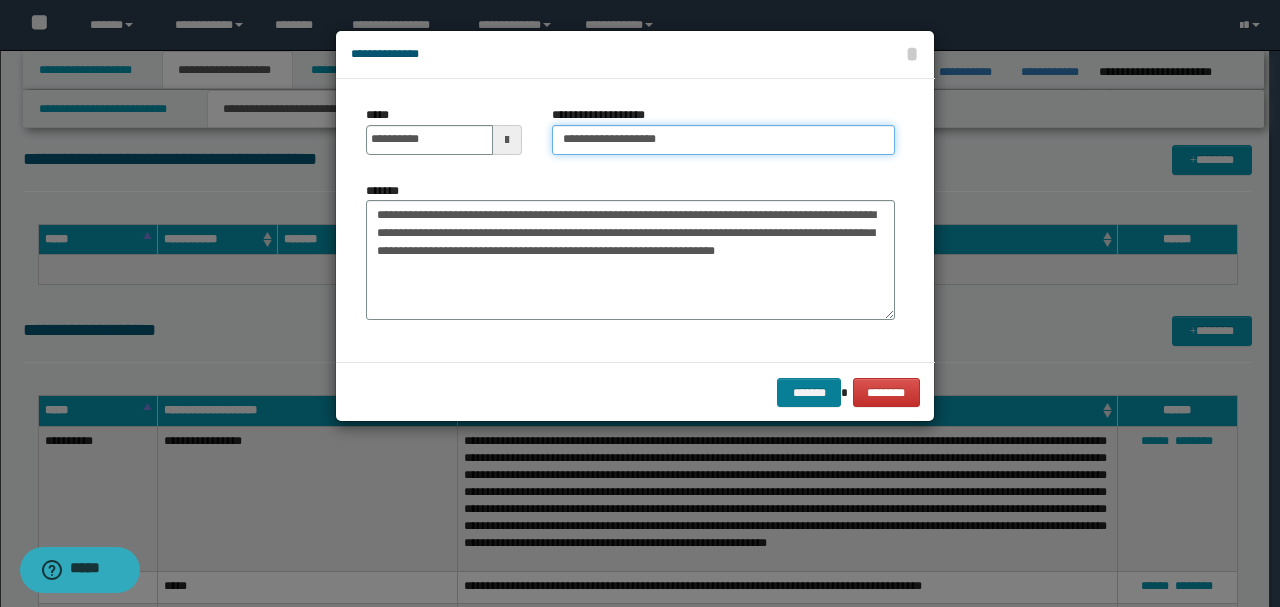 type on "**********" 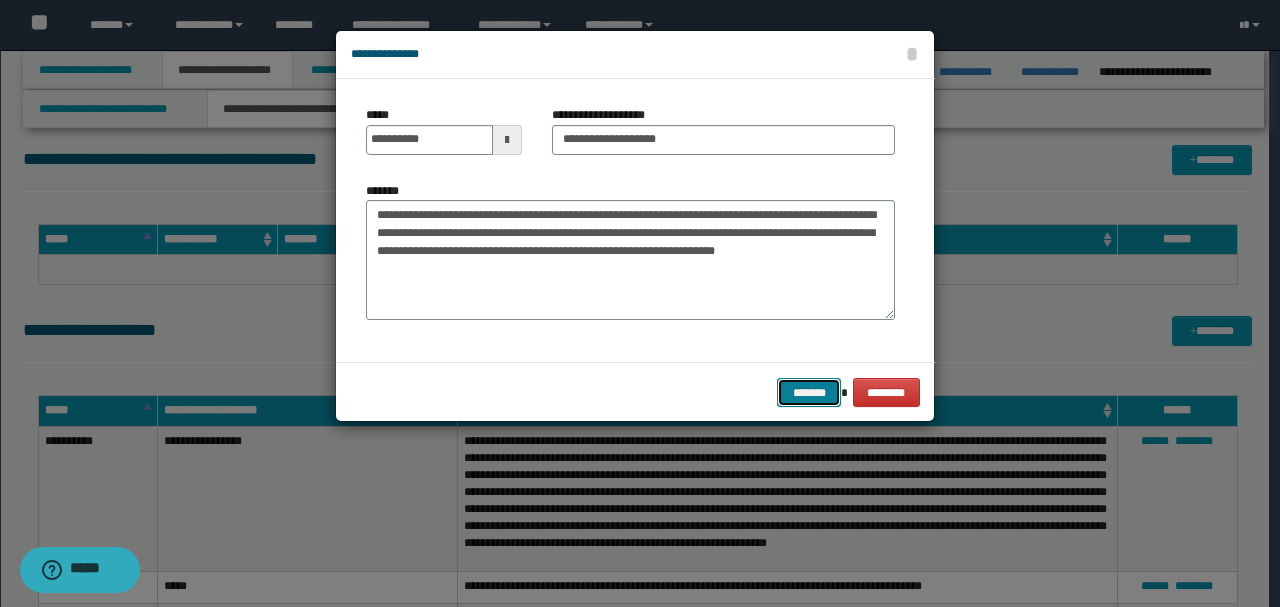 click on "*******" at bounding box center [809, 392] 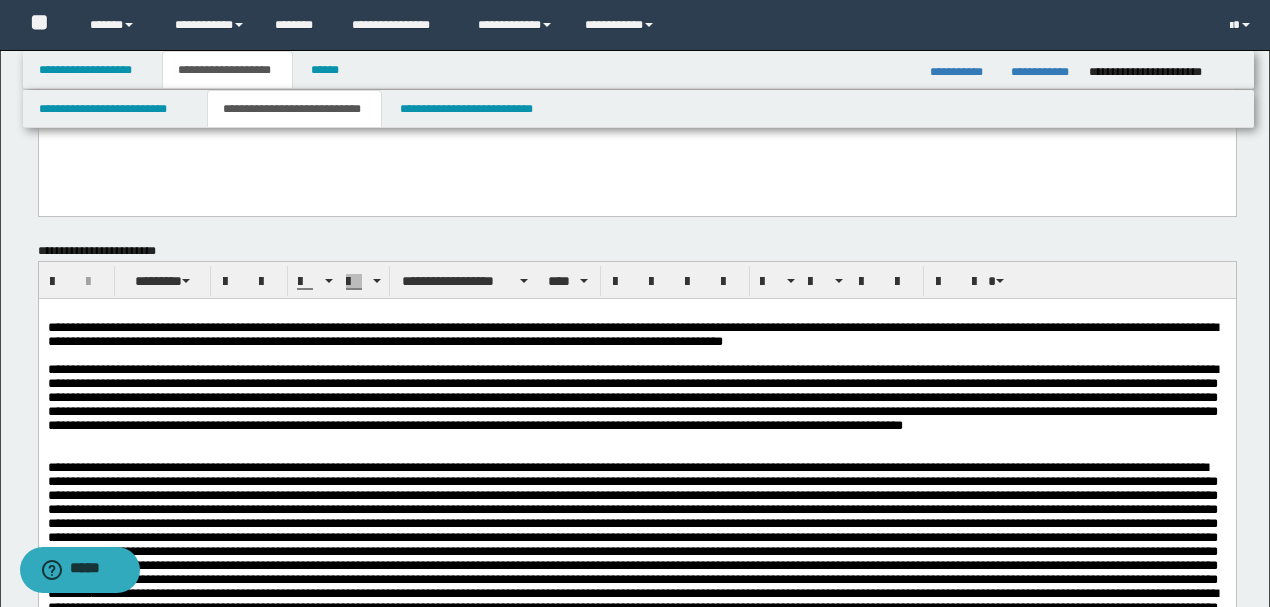 scroll, scrollTop: 2733, scrollLeft: 0, axis: vertical 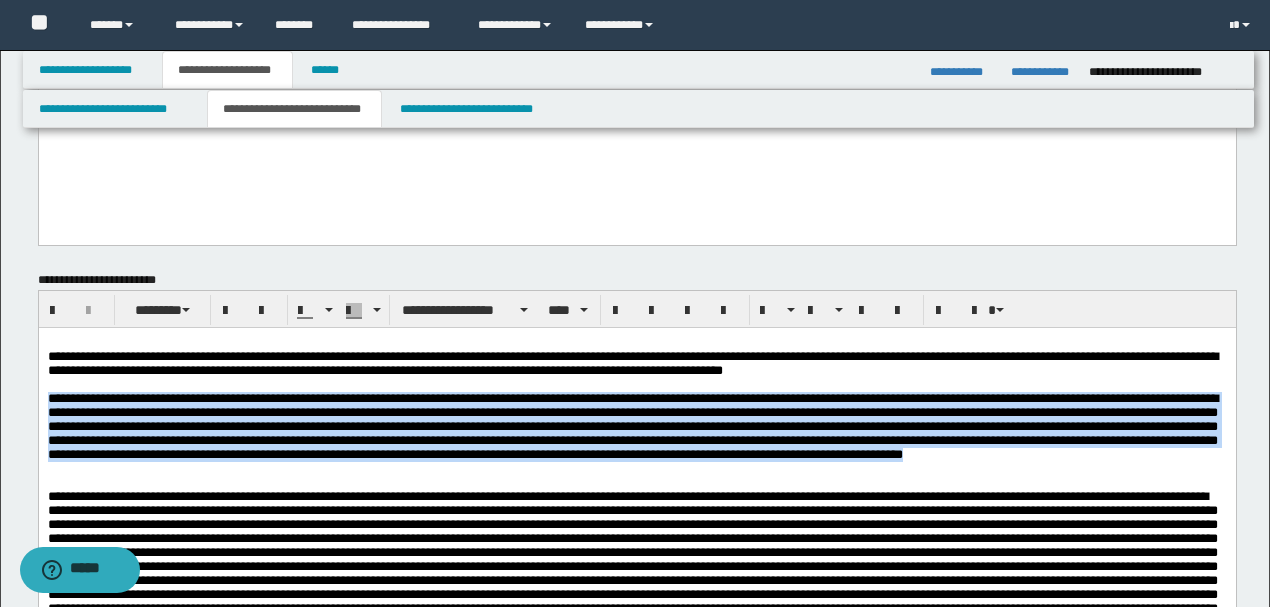 drag, startPoint x: 45, startPoint y: 403, endPoint x: 338, endPoint y: 487, distance: 304.80322 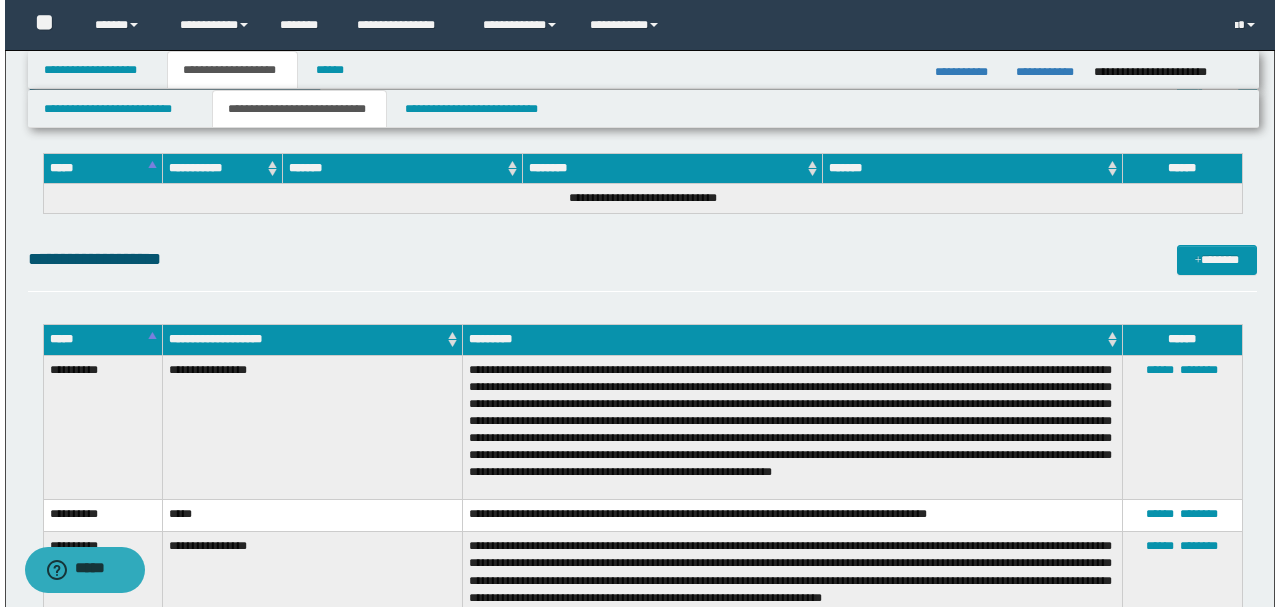scroll, scrollTop: 5200, scrollLeft: 0, axis: vertical 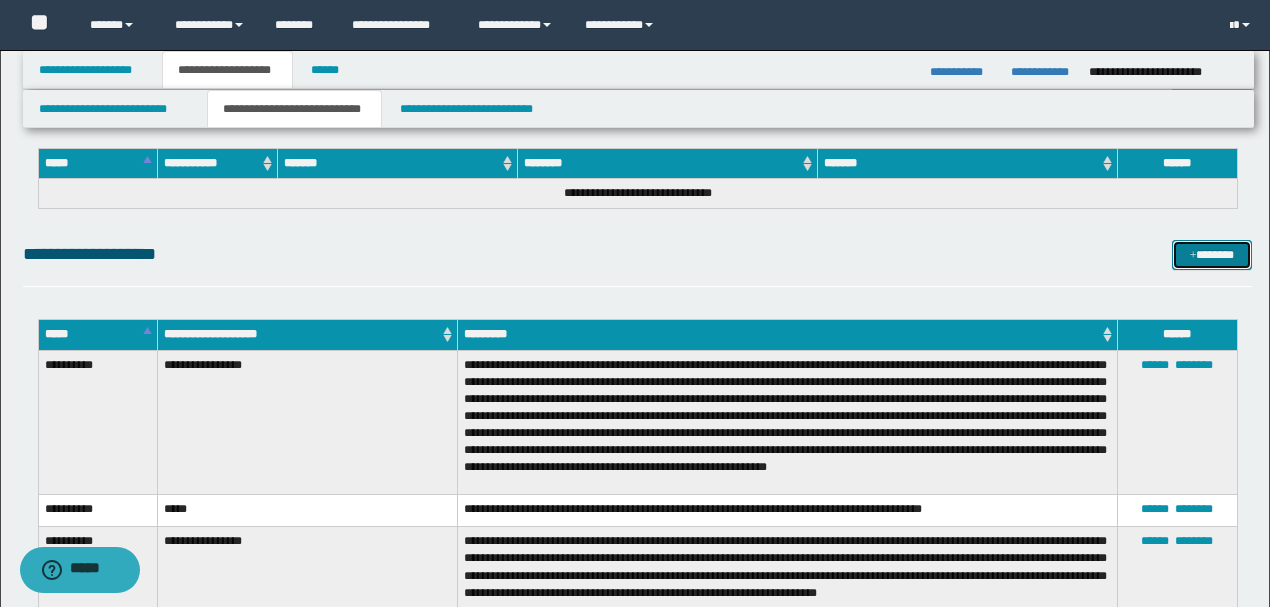 click on "*******" at bounding box center (1211, 254) 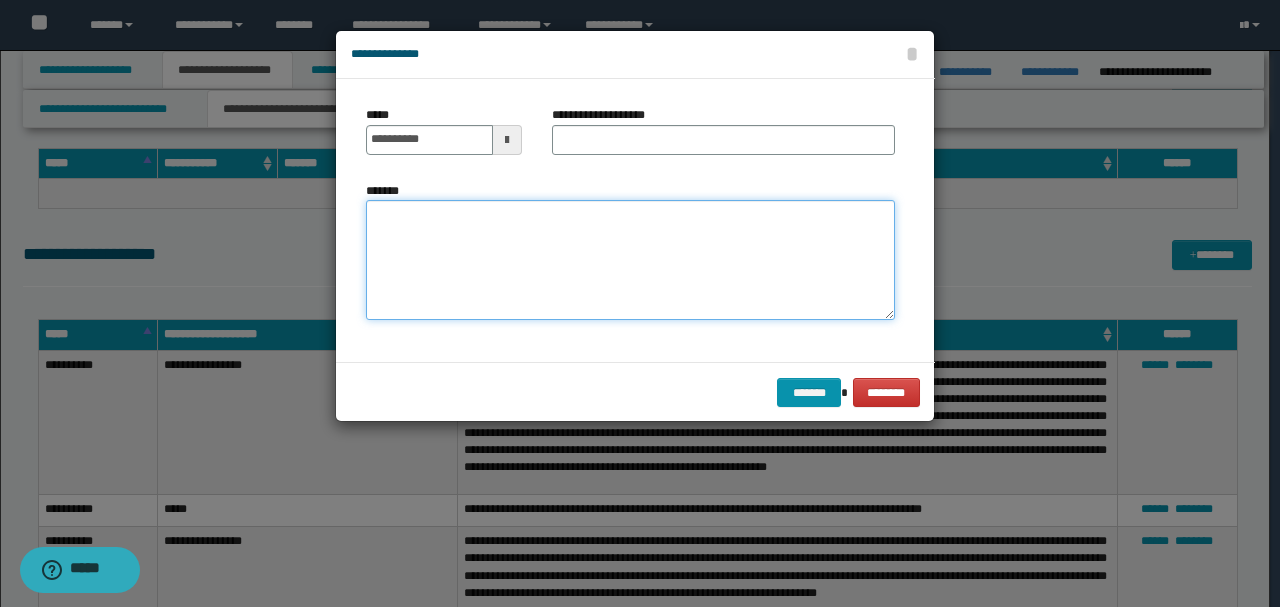 click on "*******" at bounding box center (630, 259) 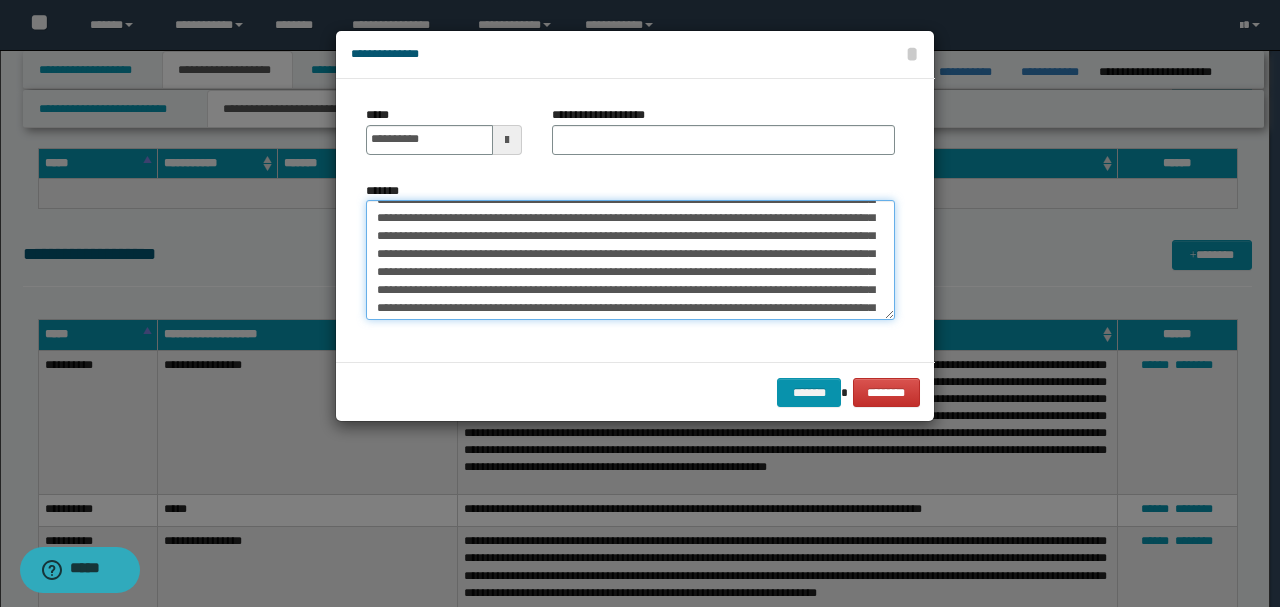 scroll, scrollTop: 0, scrollLeft: 0, axis: both 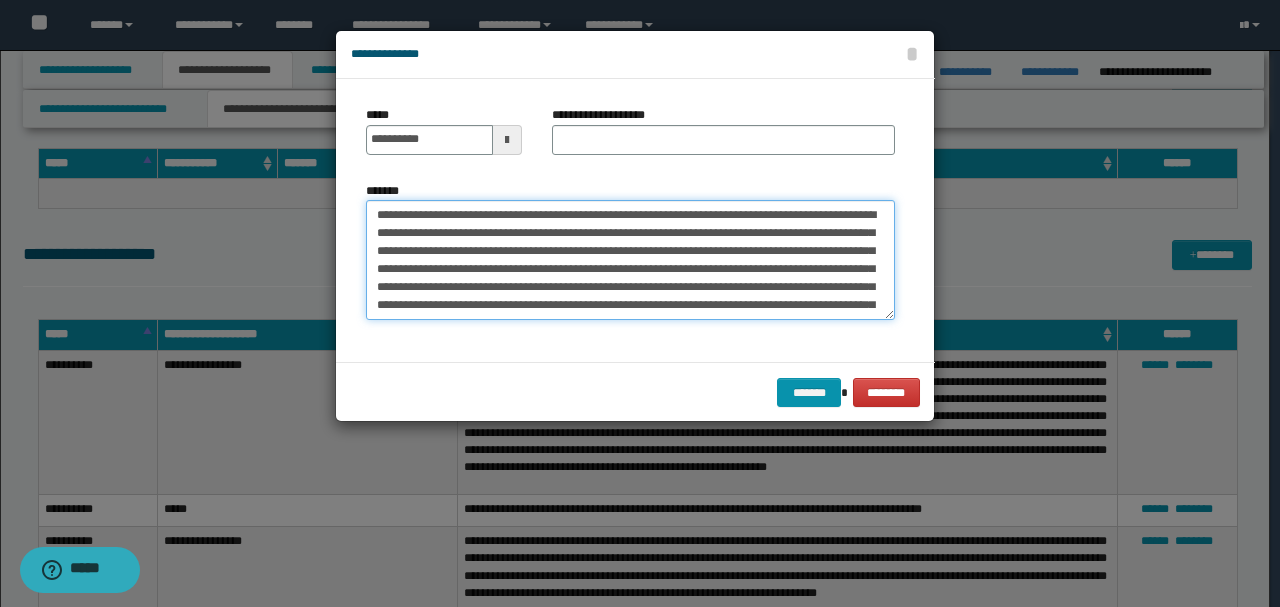 drag, startPoint x: 440, startPoint y: 217, endPoint x: 296, endPoint y: 207, distance: 144.3468 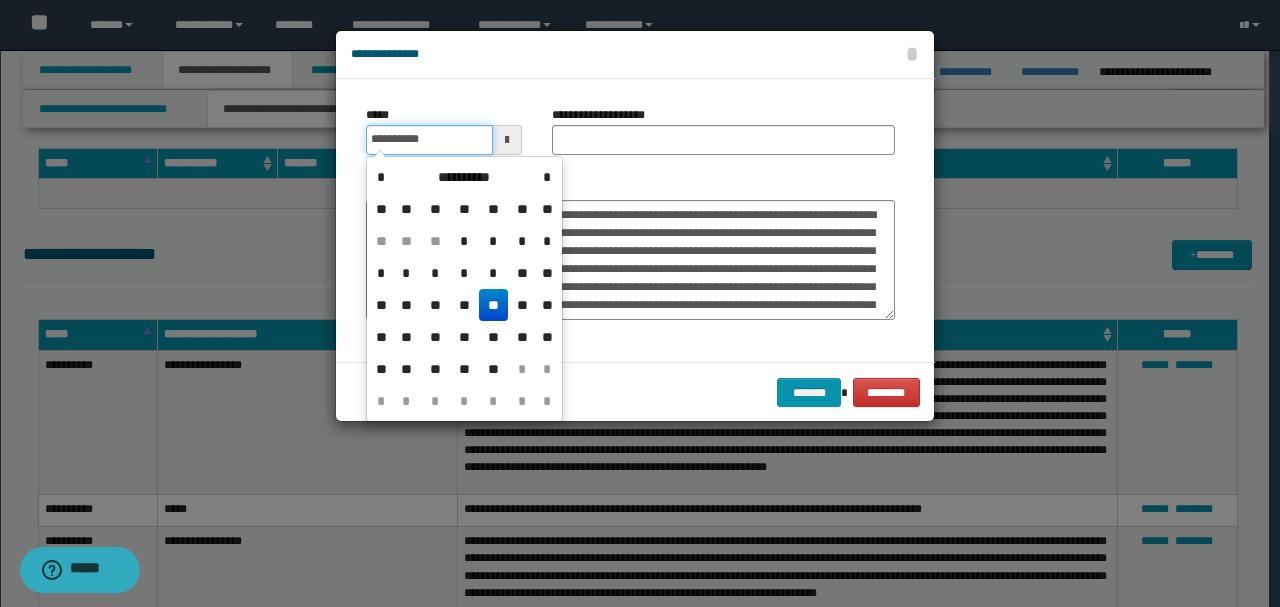 click on "**********" at bounding box center (429, 140) 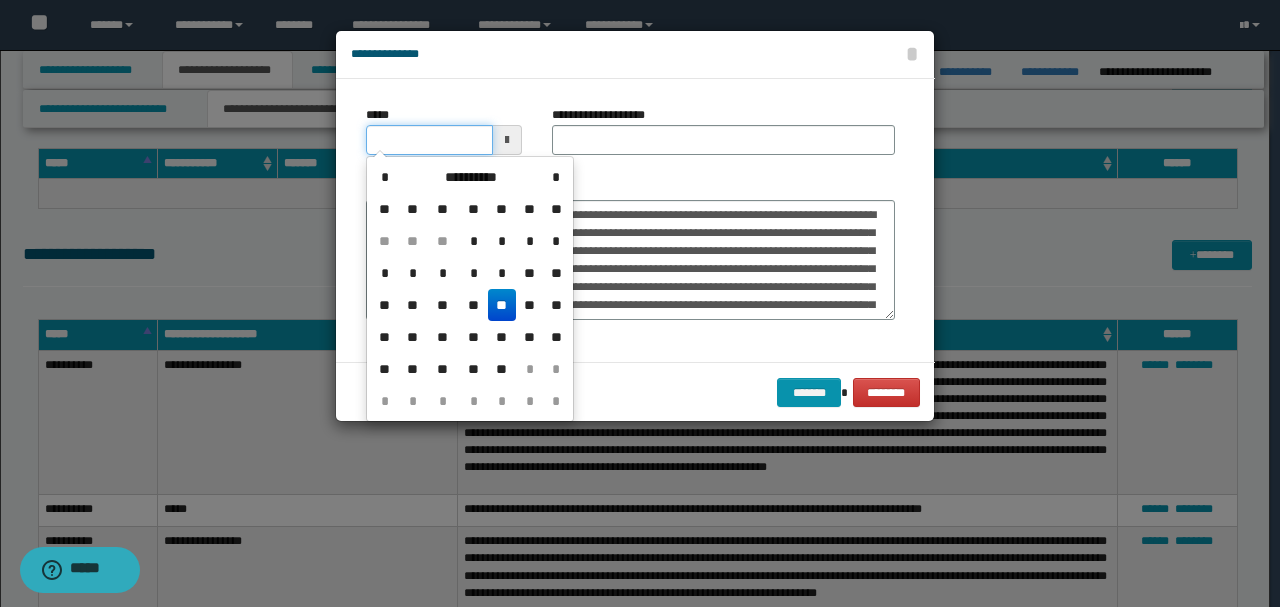 type on "**********" 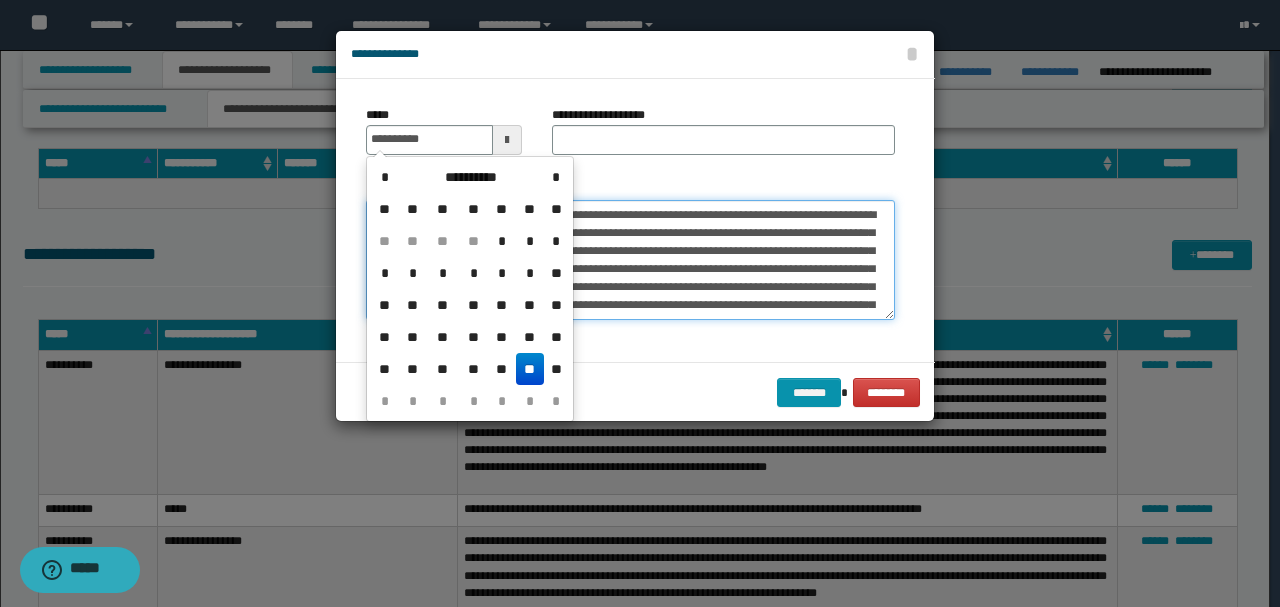 click on "*******" at bounding box center (630, 259) 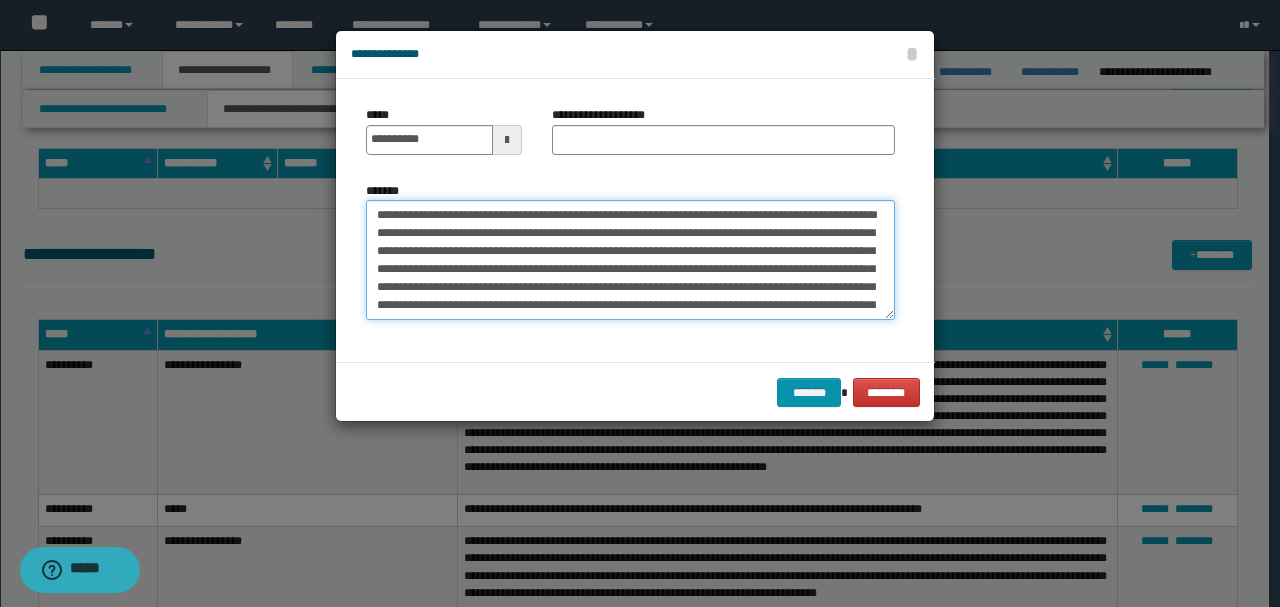 drag, startPoint x: 465, startPoint y: 213, endPoint x: 264, endPoint y: 213, distance: 201 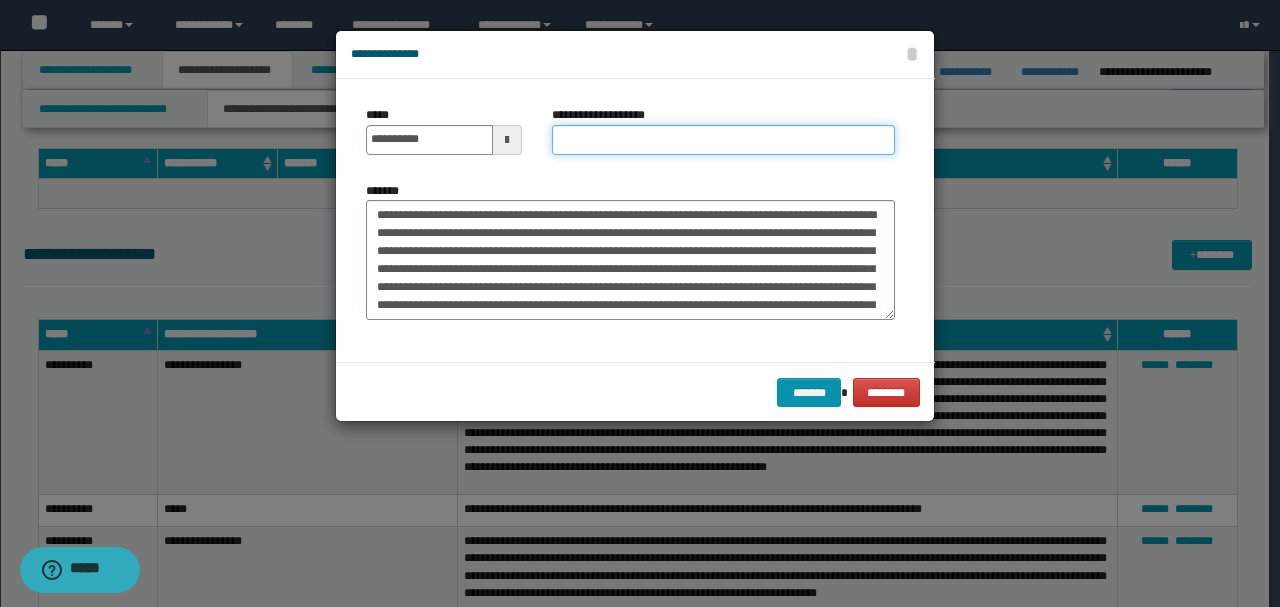 click on "**********" at bounding box center [723, 140] 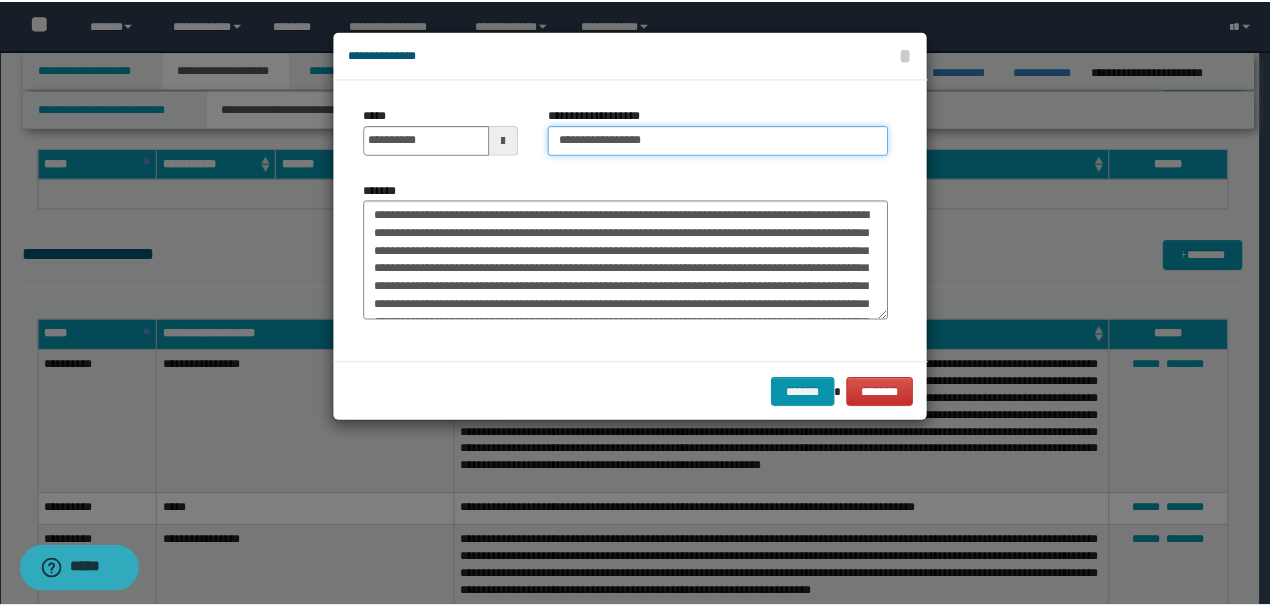 scroll, scrollTop: 126, scrollLeft: 0, axis: vertical 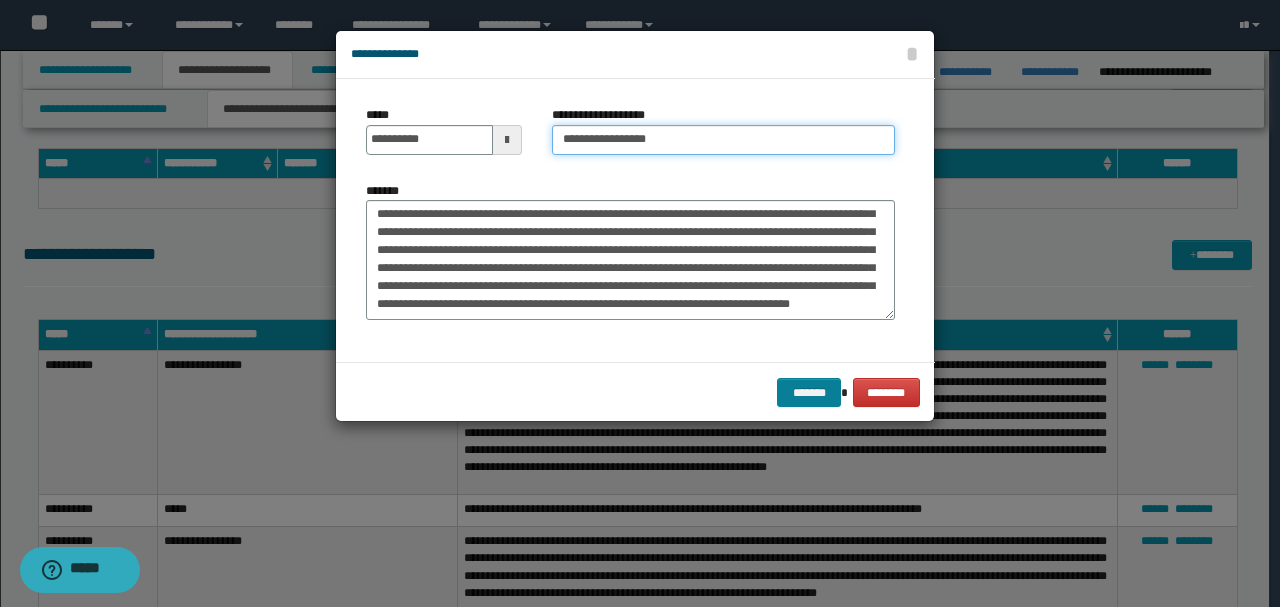 type on "**********" 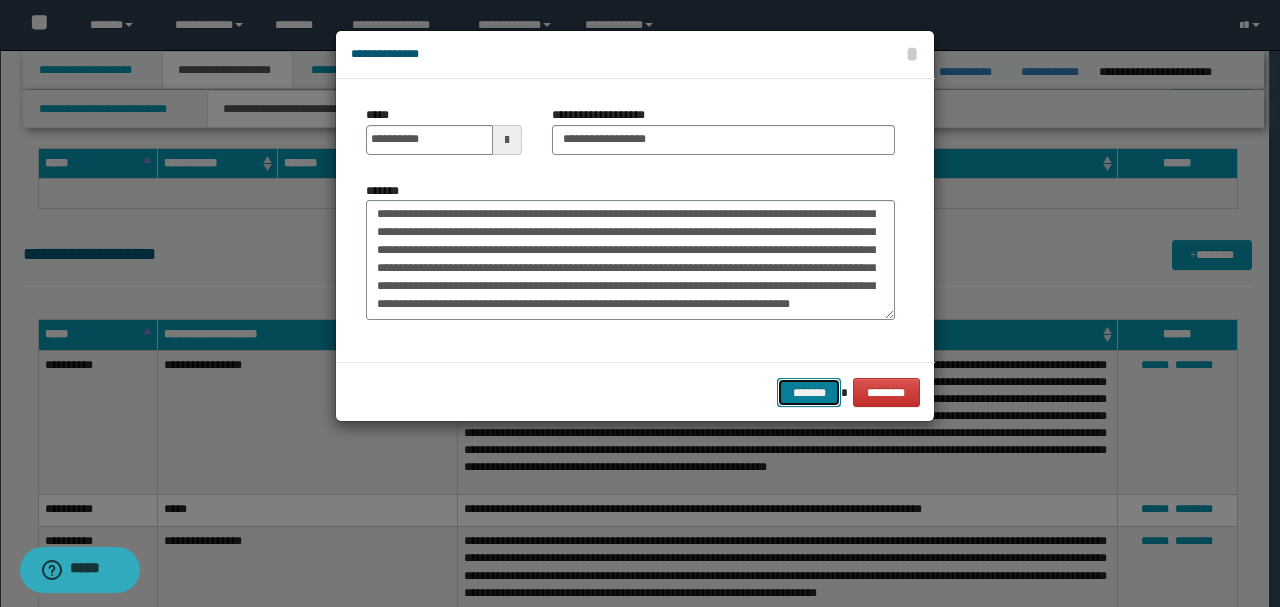 click on "*******" at bounding box center [809, 392] 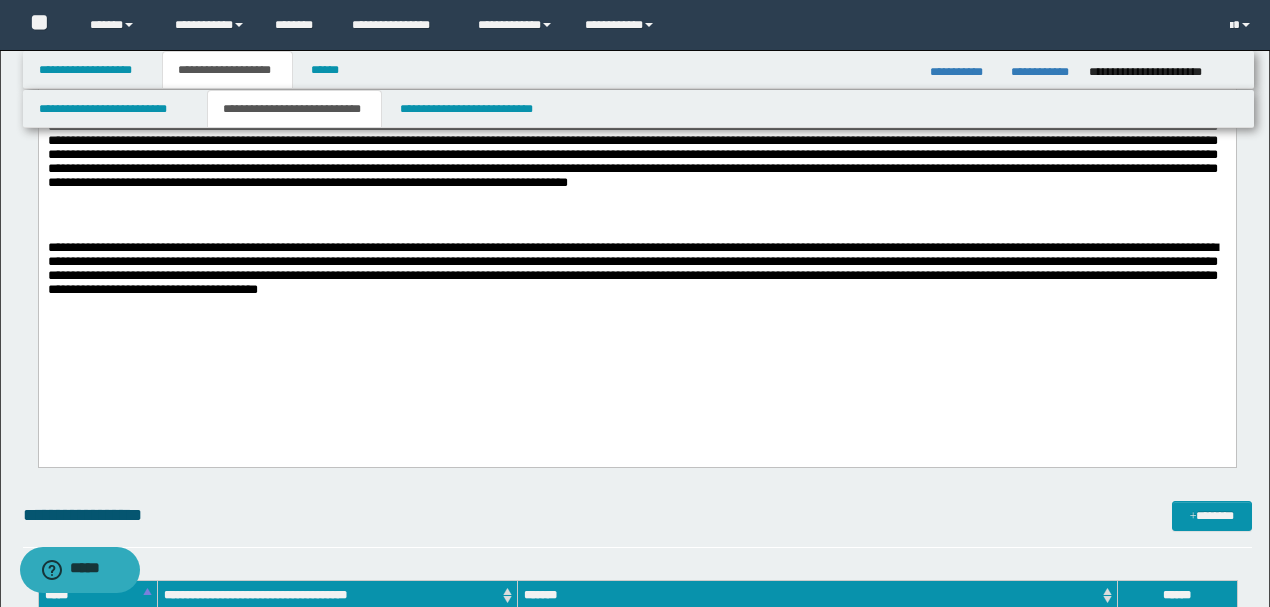 scroll, scrollTop: 3200, scrollLeft: 0, axis: vertical 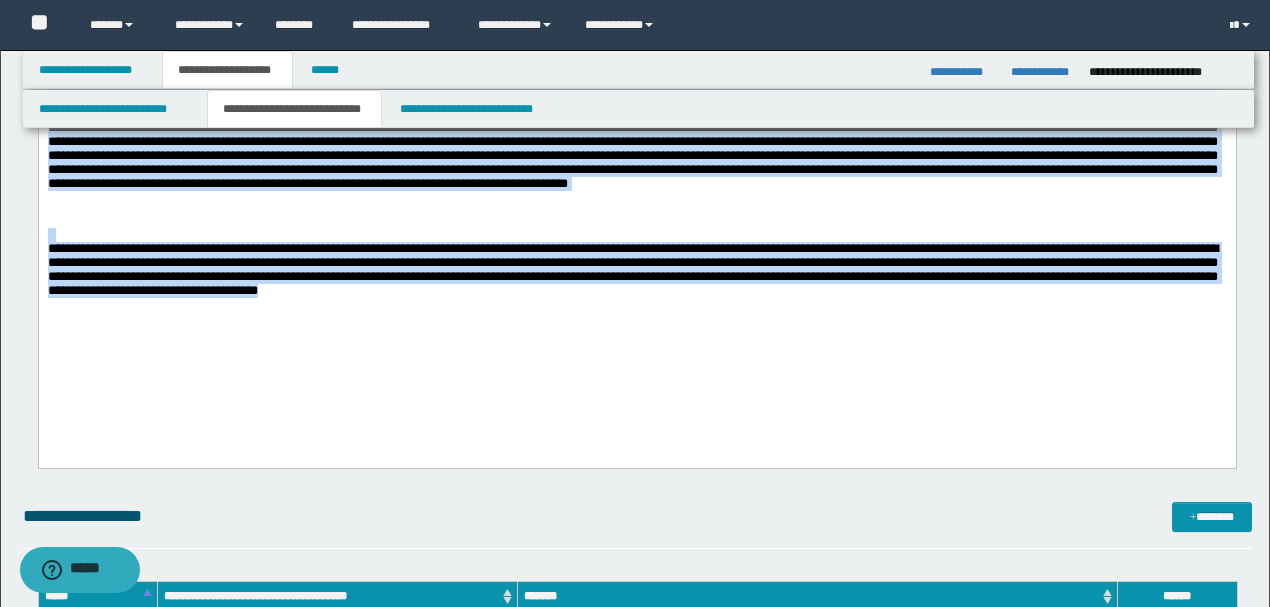 drag, startPoint x: 652, startPoint y: 306, endPoint x: 178, endPoint y: 63, distance: 532.65845 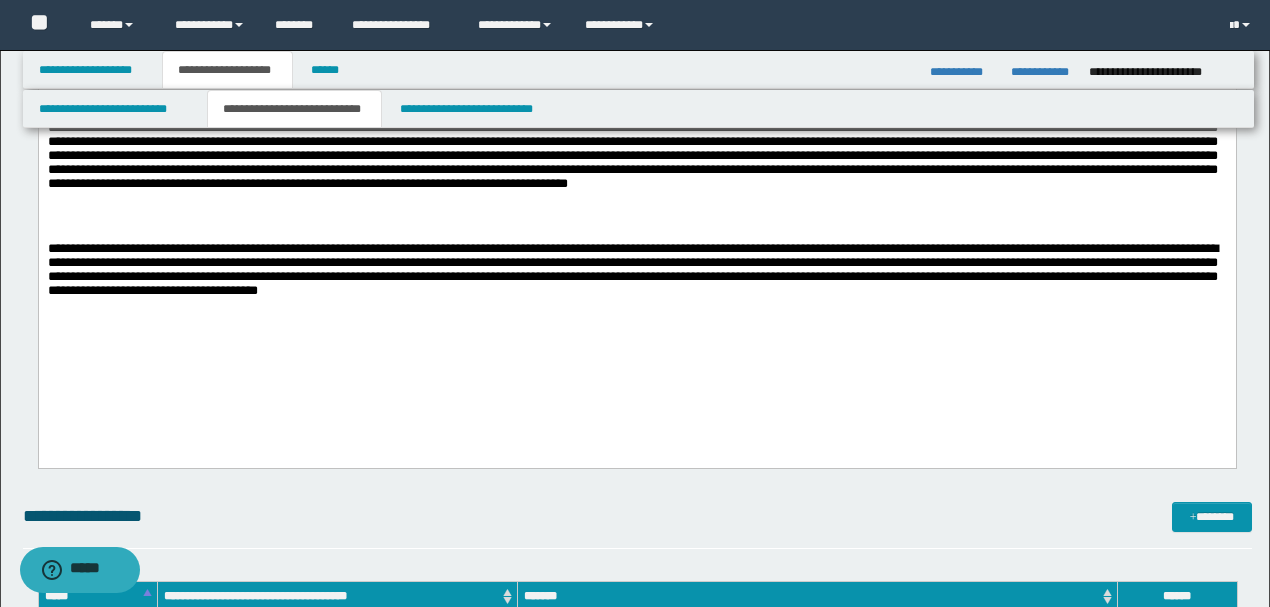 click on "**********" at bounding box center [636, 132] 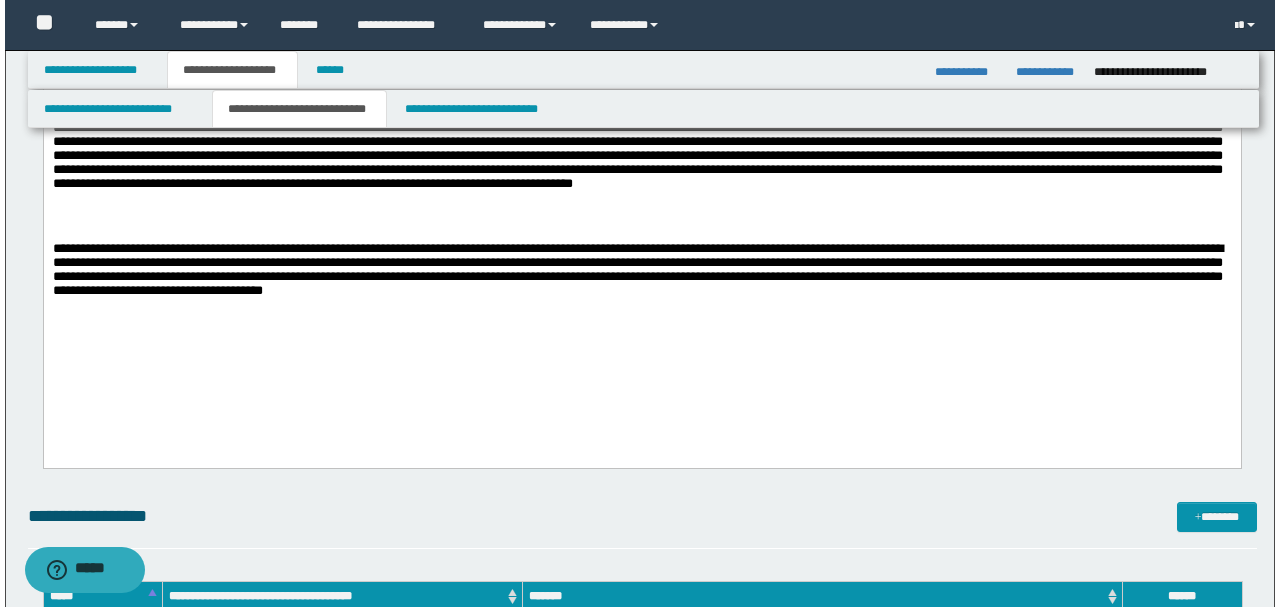 scroll, scrollTop: 2933, scrollLeft: 0, axis: vertical 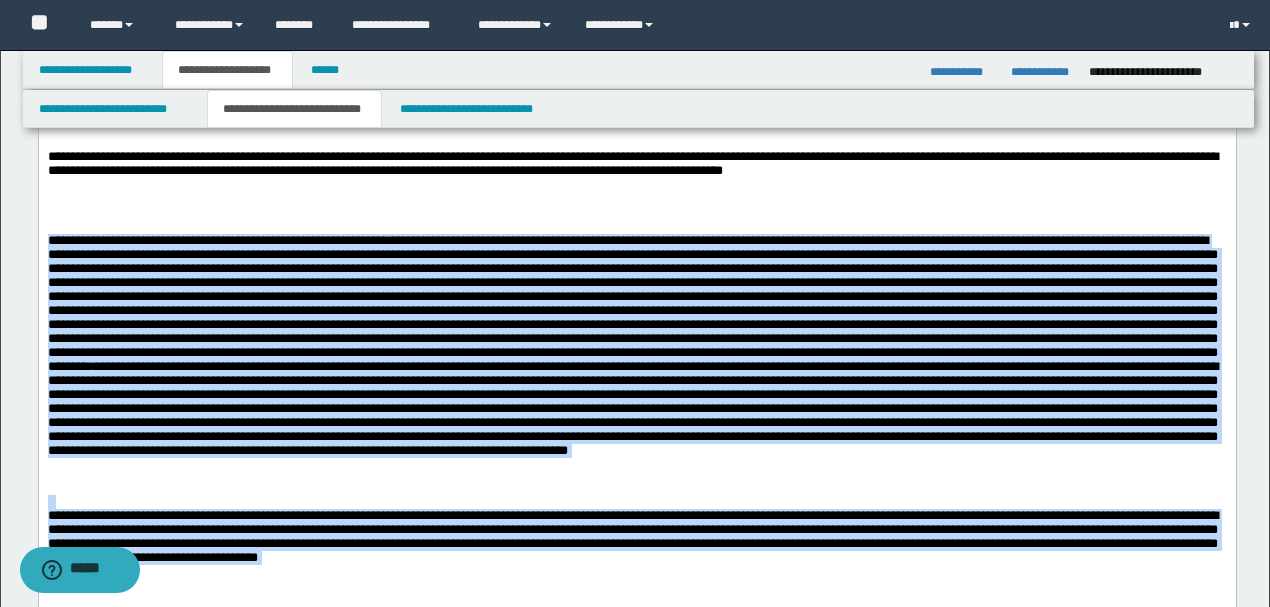 drag, startPoint x: 46, startPoint y: 250, endPoint x: 722, endPoint y: 581, distance: 752.6865 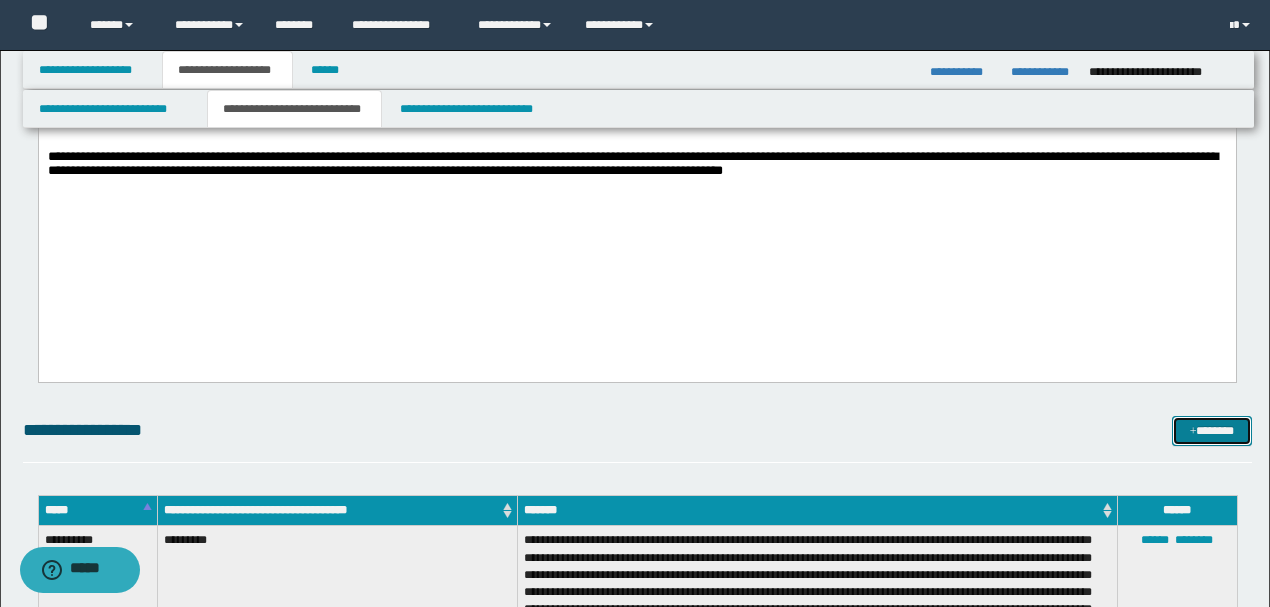 click on "*******" at bounding box center (1211, 430) 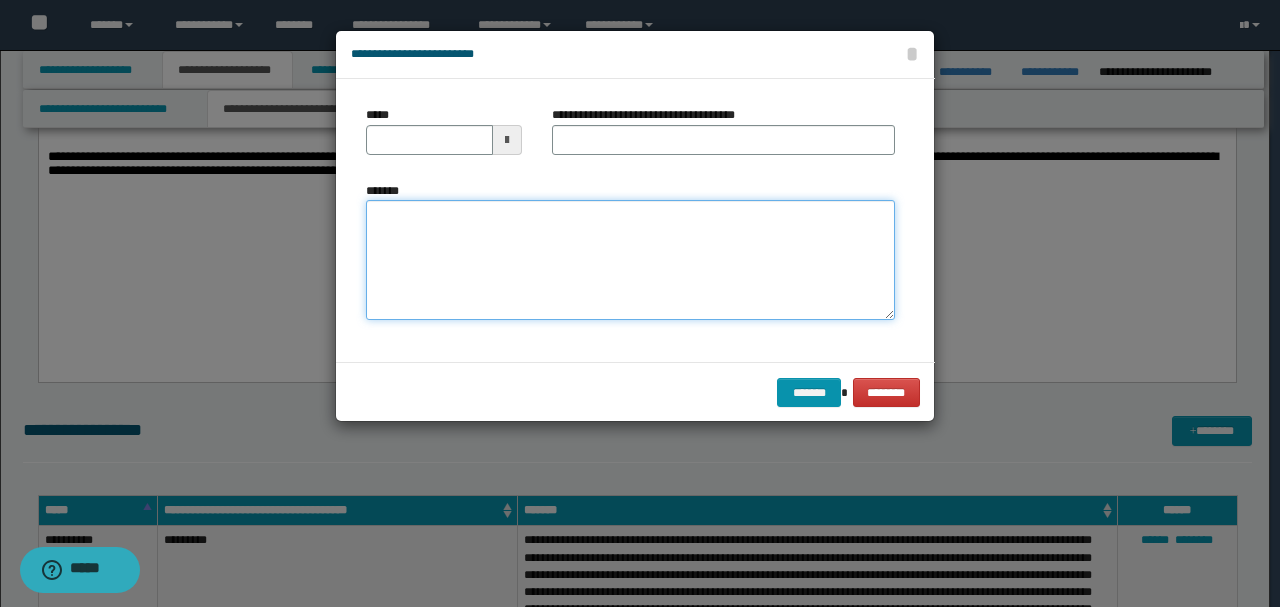 click on "*******" at bounding box center (630, 260) 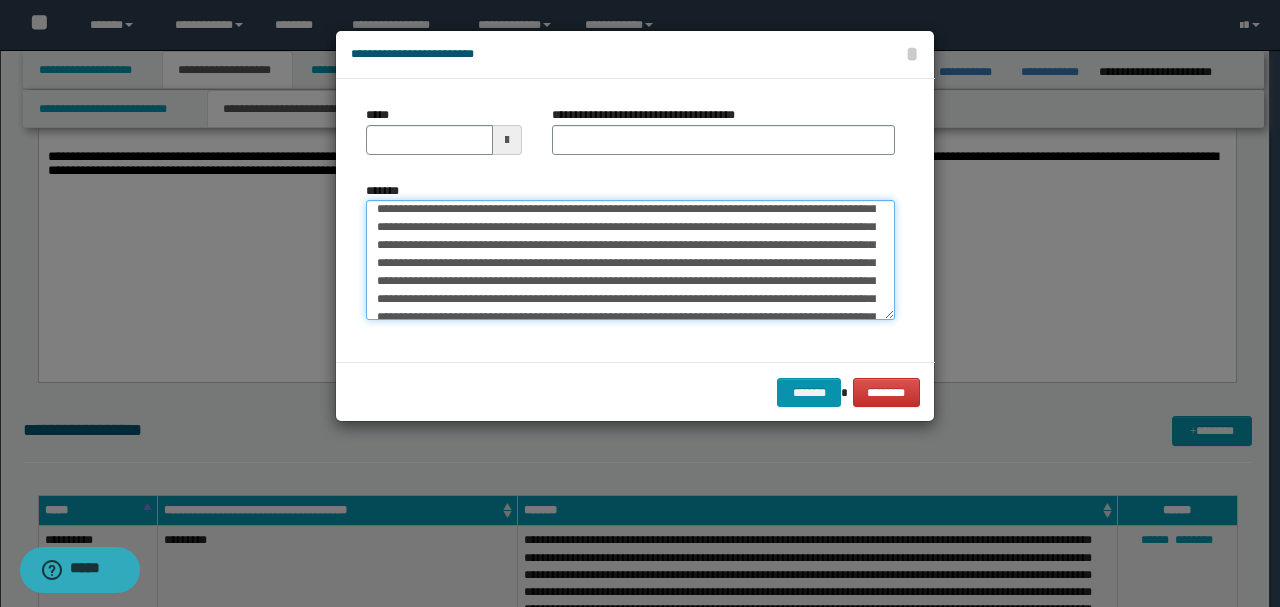 scroll, scrollTop: 0, scrollLeft: 0, axis: both 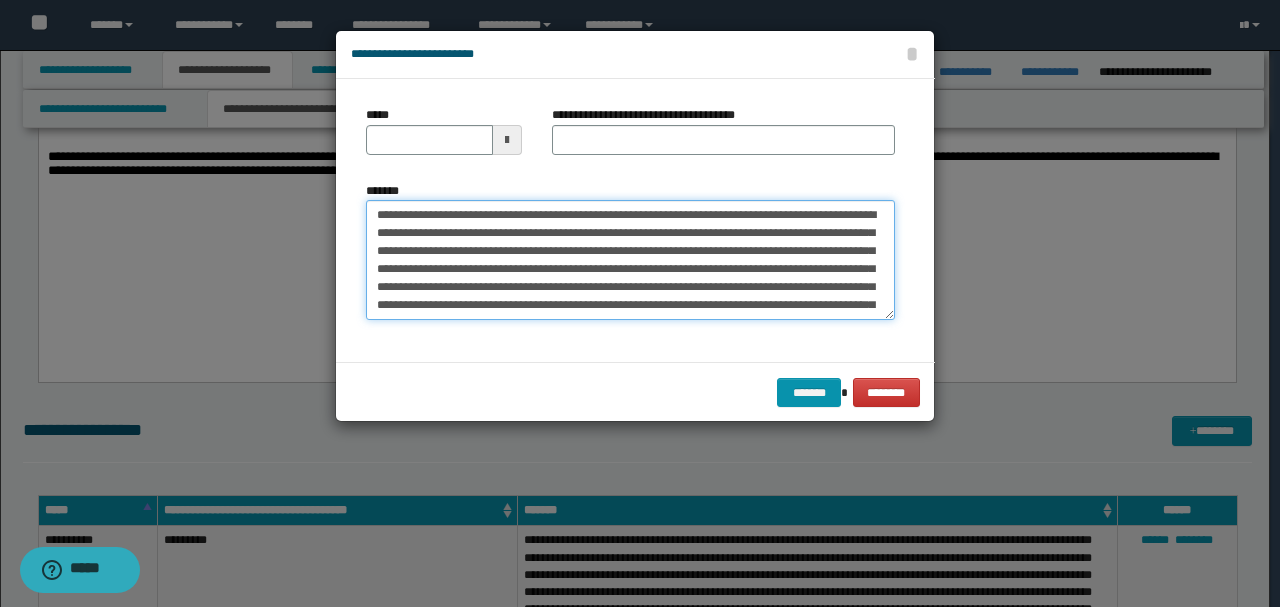 drag, startPoint x: 440, startPoint y: 212, endPoint x: 246, endPoint y: 212, distance: 194 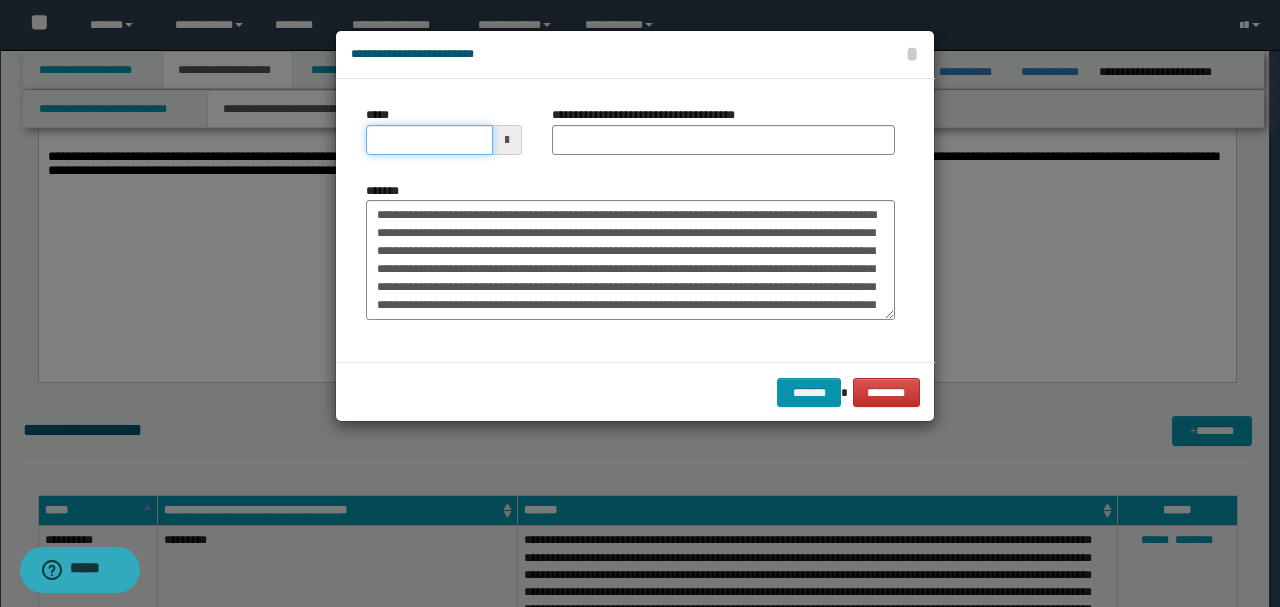 click on "*****" at bounding box center (429, 140) 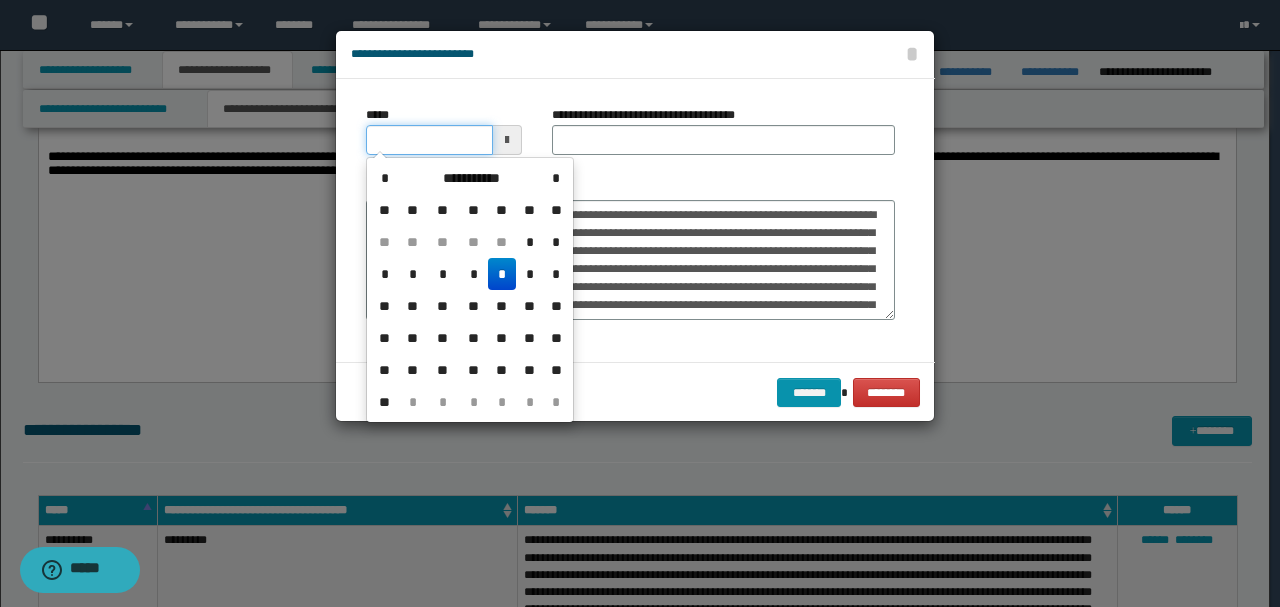 type on "**********" 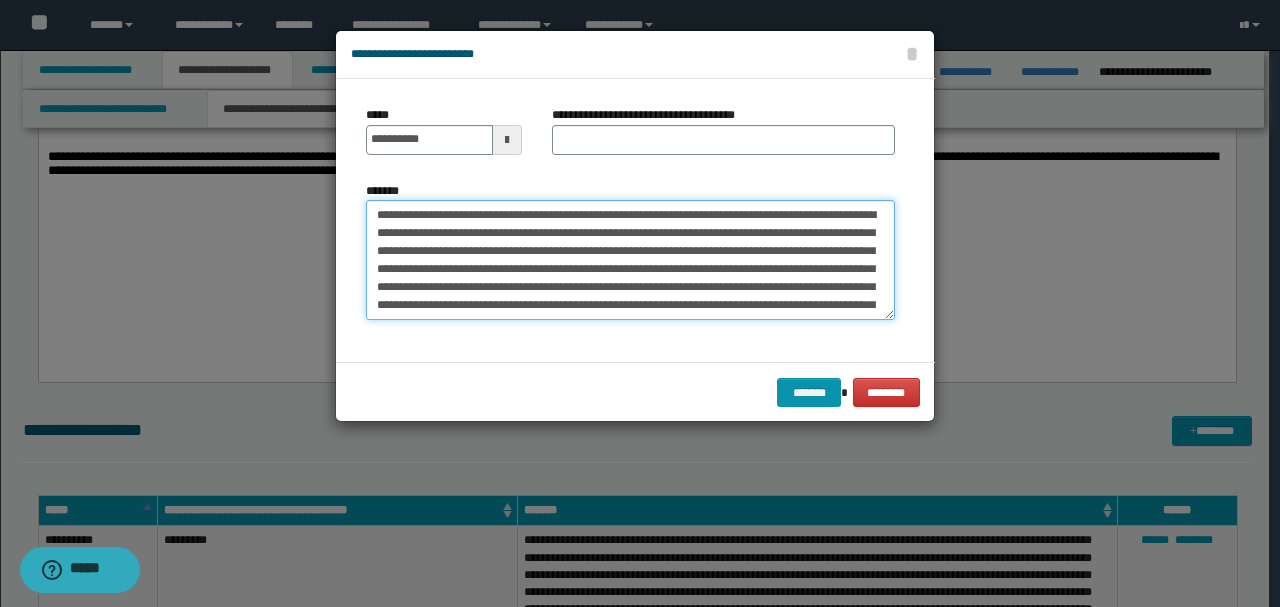 click on "*******" at bounding box center [630, 259] 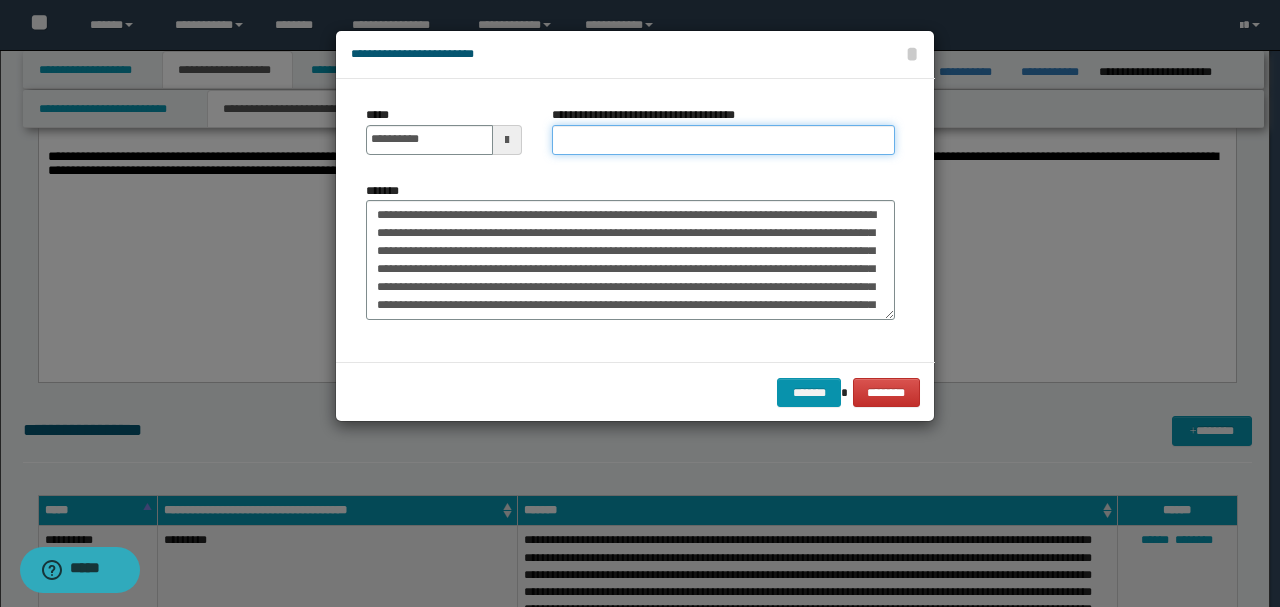 click on "**********" at bounding box center (723, 140) 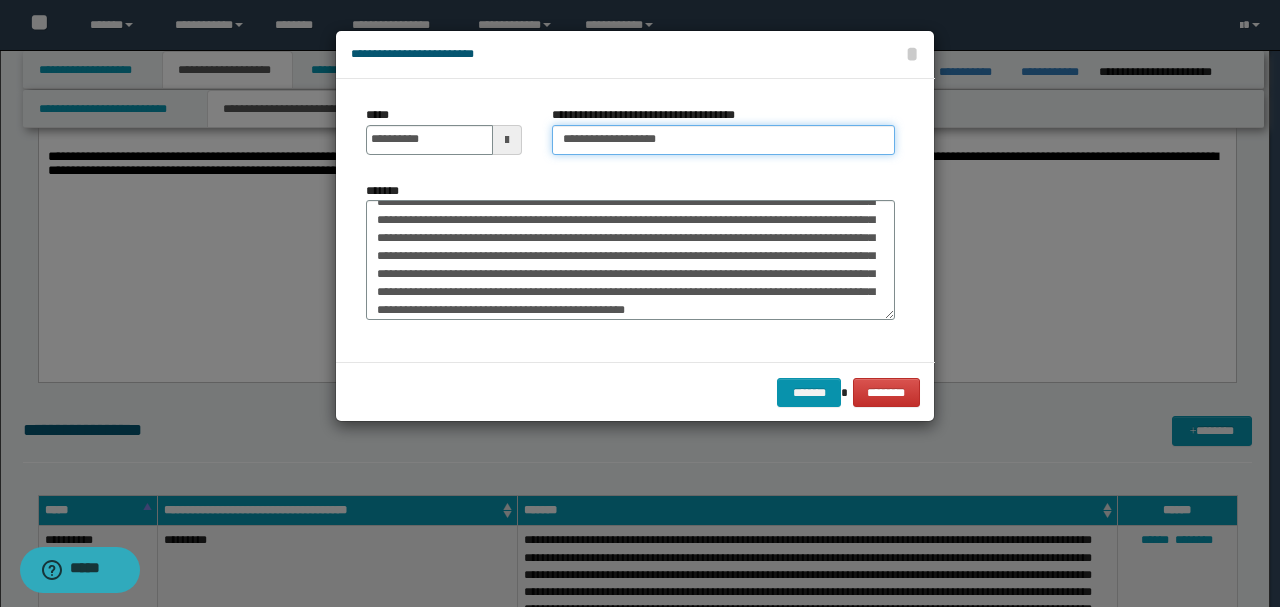 type on "**********" 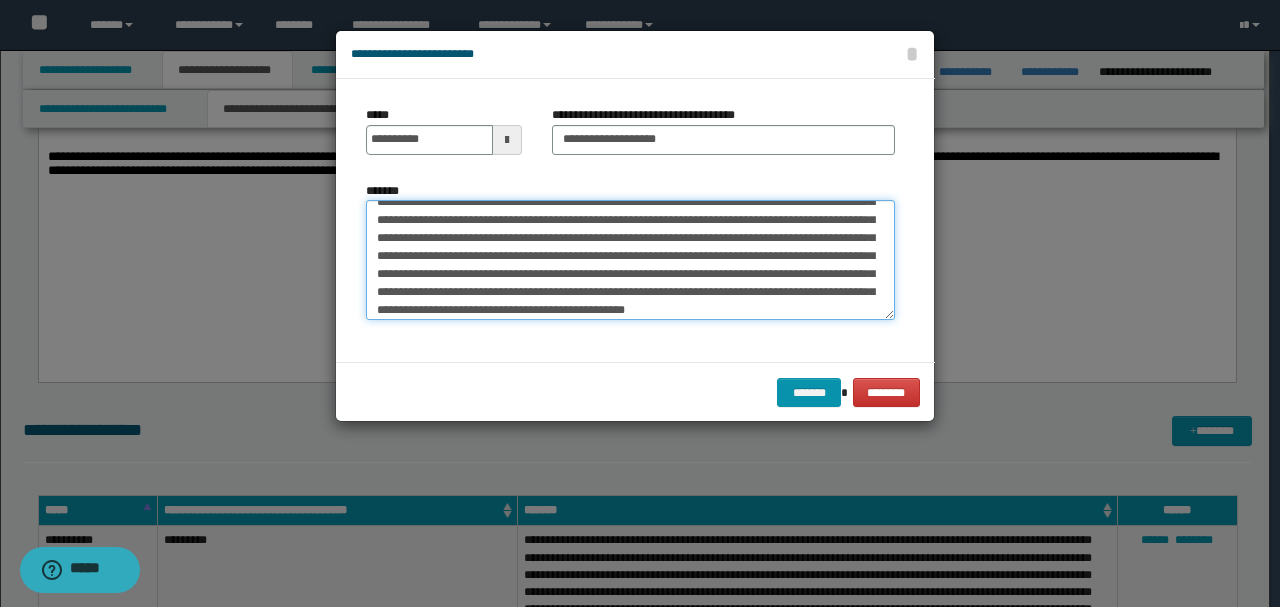 scroll, scrollTop: 882, scrollLeft: 0, axis: vertical 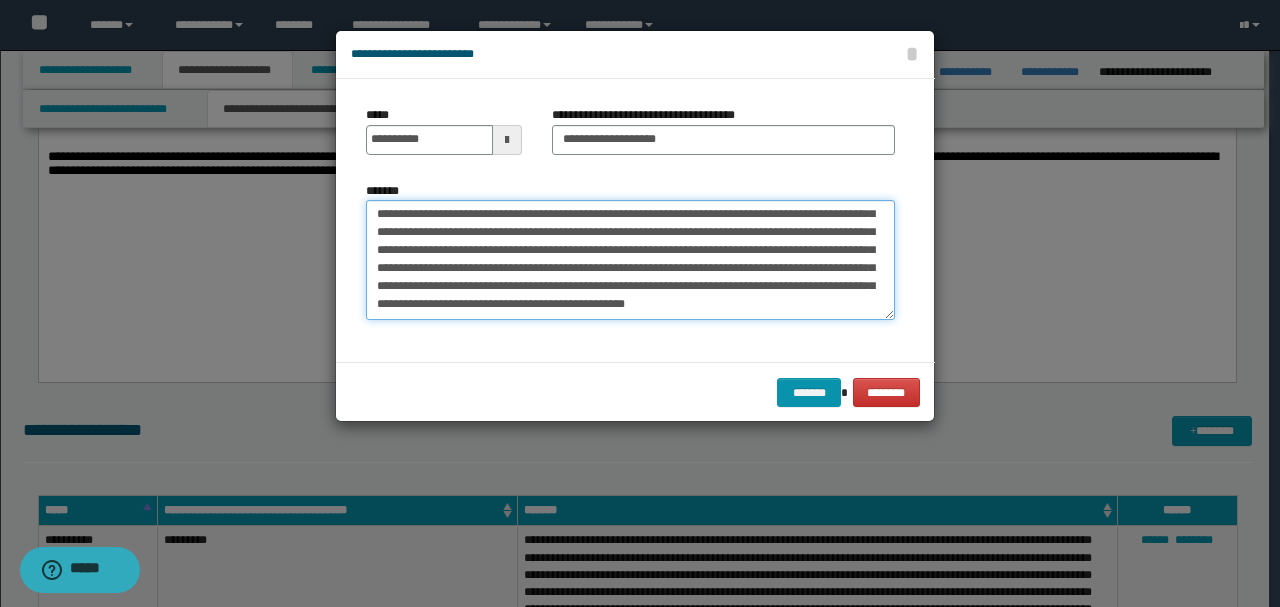 drag, startPoint x: 477, startPoint y: 250, endPoint x: 548, endPoint y: 376, distance: 144.6271 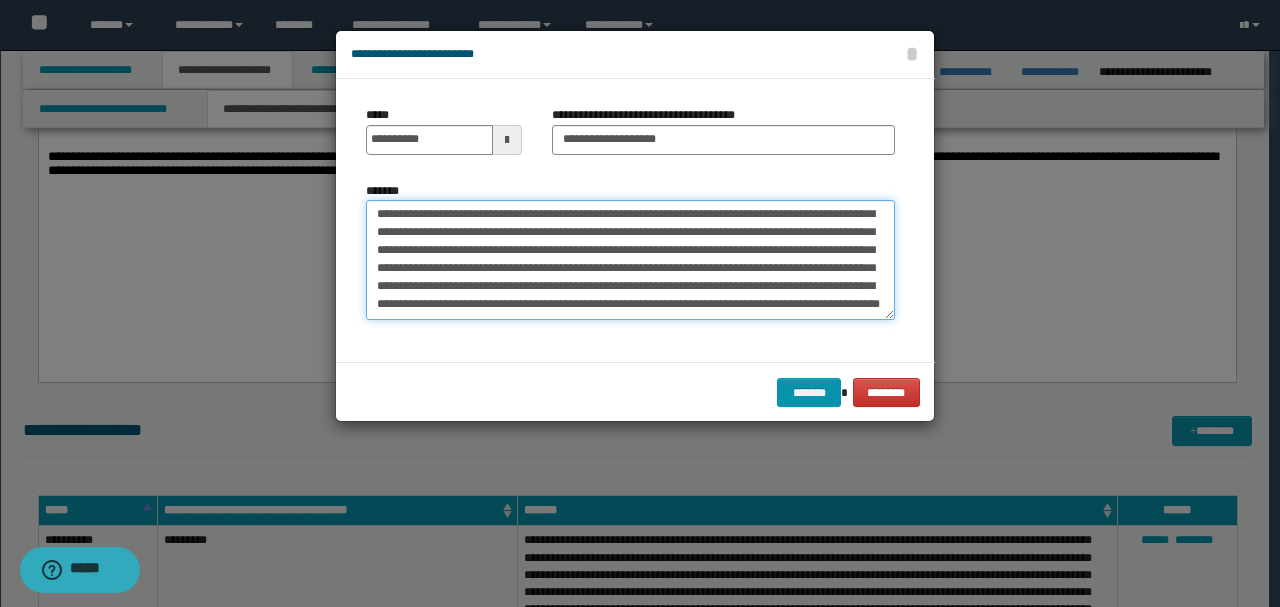 scroll, scrollTop: 684, scrollLeft: 0, axis: vertical 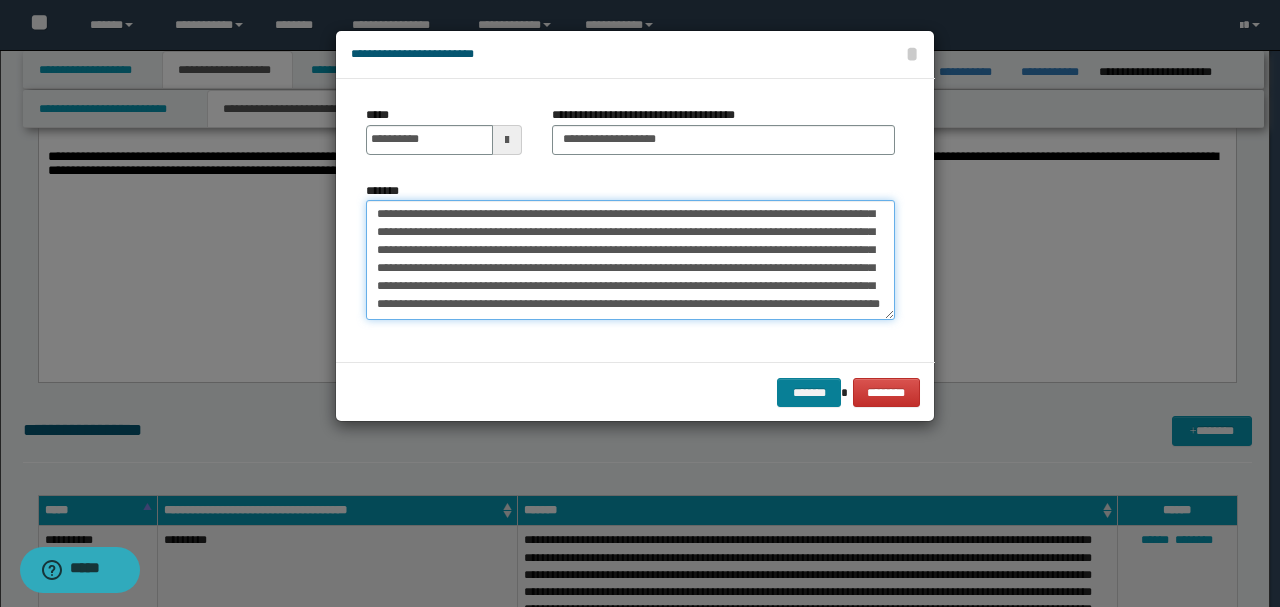 type on "**********" 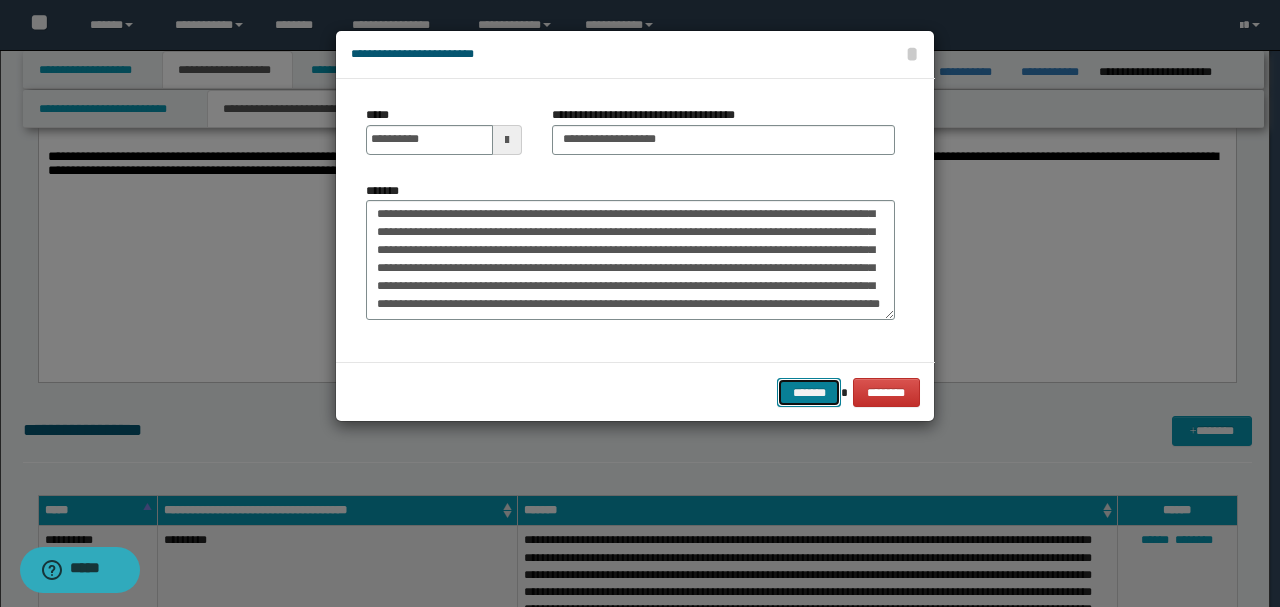 click on "*******" at bounding box center (809, 392) 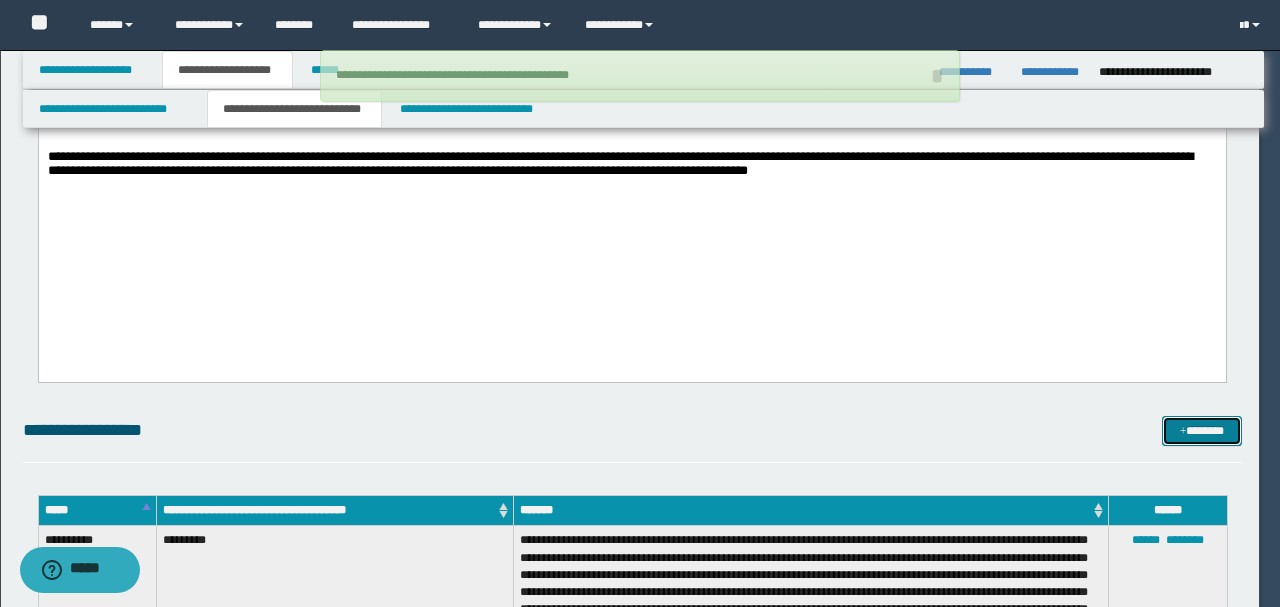 type 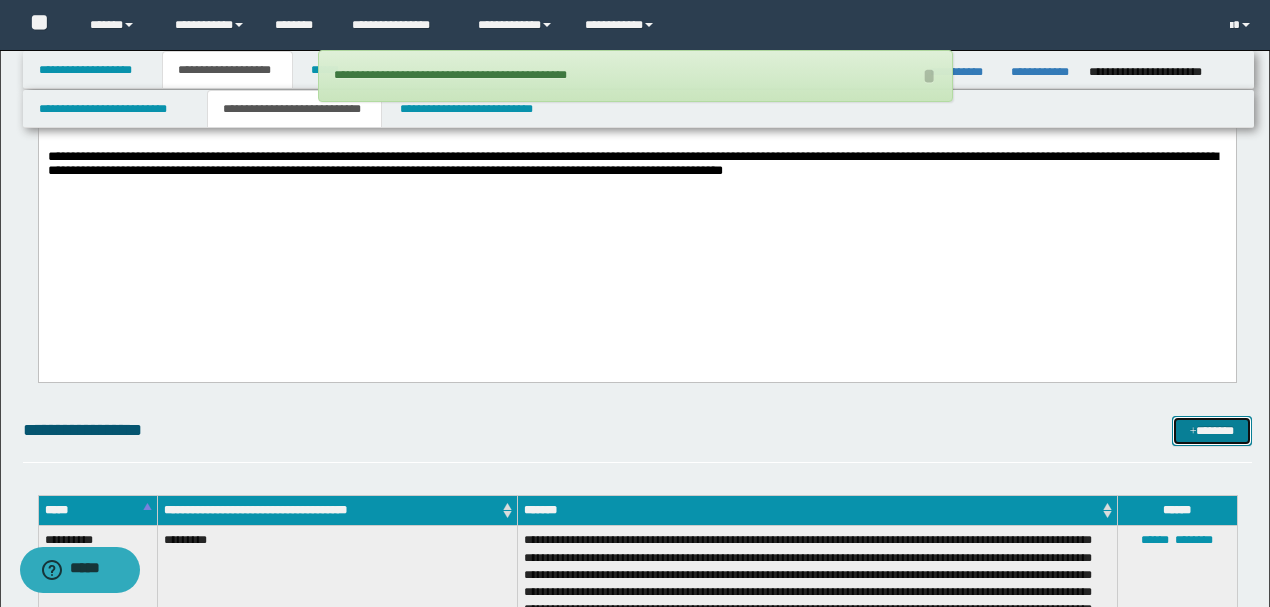 click on "*******" at bounding box center [1211, 430] 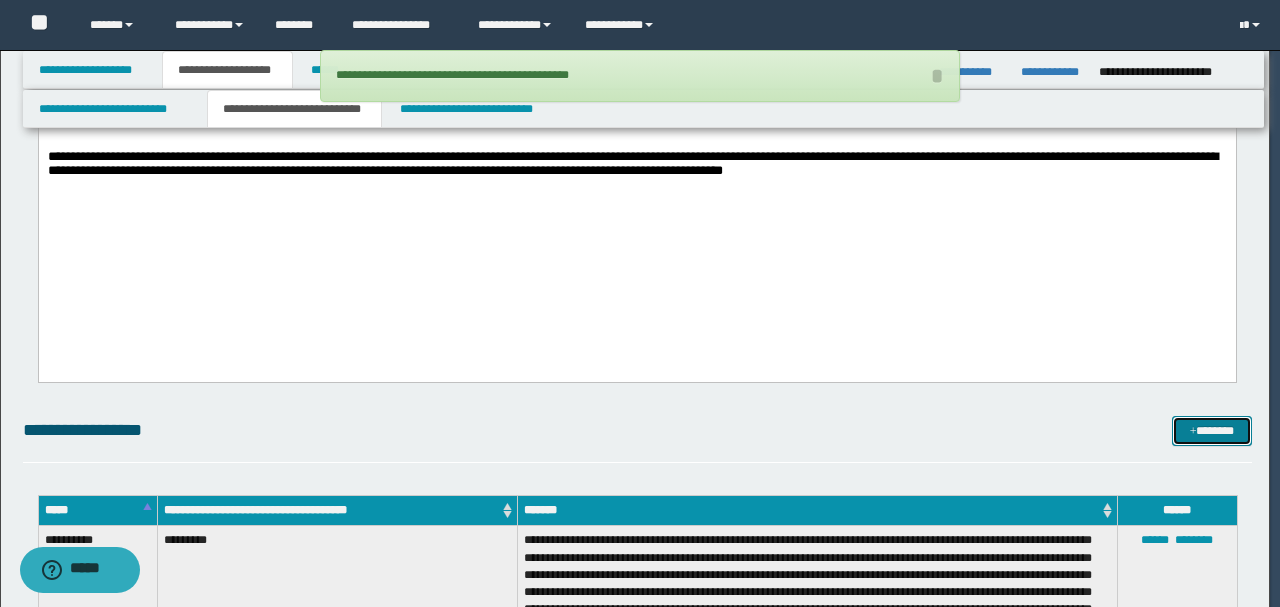 scroll, scrollTop: 0, scrollLeft: 0, axis: both 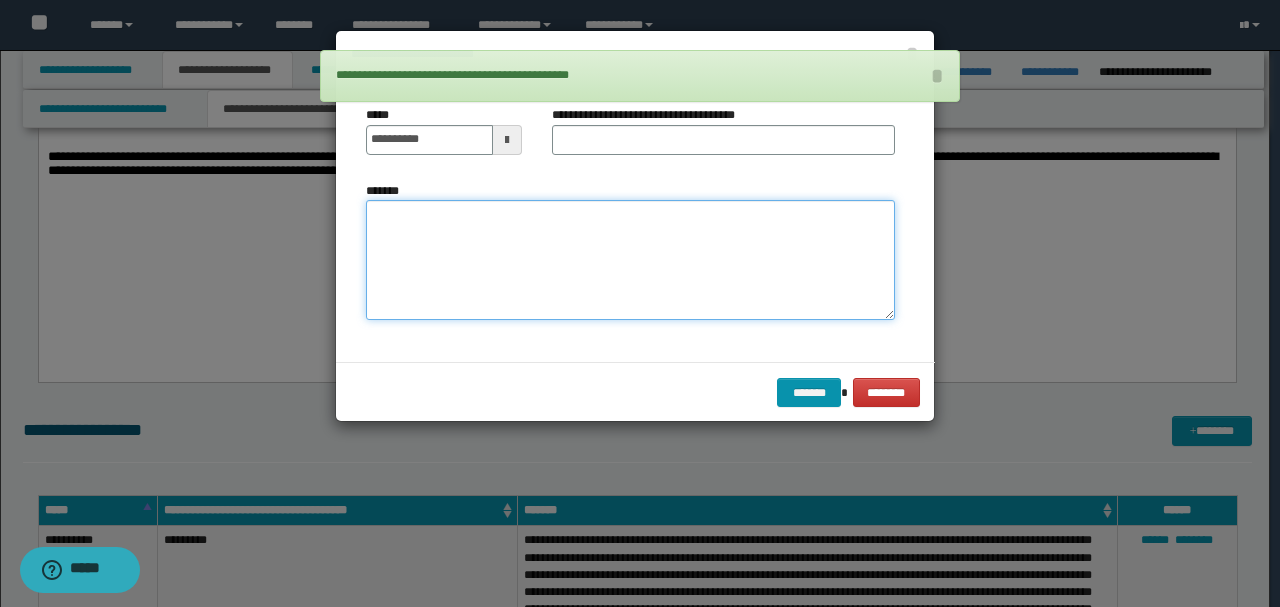 click on "*******" at bounding box center (630, 259) 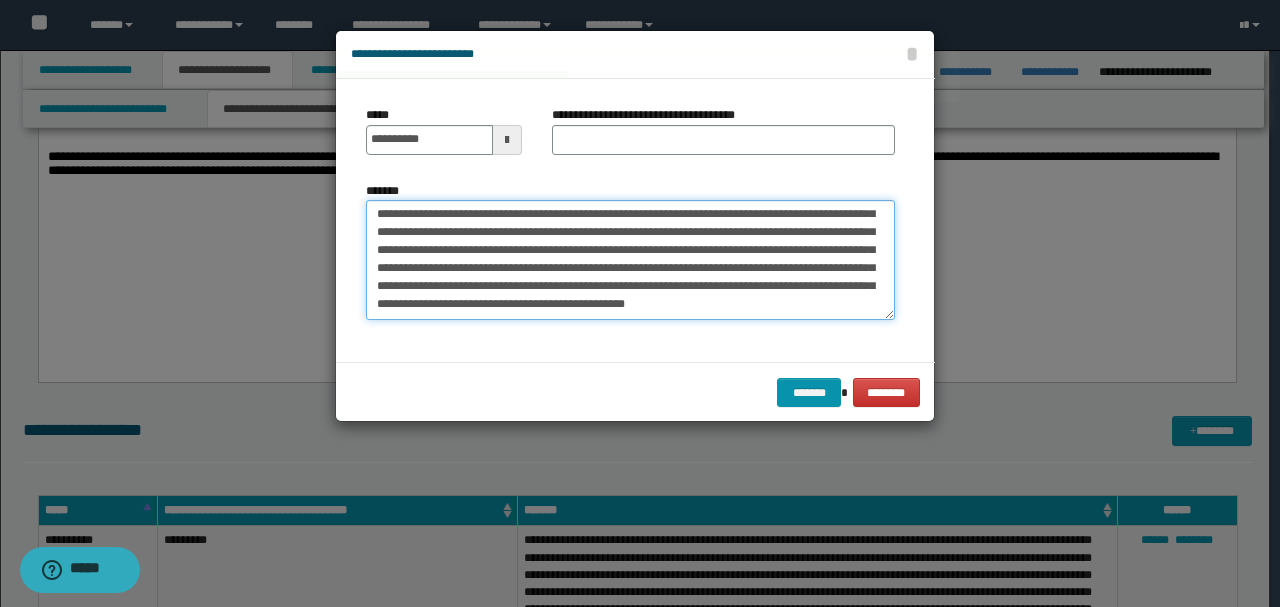 scroll, scrollTop: 0, scrollLeft: 0, axis: both 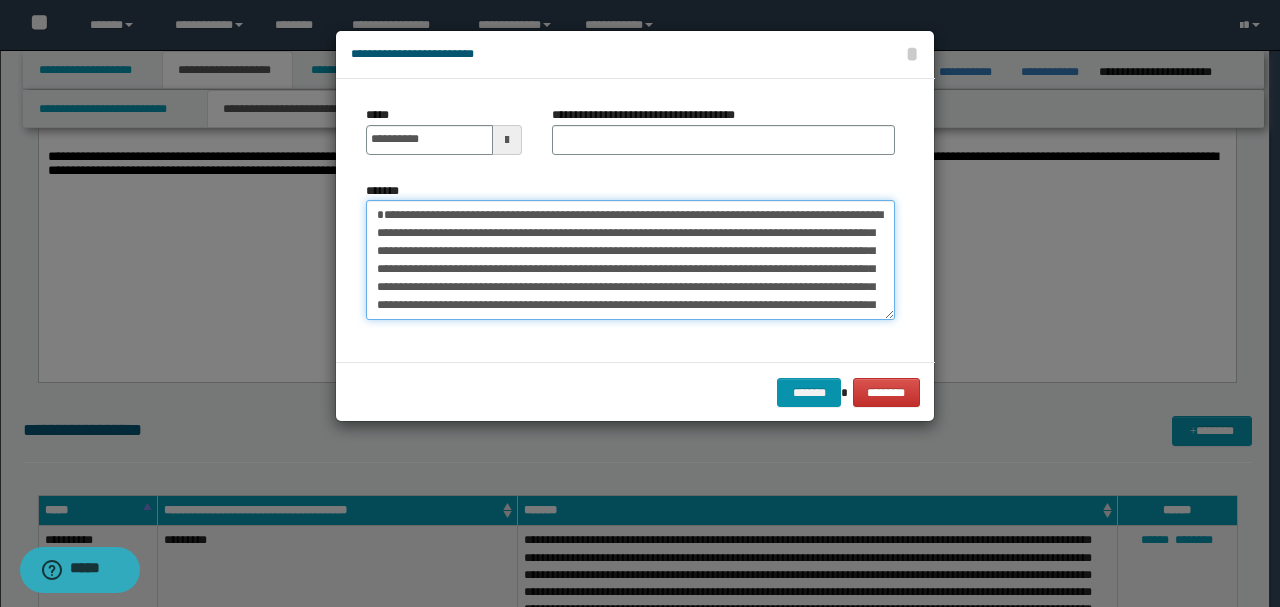 drag, startPoint x: 440, startPoint y: 232, endPoint x: 335, endPoint y: 188, distance: 113.84639 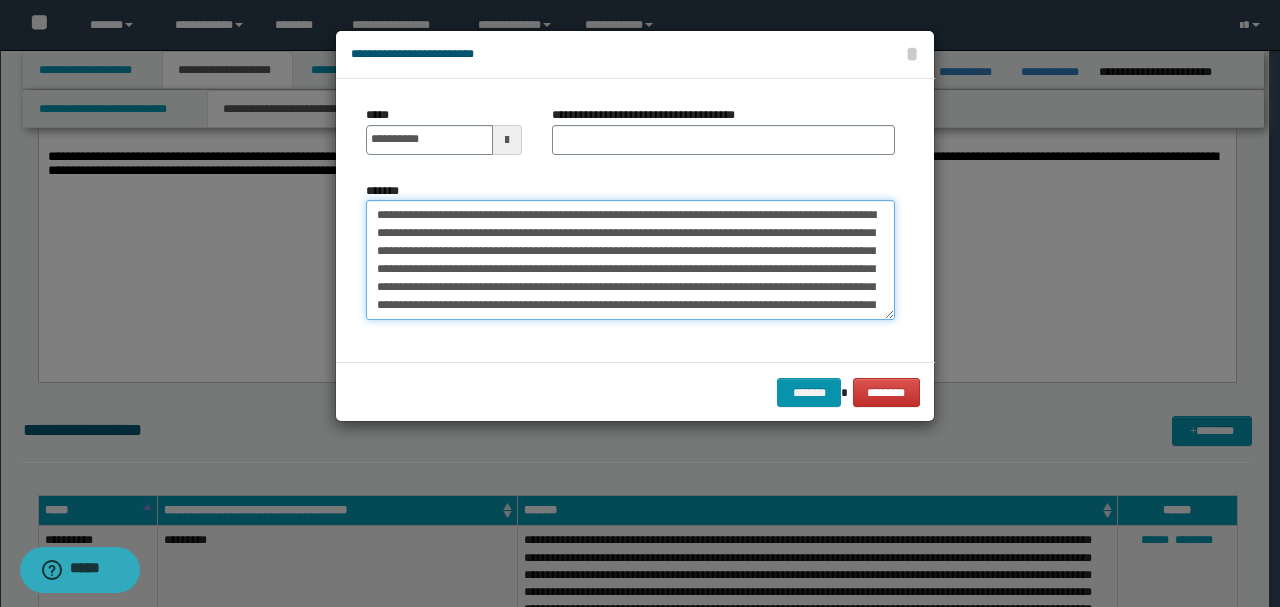 type on "**********" 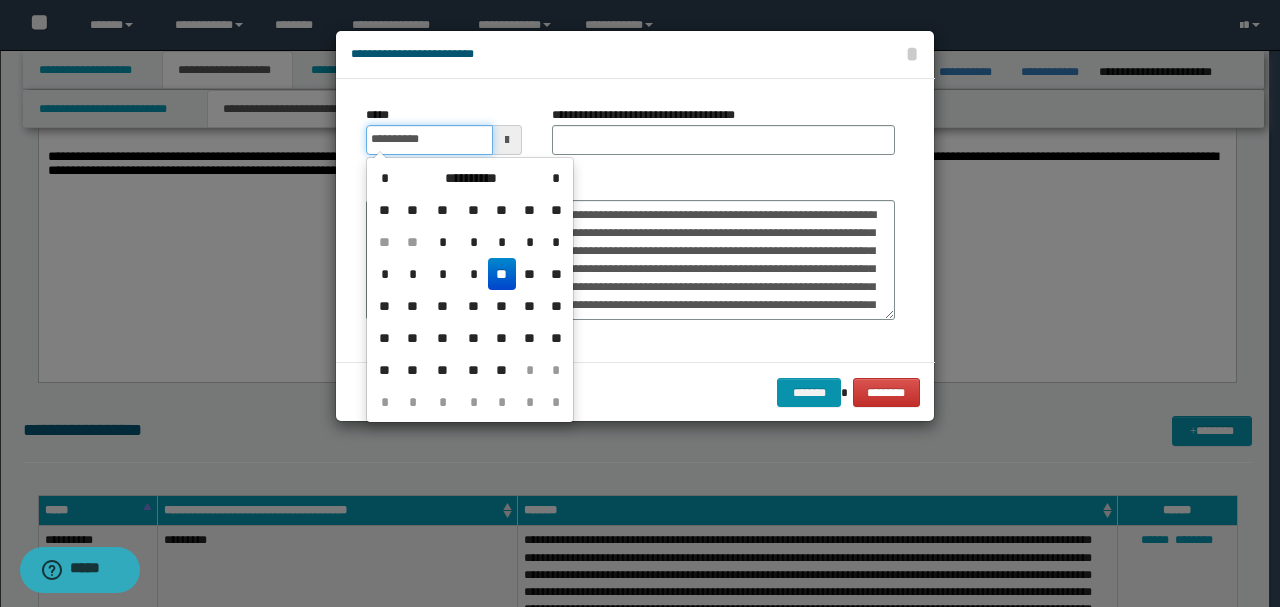 click on "**********" at bounding box center (429, 140) 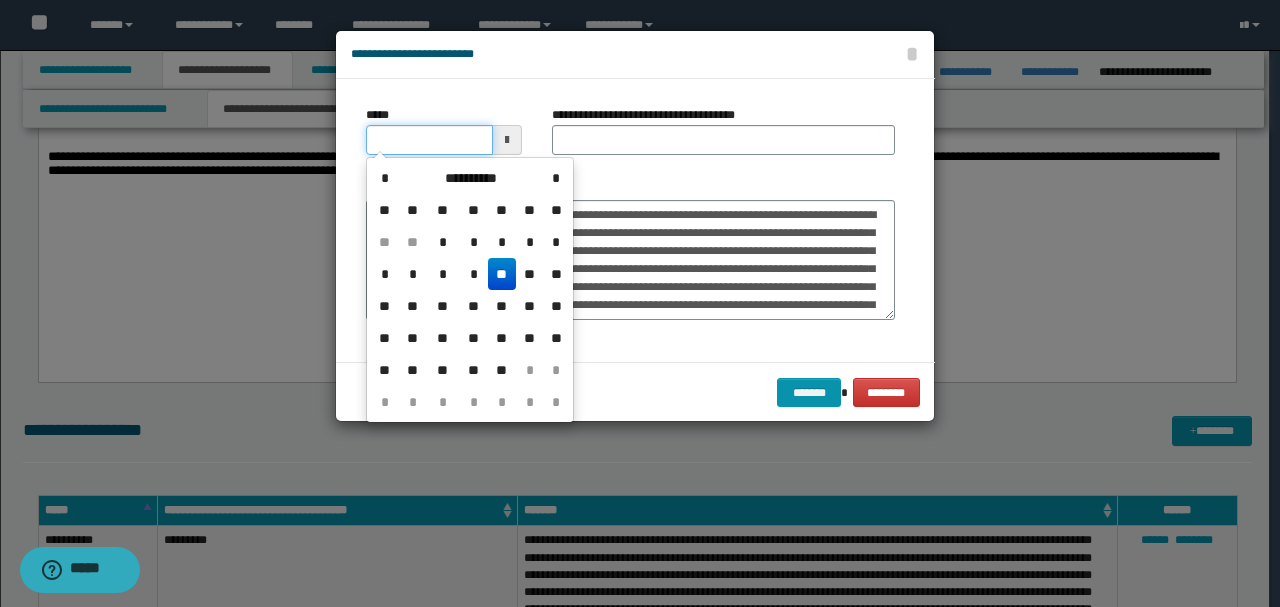 type on "**********" 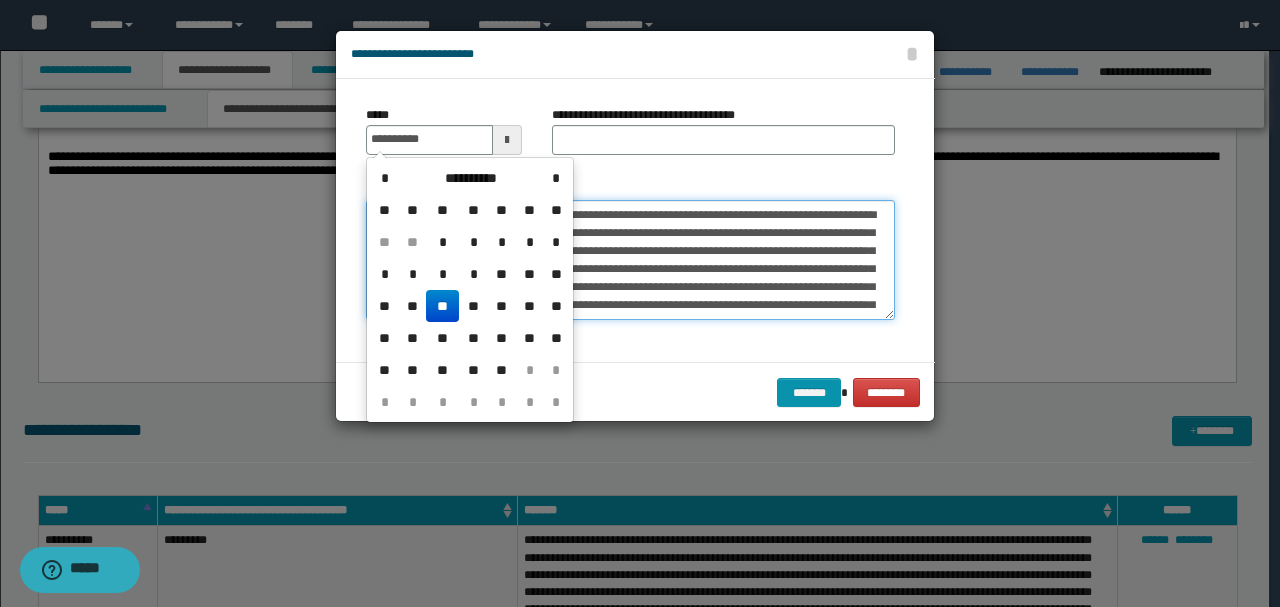 click on "**********" at bounding box center [630, 259] 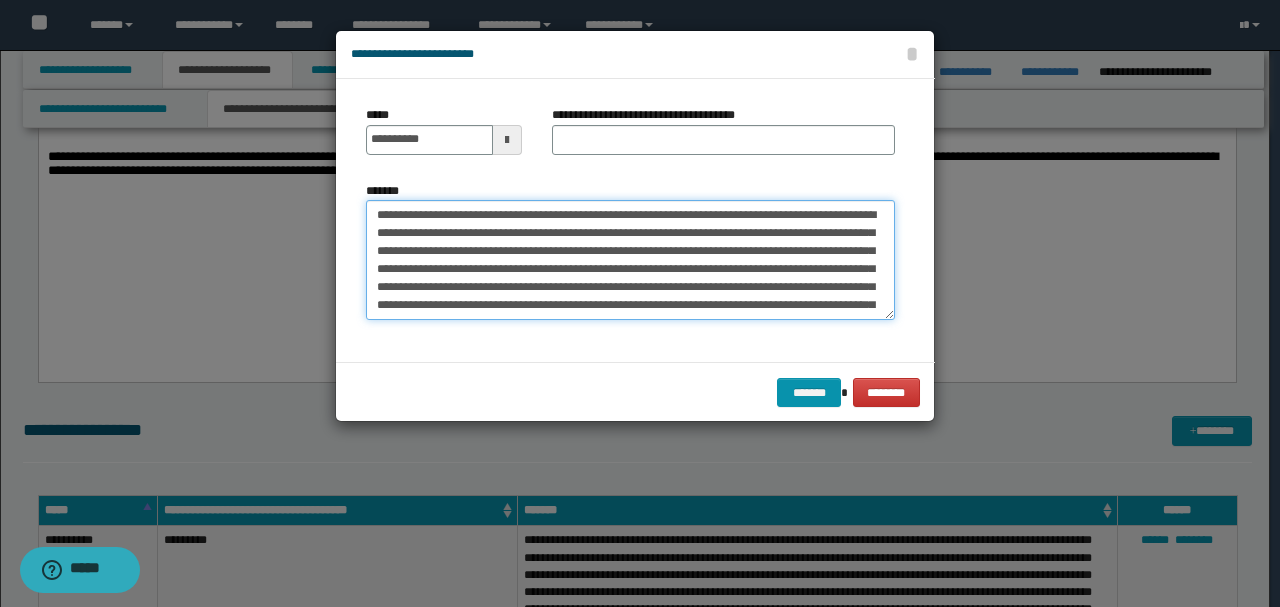 drag, startPoint x: 432, startPoint y: 213, endPoint x: 250, endPoint y: 211, distance: 182.01099 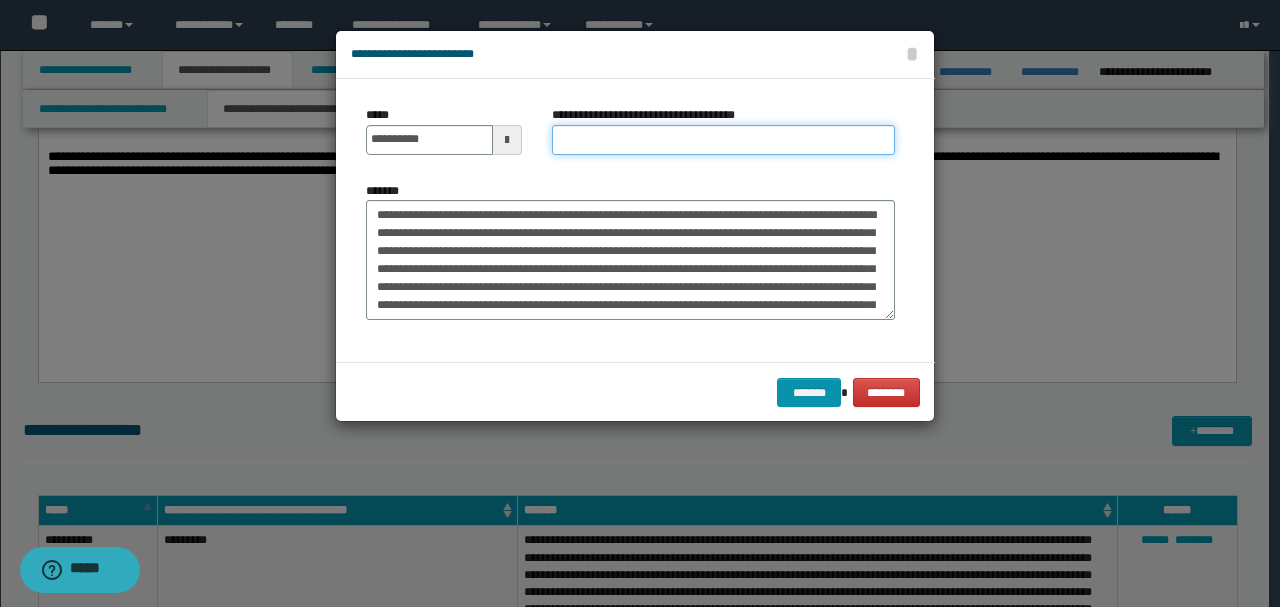 click on "**********" at bounding box center [723, 140] 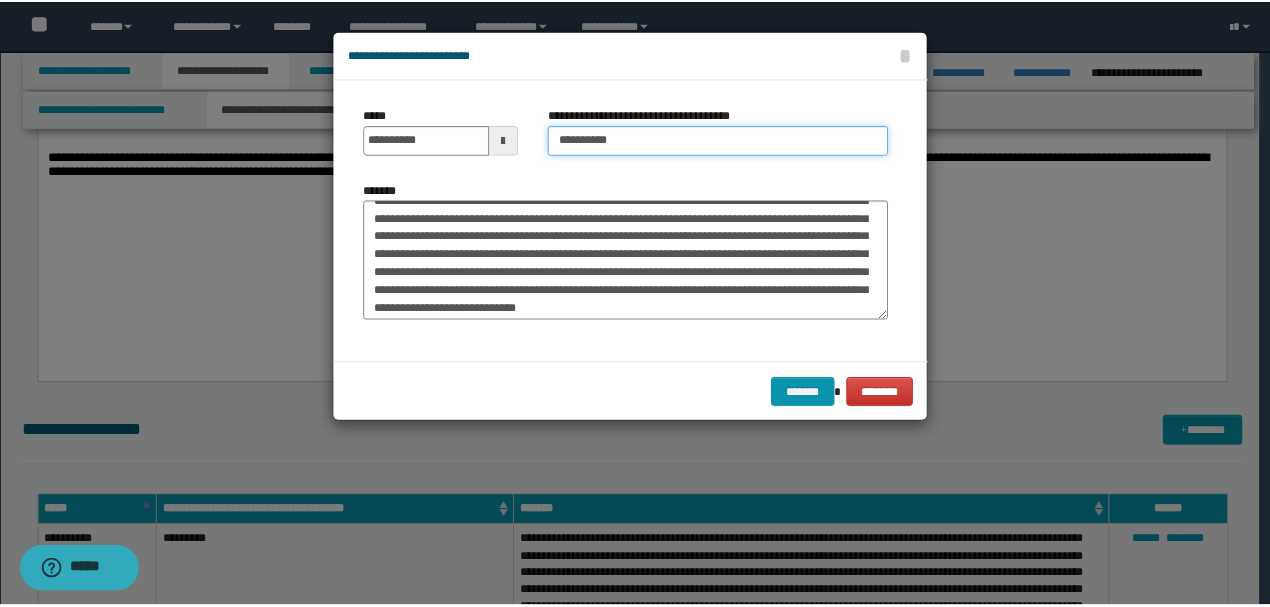 scroll, scrollTop: 90, scrollLeft: 0, axis: vertical 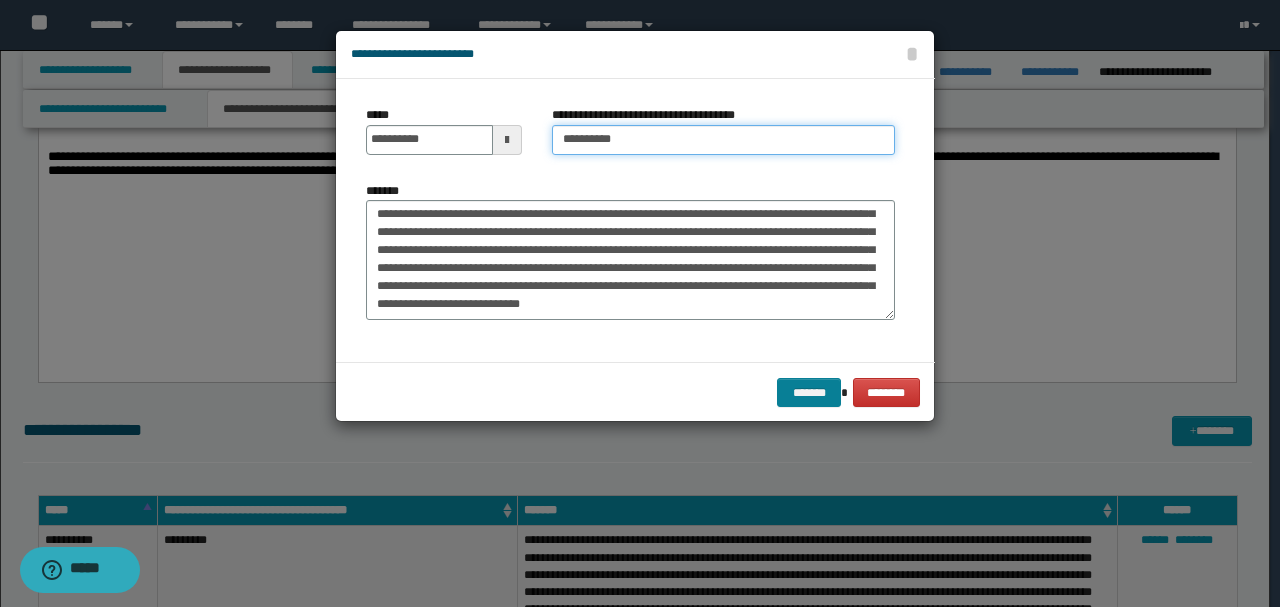 type on "*********" 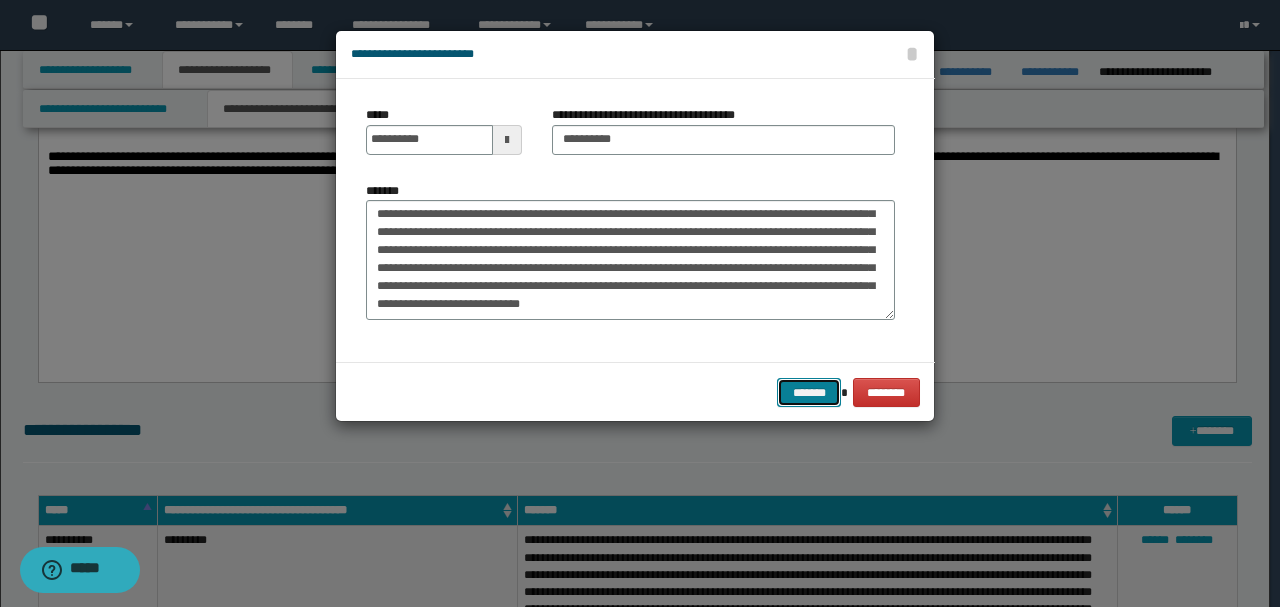 click on "*******" at bounding box center (809, 392) 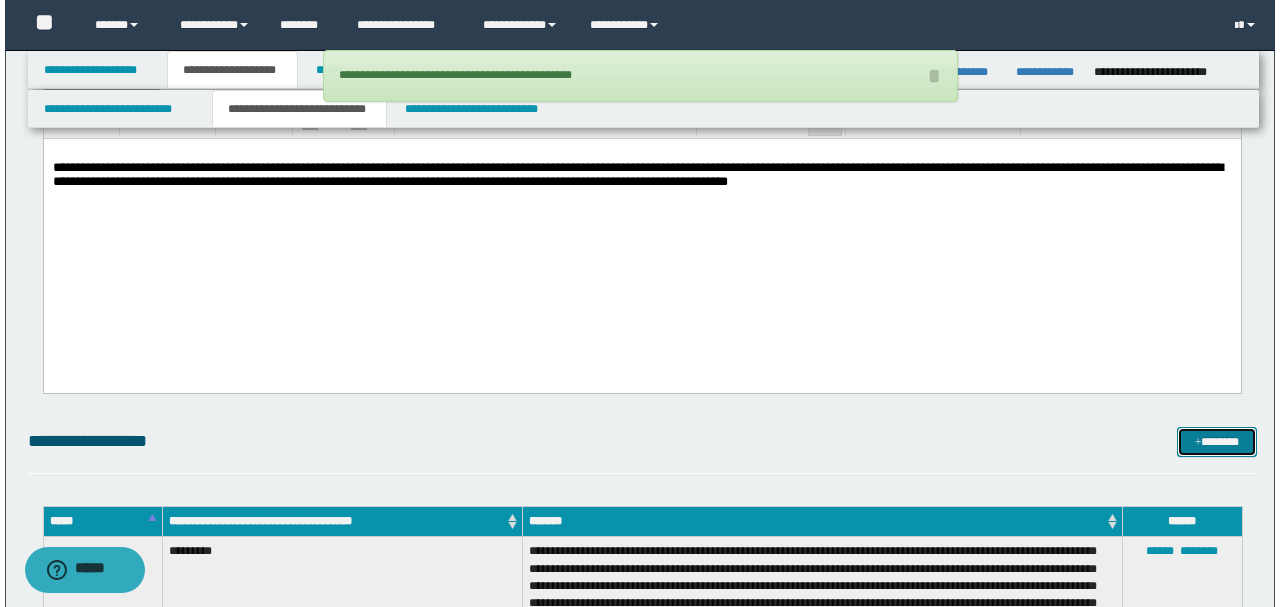 scroll, scrollTop: 2733, scrollLeft: 0, axis: vertical 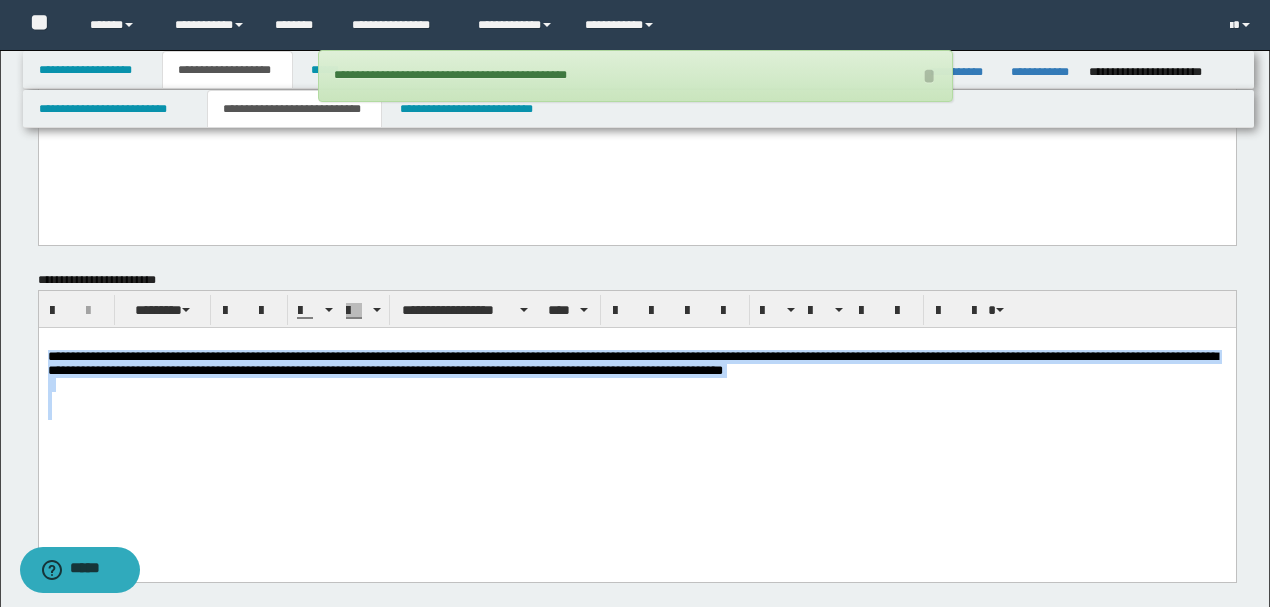 drag, startPoint x: 162, startPoint y: 338, endPoint x: 790, endPoint y: 415, distance: 632.70294 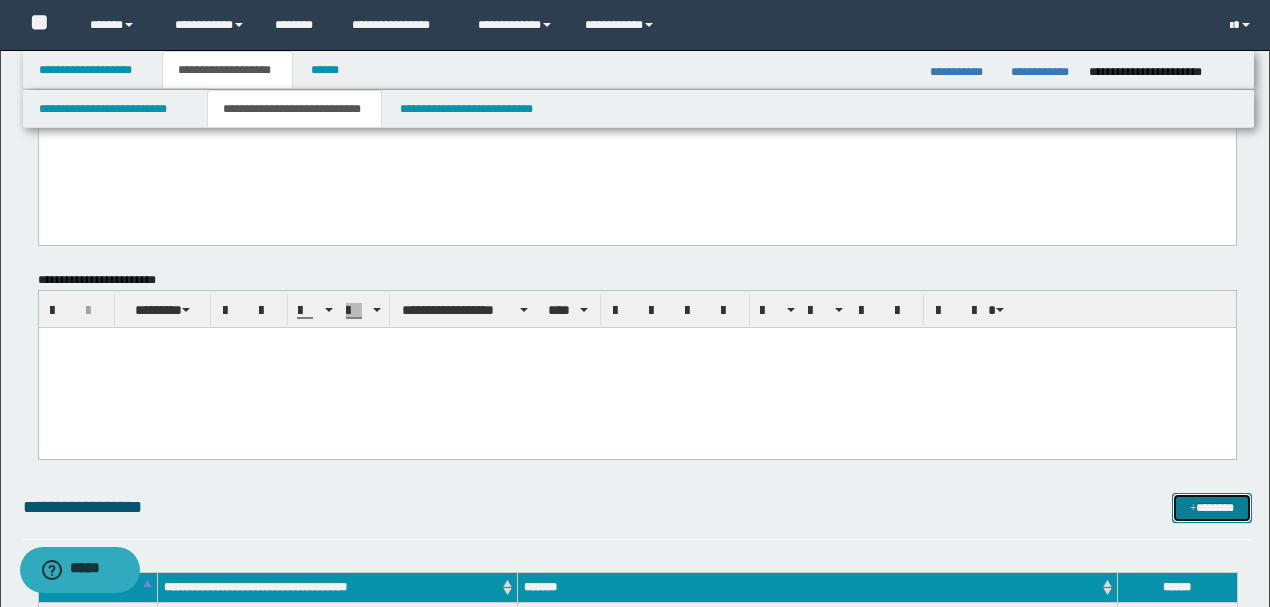 click on "*******" at bounding box center [1211, 507] 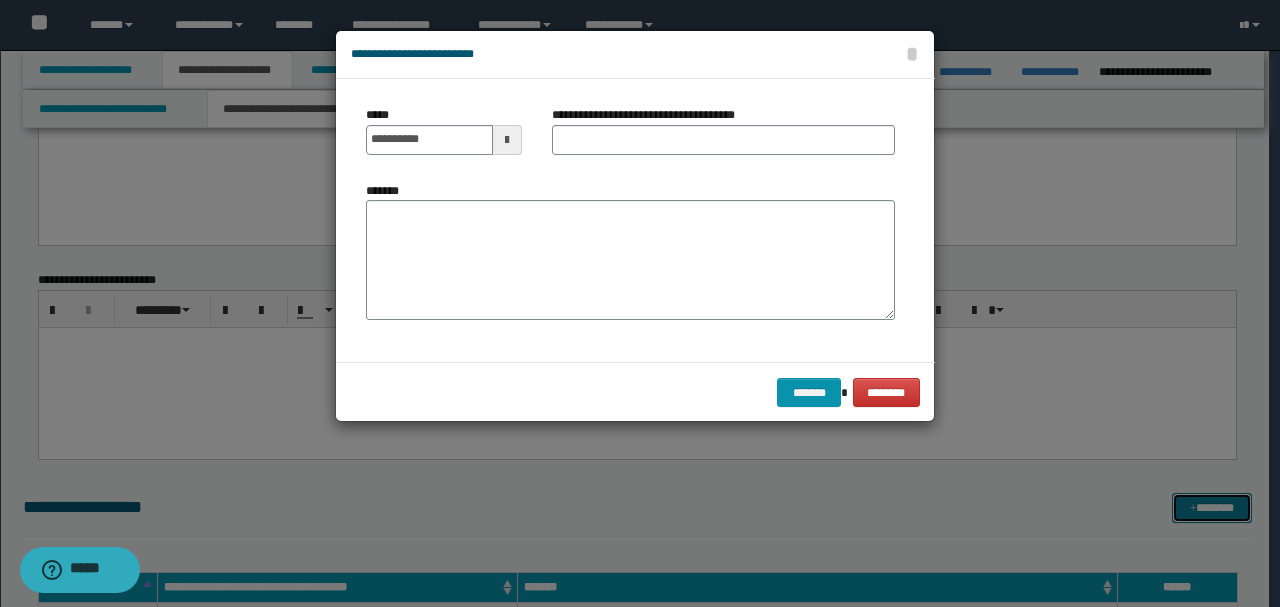 scroll, scrollTop: 0, scrollLeft: 0, axis: both 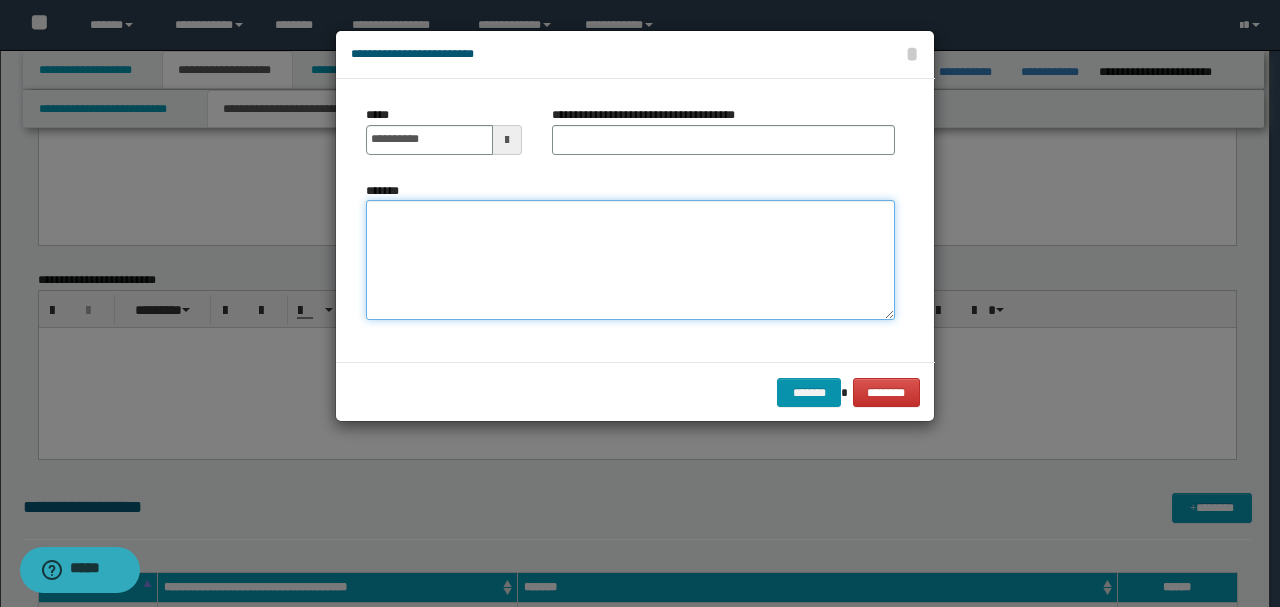 click on "*******" at bounding box center [630, 259] 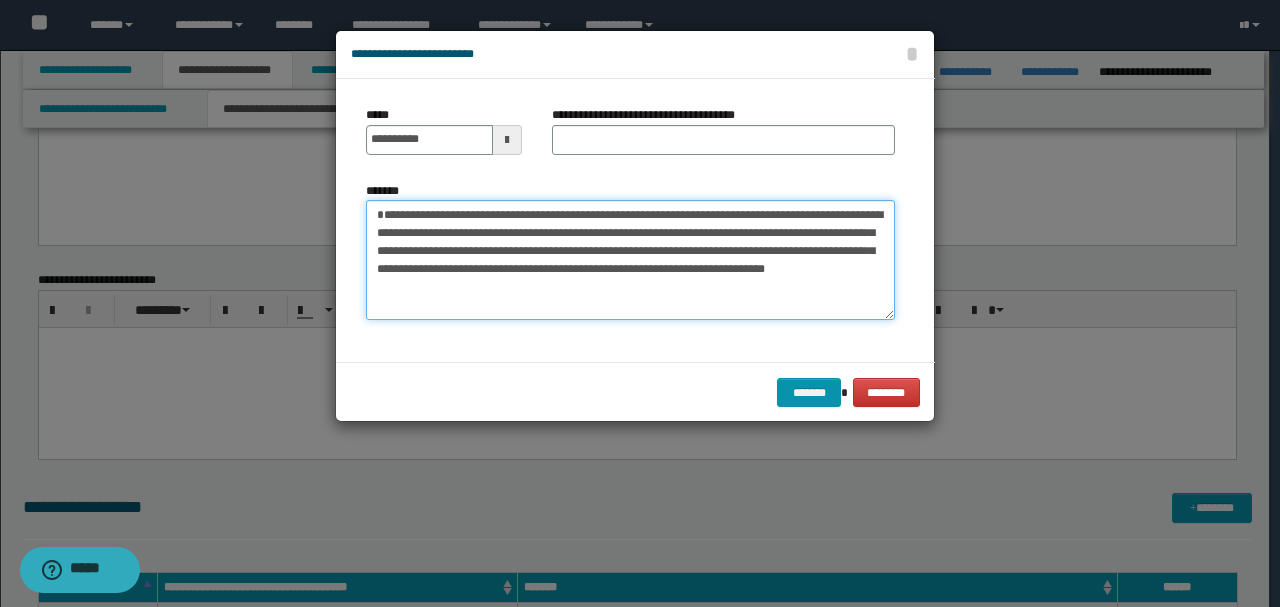 scroll, scrollTop: 0, scrollLeft: 0, axis: both 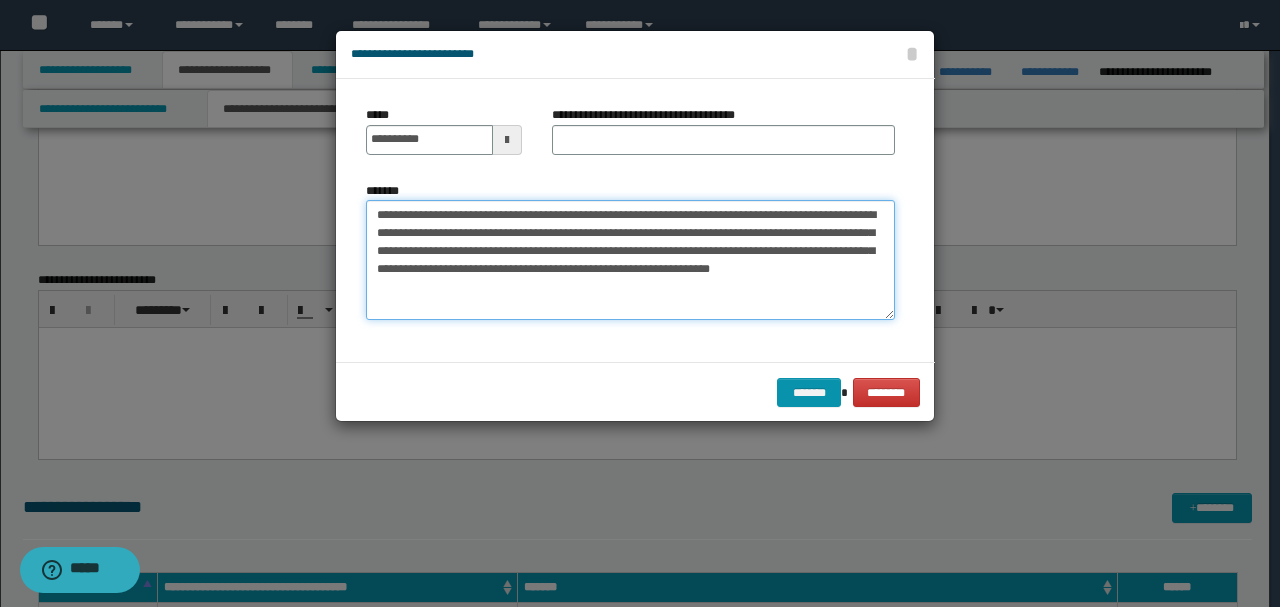 type on "**********" 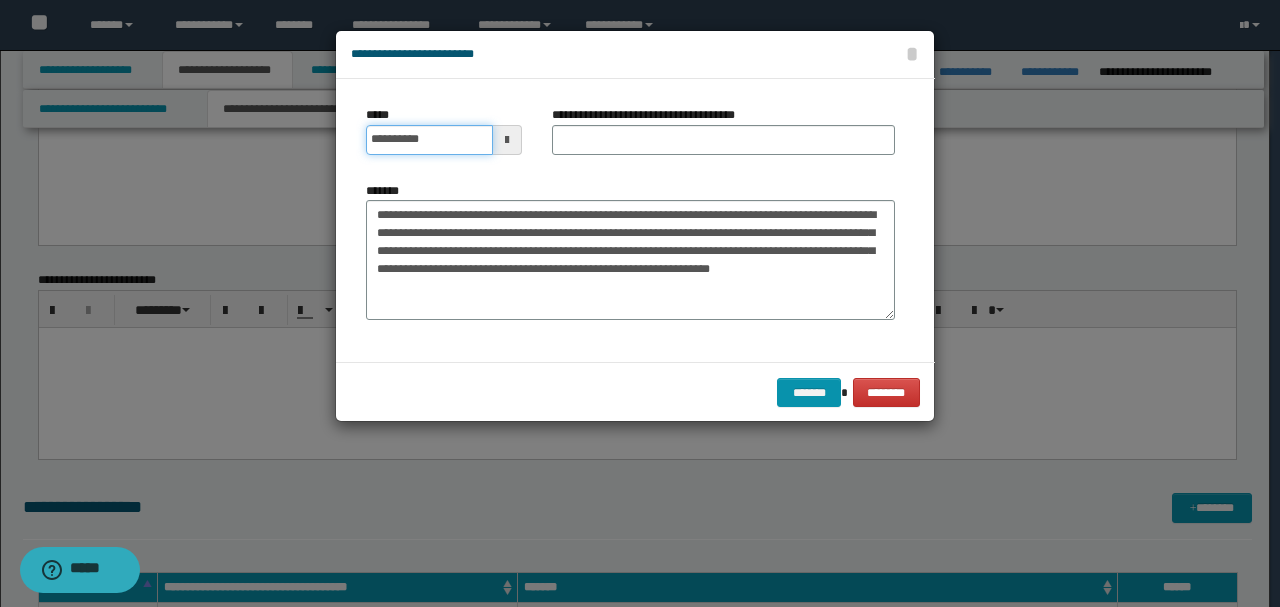click on "**********" at bounding box center (429, 140) 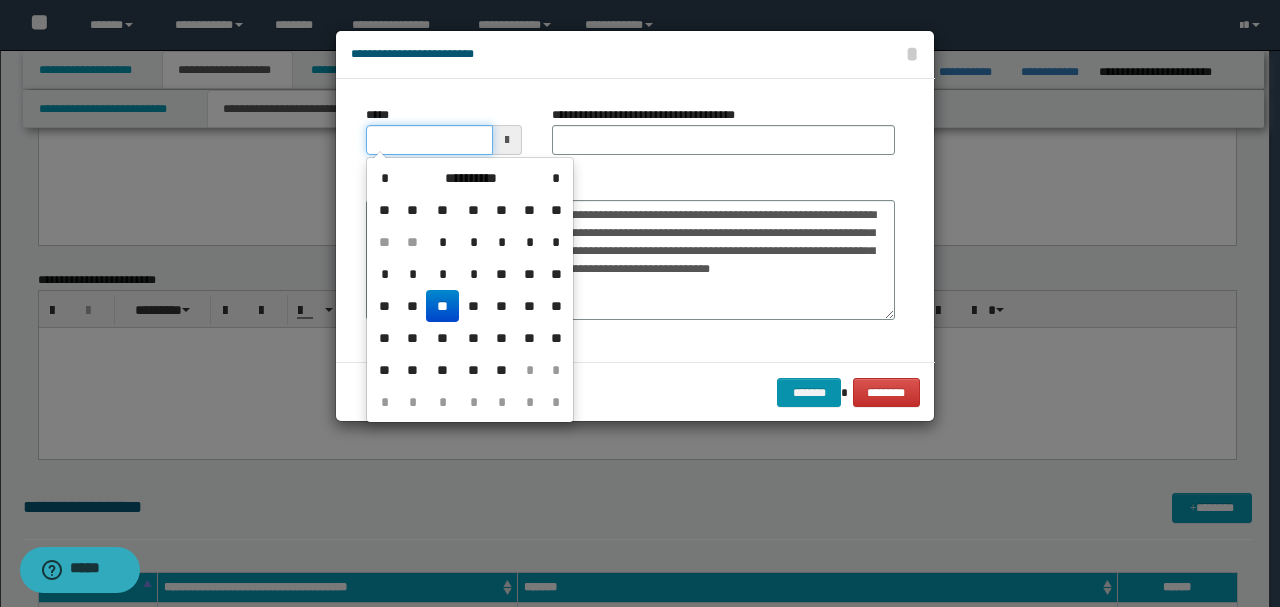type on "**********" 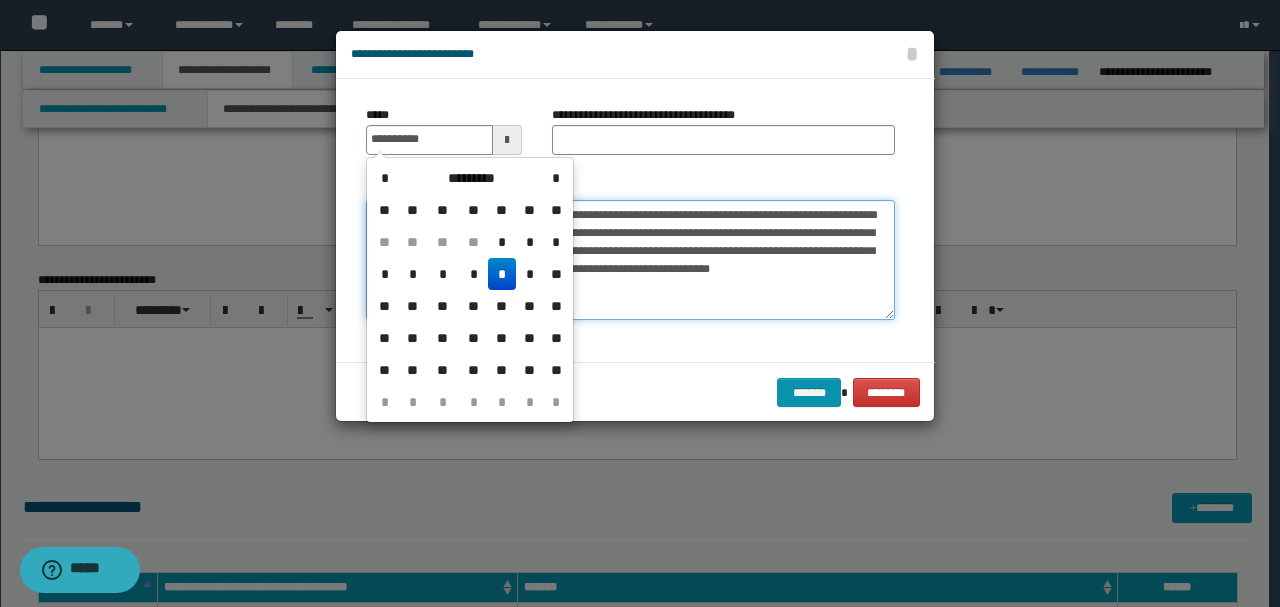 click on "**********" at bounding box center [630, 259] 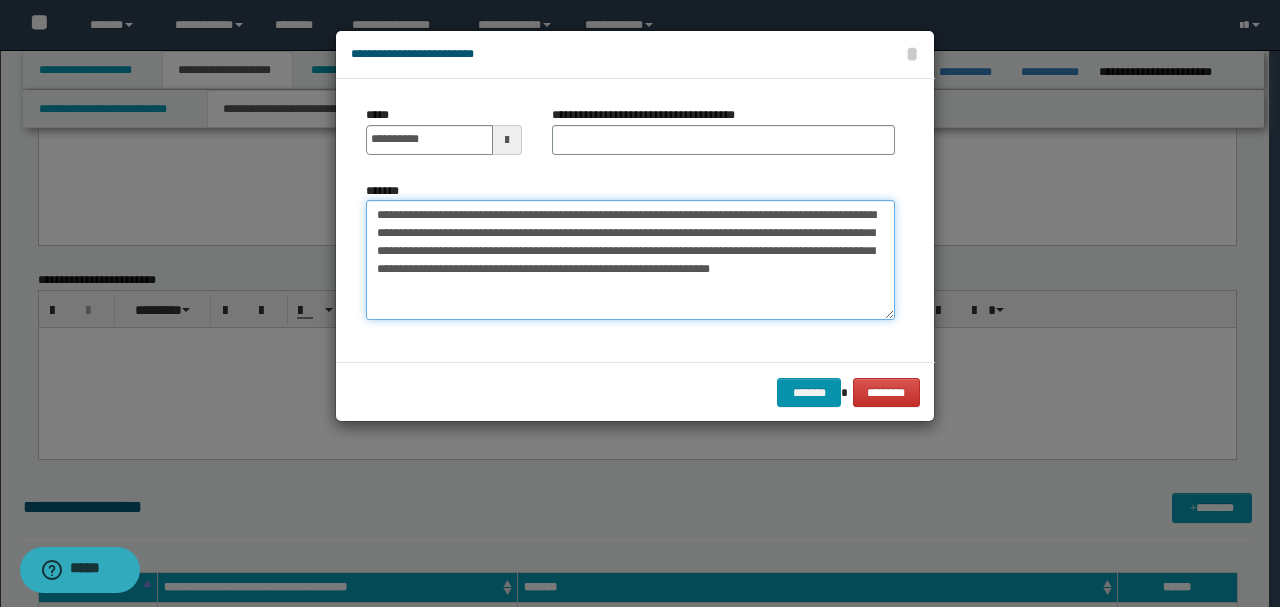 drag, startPoint x: 433, startPoint y: 214, endPoint x: 285, endPoint y: 214, distance: 148 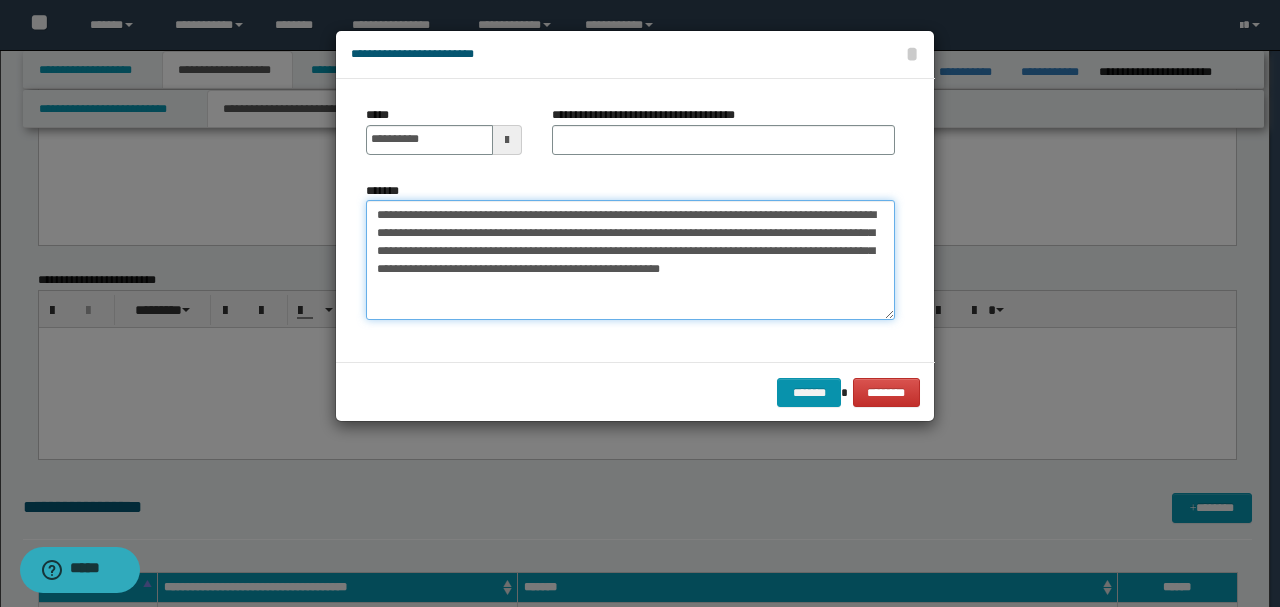 type on "**********" 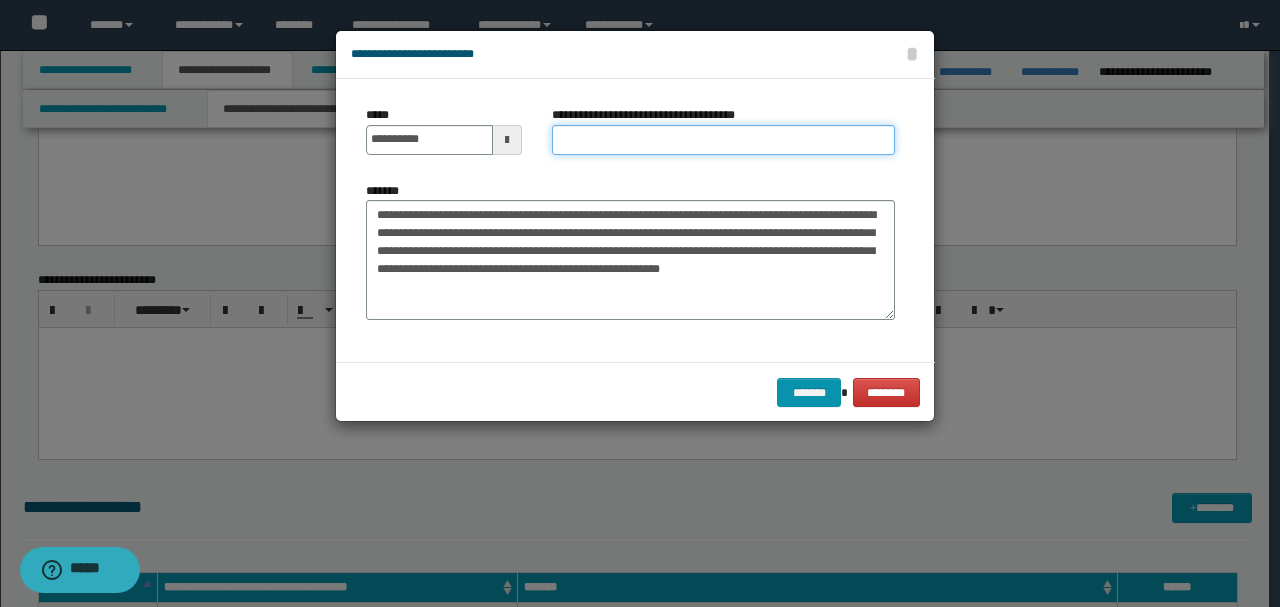 click on "**********" at bounding box center (723, 140) 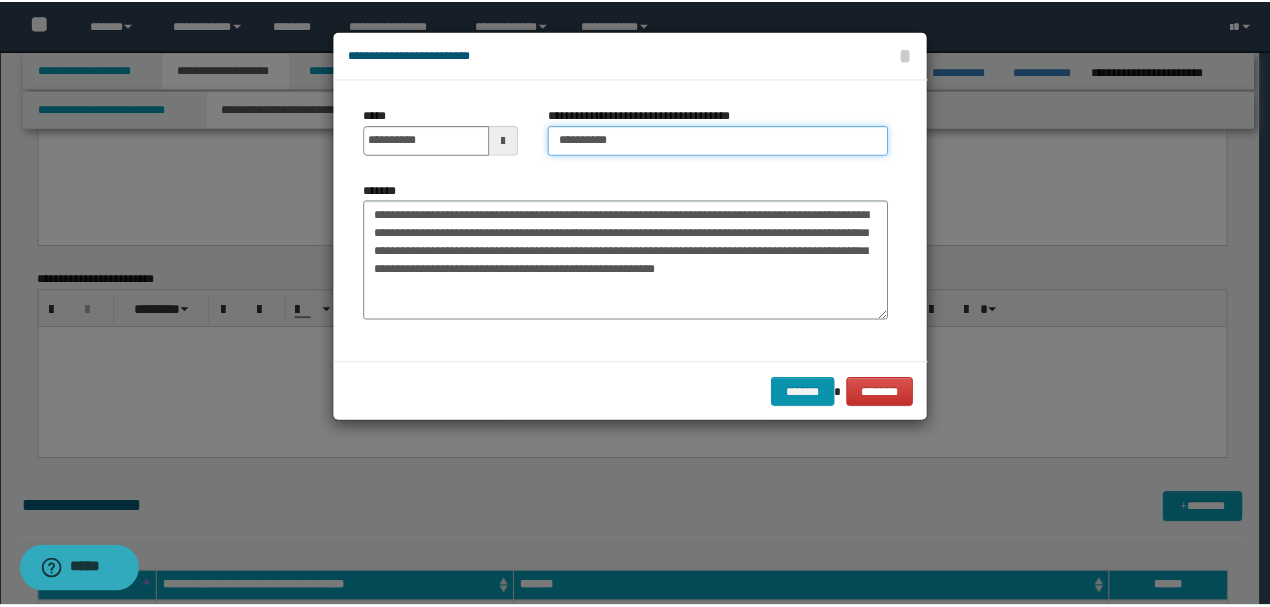 scroll, scrollTop: 90, scrollLeft: 0, axis: vertical 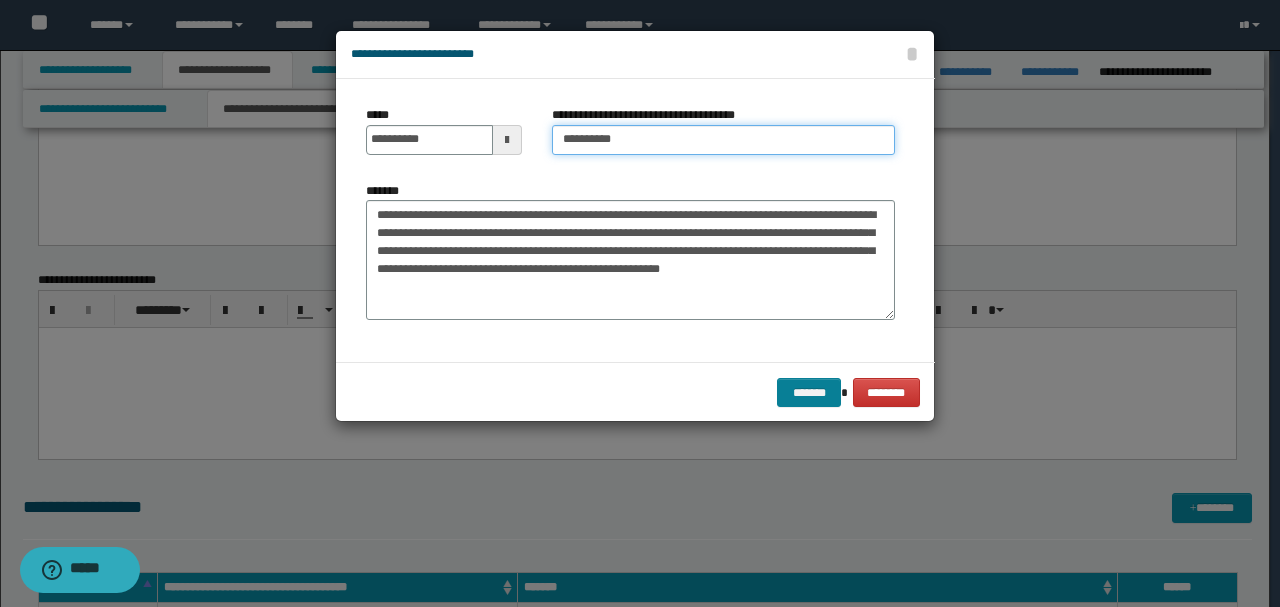 type on "*********" 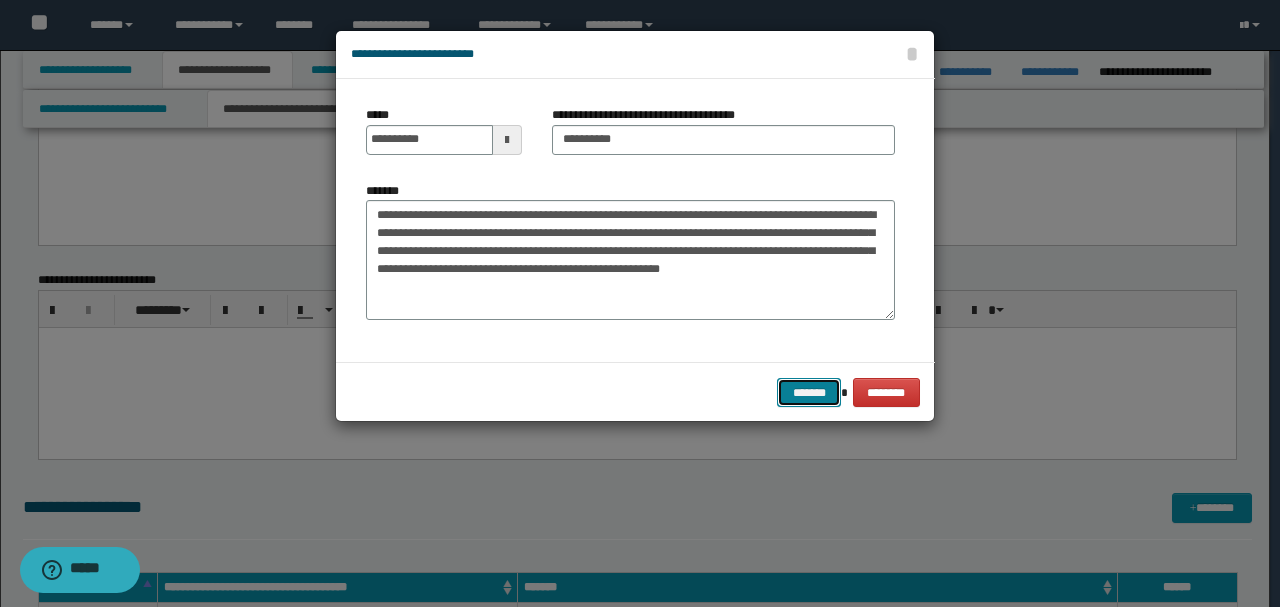 click on "*******" at bounding box center (809, 392) 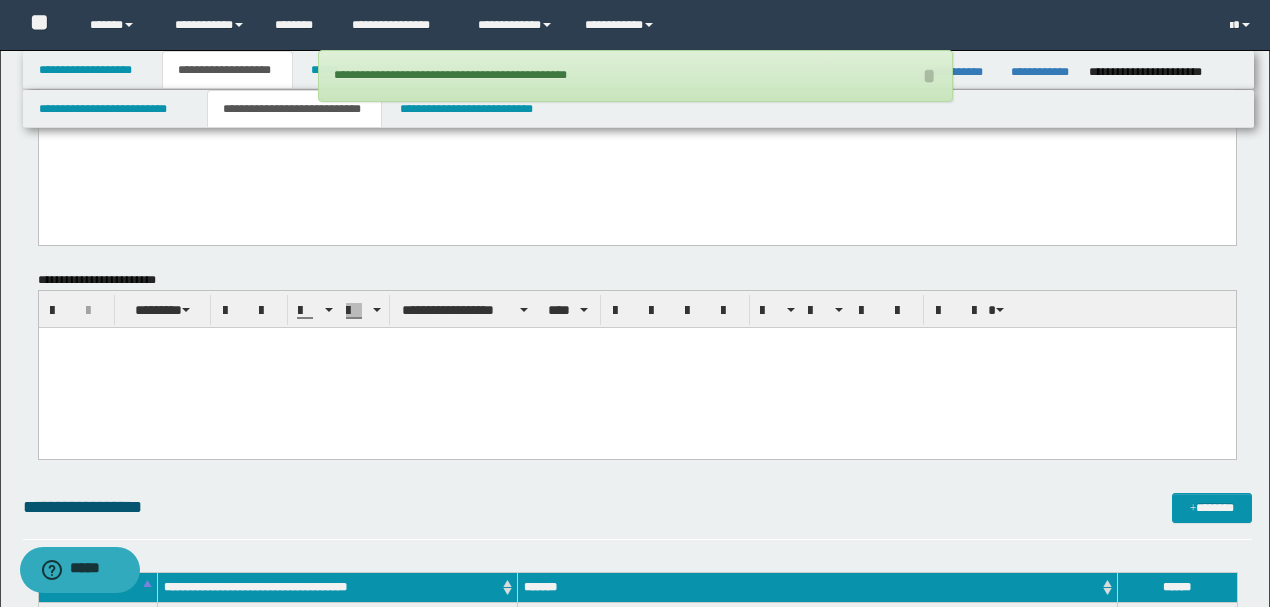 click at bounding box center (636, 368) 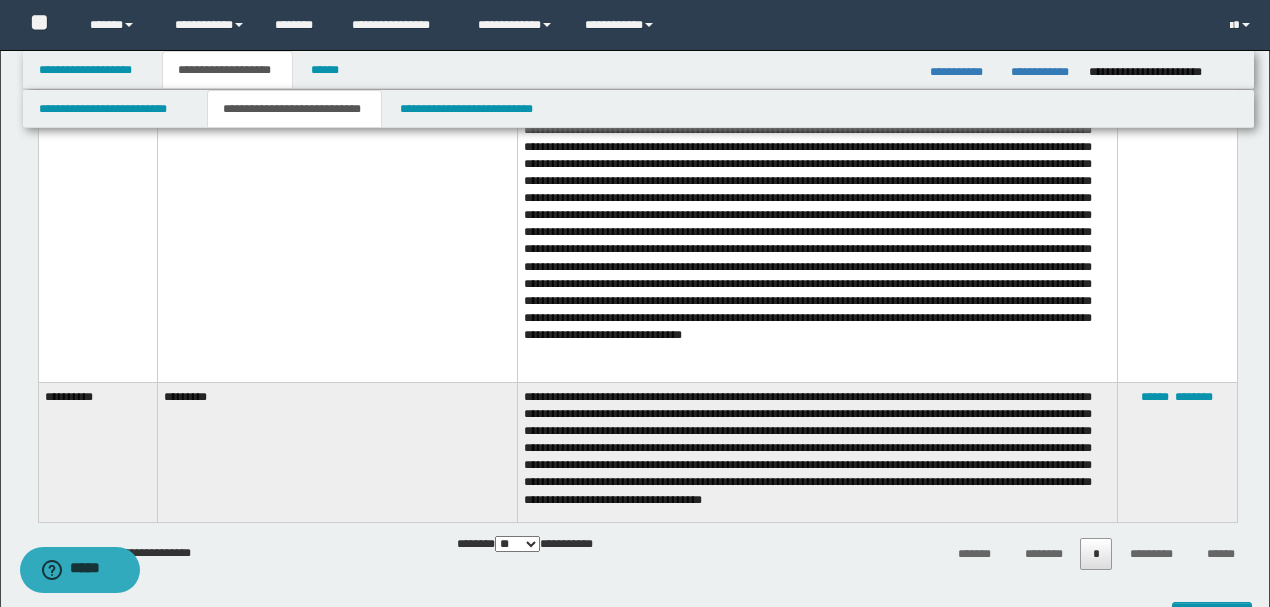 scroll, scrollTop: 5333, scrollLeft: 0, axis: vertical 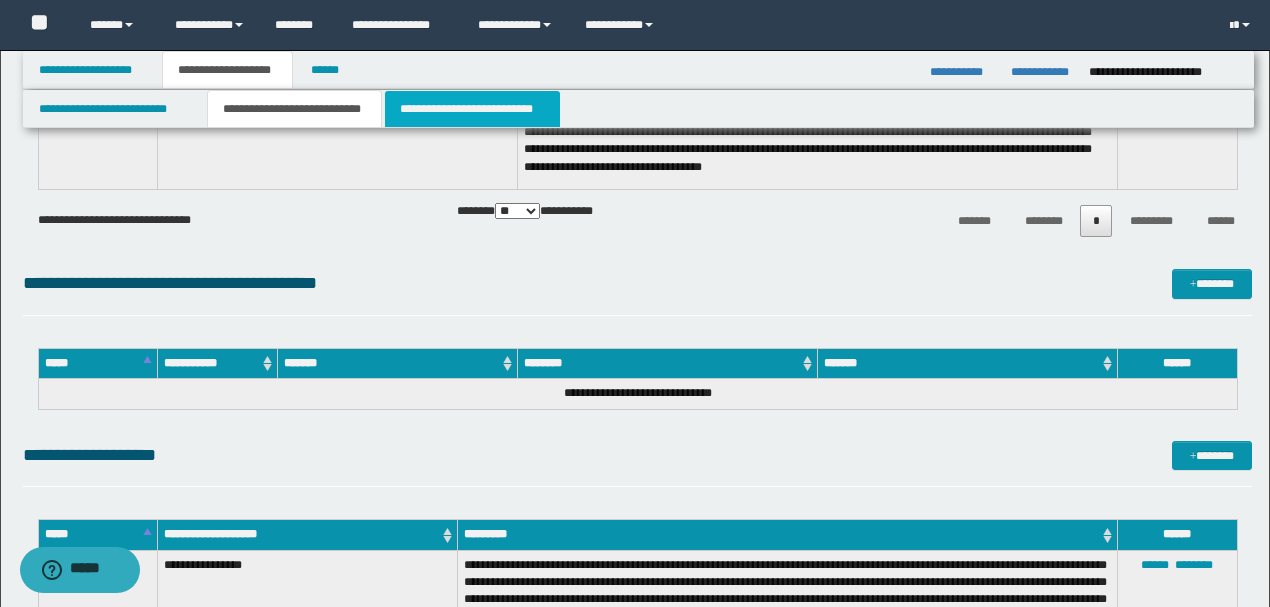 click on "**********" at bounding box center [472, 109] 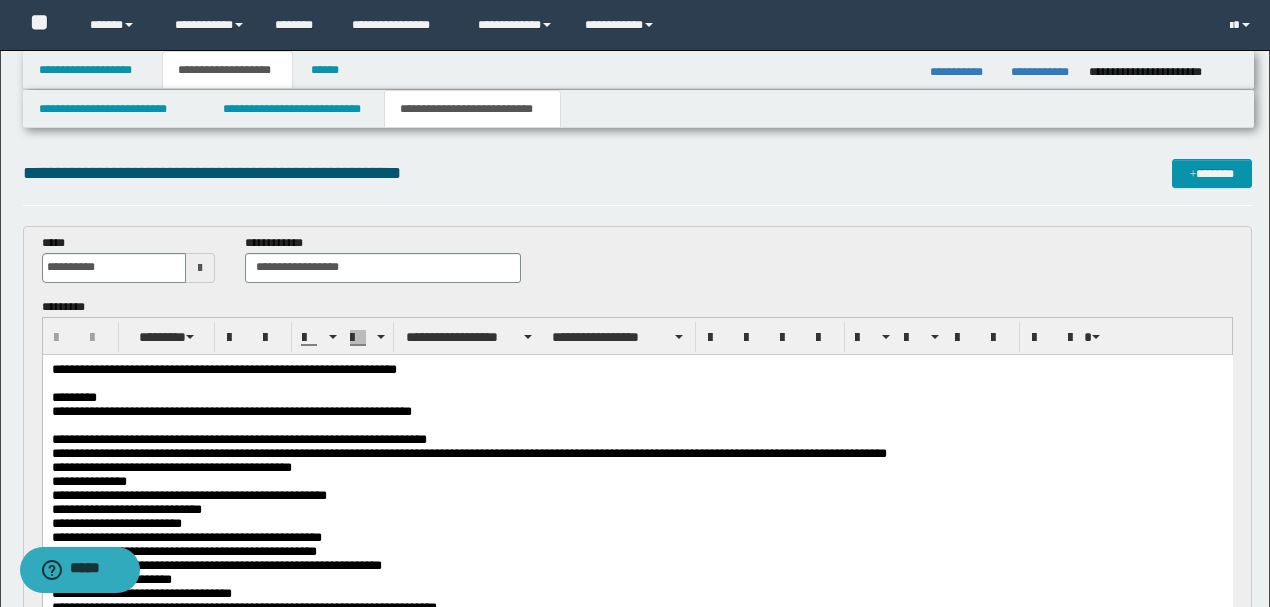 scroll, scrollTop: 0, scrollLeft: 0, axis: both 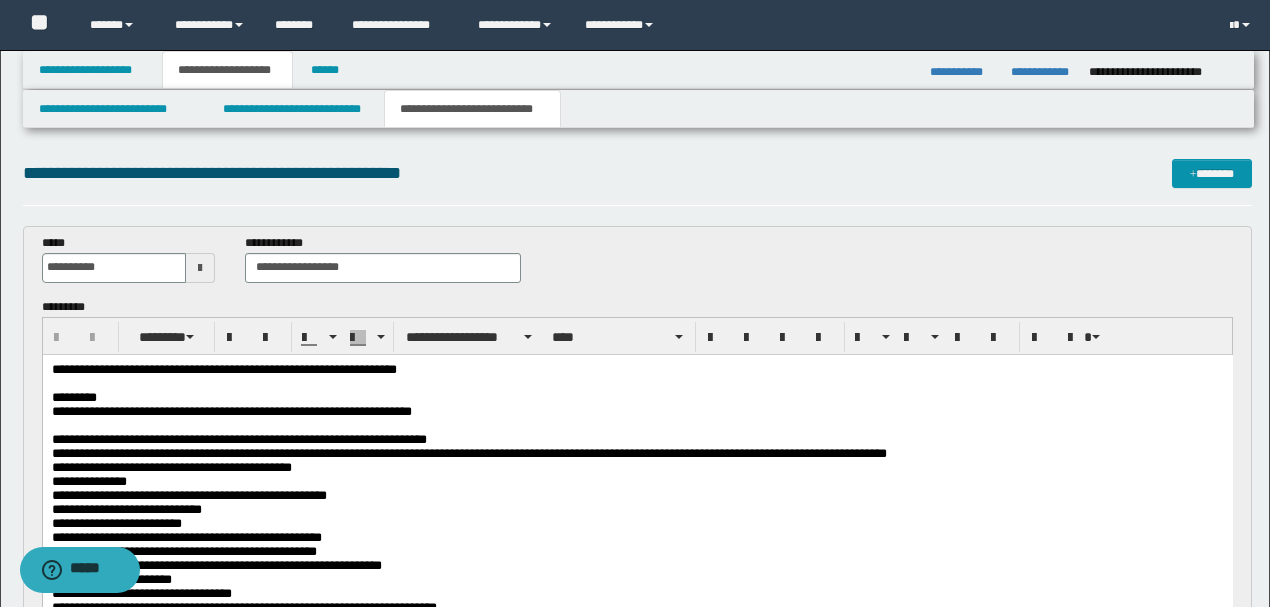 click at bounding box center (637, 425) 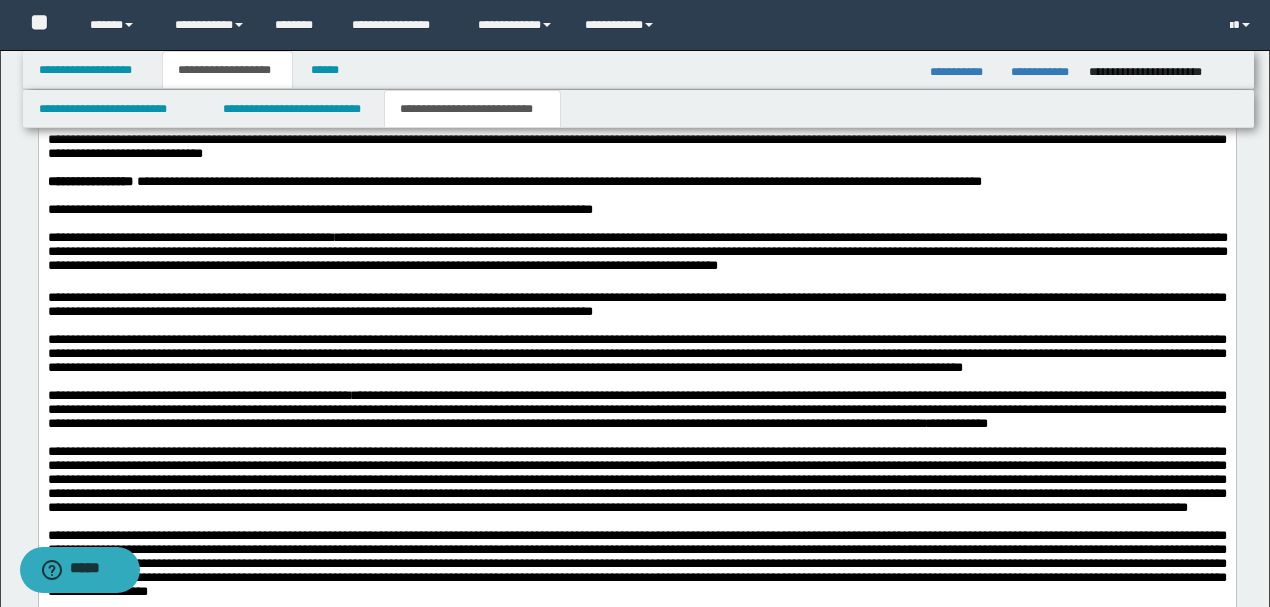 scroll, scrollTop: 1533, scrollLeft: 0, axis: vertical 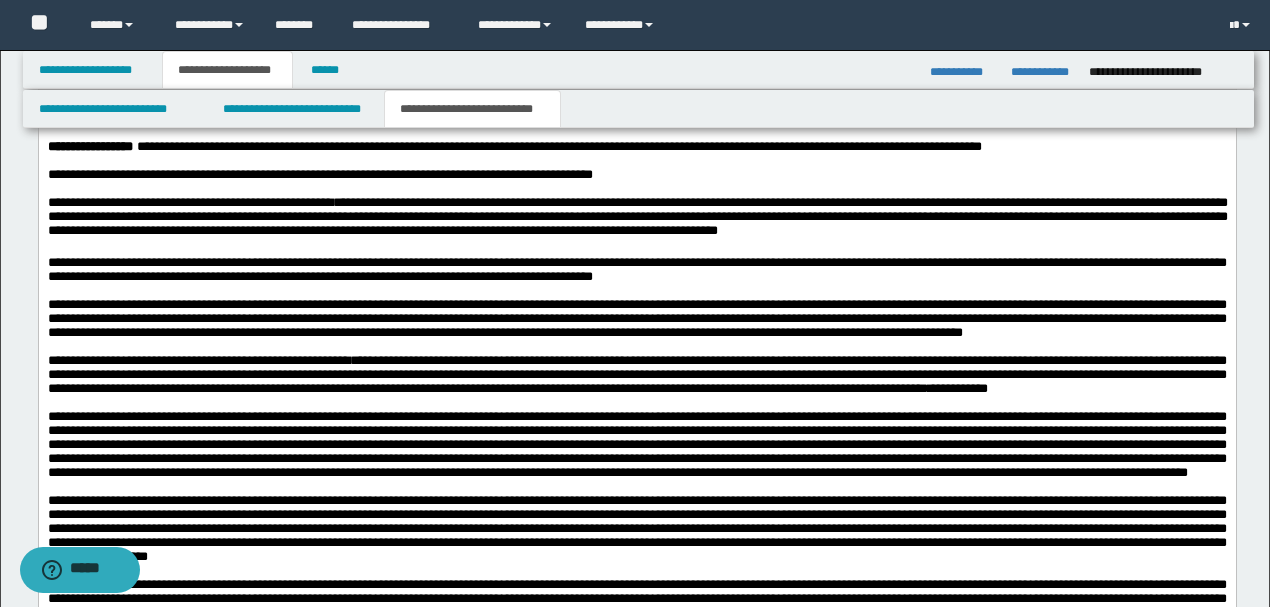 click on "**********" at bounding box center [636, 147] 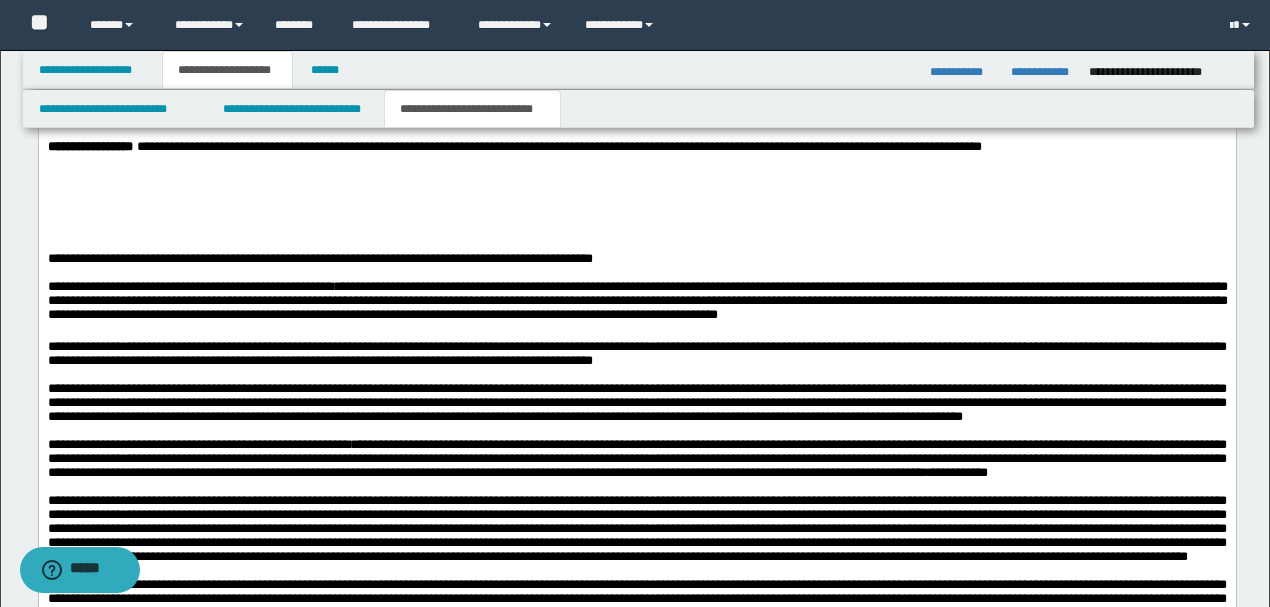type 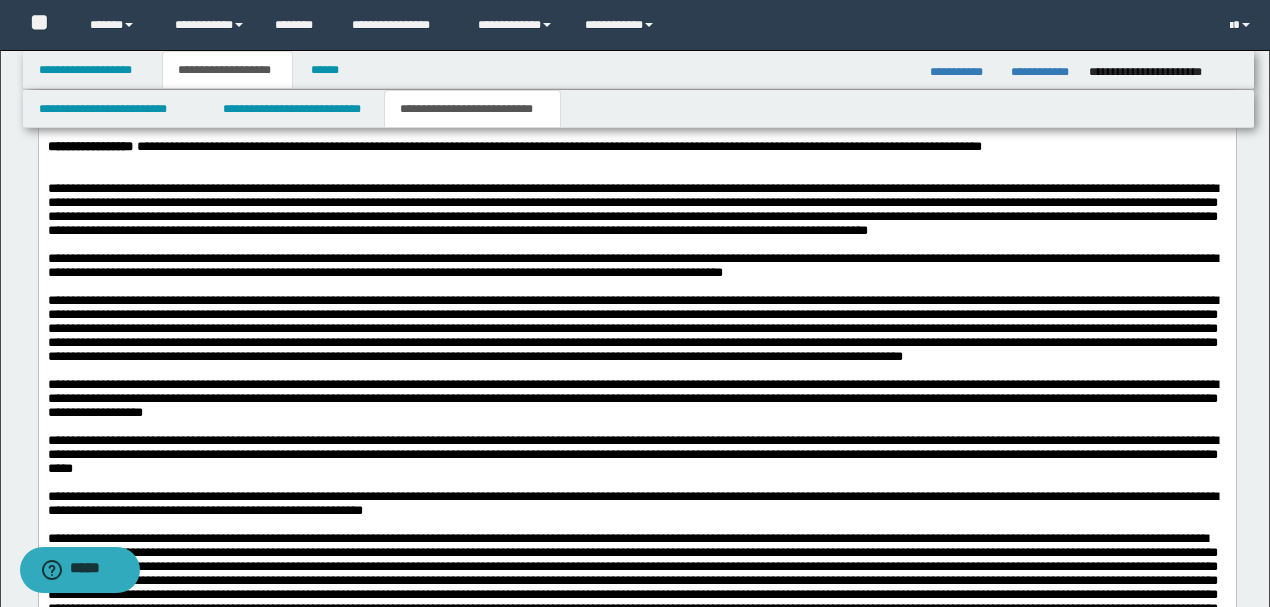 click on "**********" at bounding box center (636, 147) 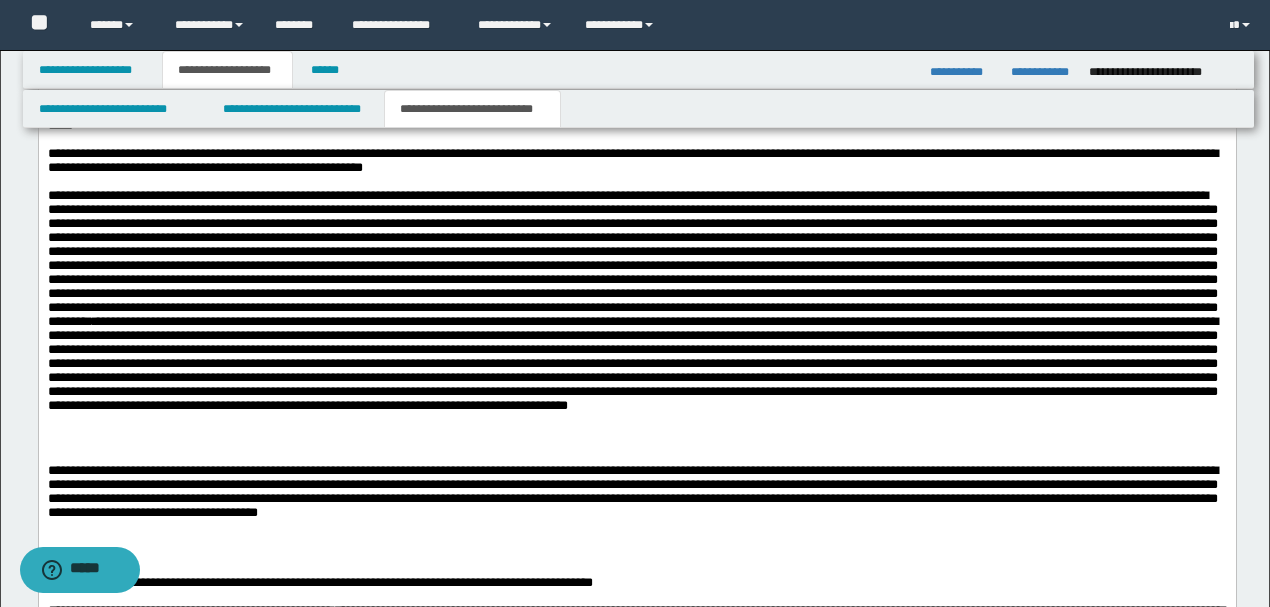 scroll, scrollTop: 1866, scrollLeft: 0, axis: vertical 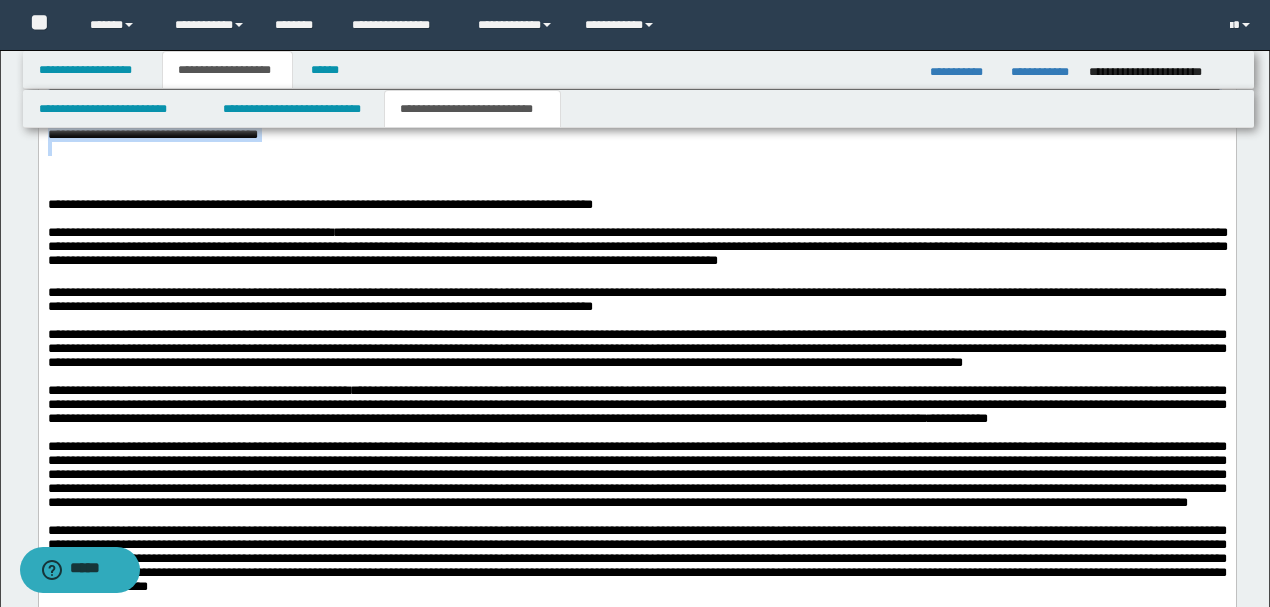 drag, startPoint x: 47, startPoint y: -113, endPoint x: 698, endPoint y: 235, distance: 738.1768 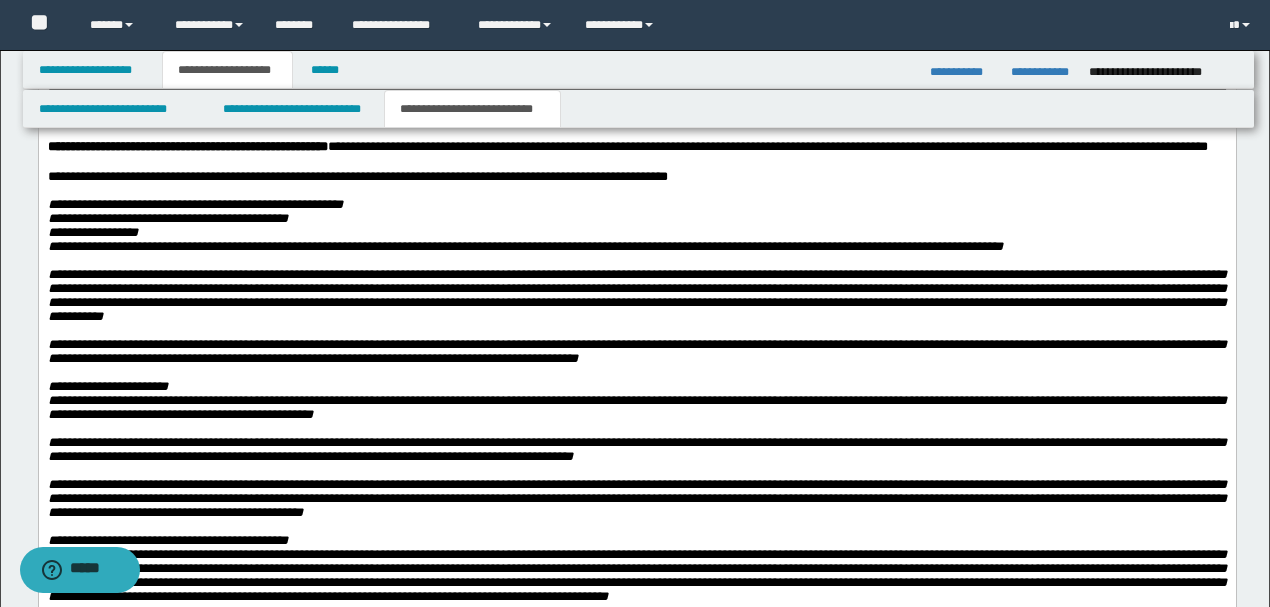 scroll, scrollTop: 2840, scrollLeft: 0, axis: vertical 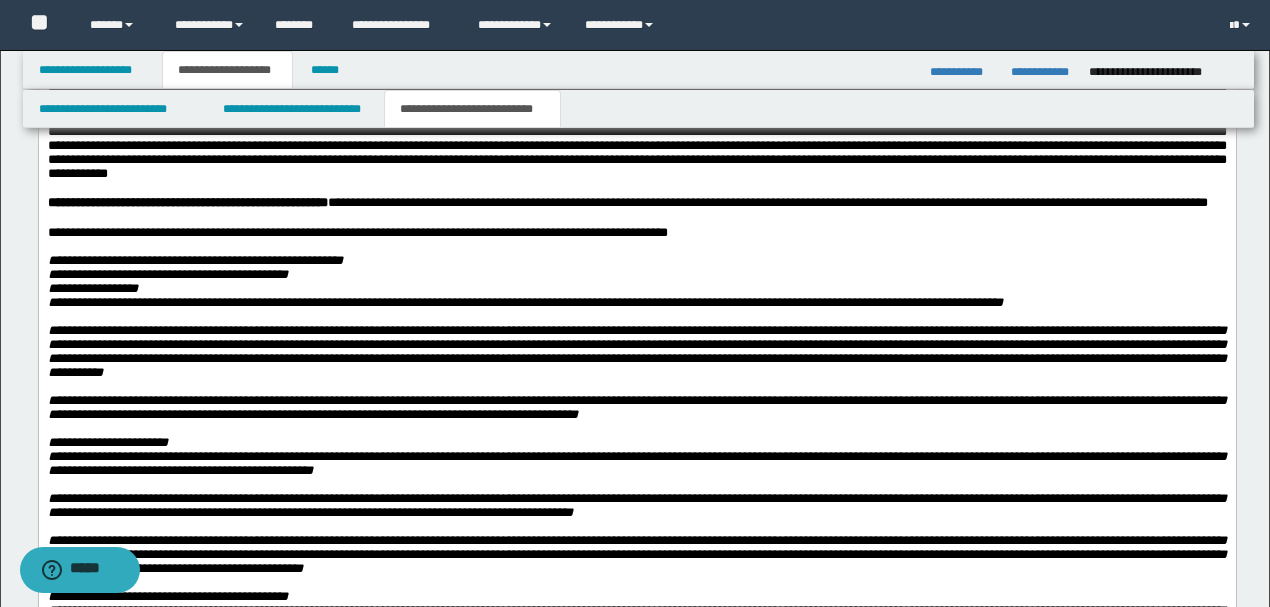 click at bounding box center [636, 91] 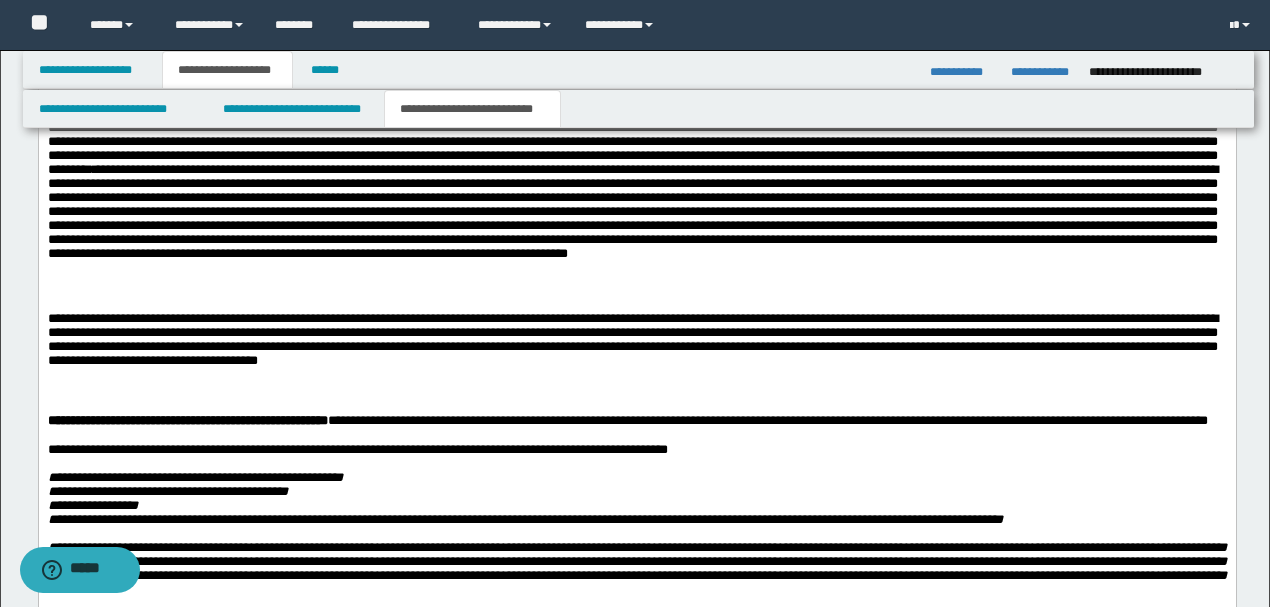 scroll, scrollTop: 3040, scrollLeft: 0, axis: vertical 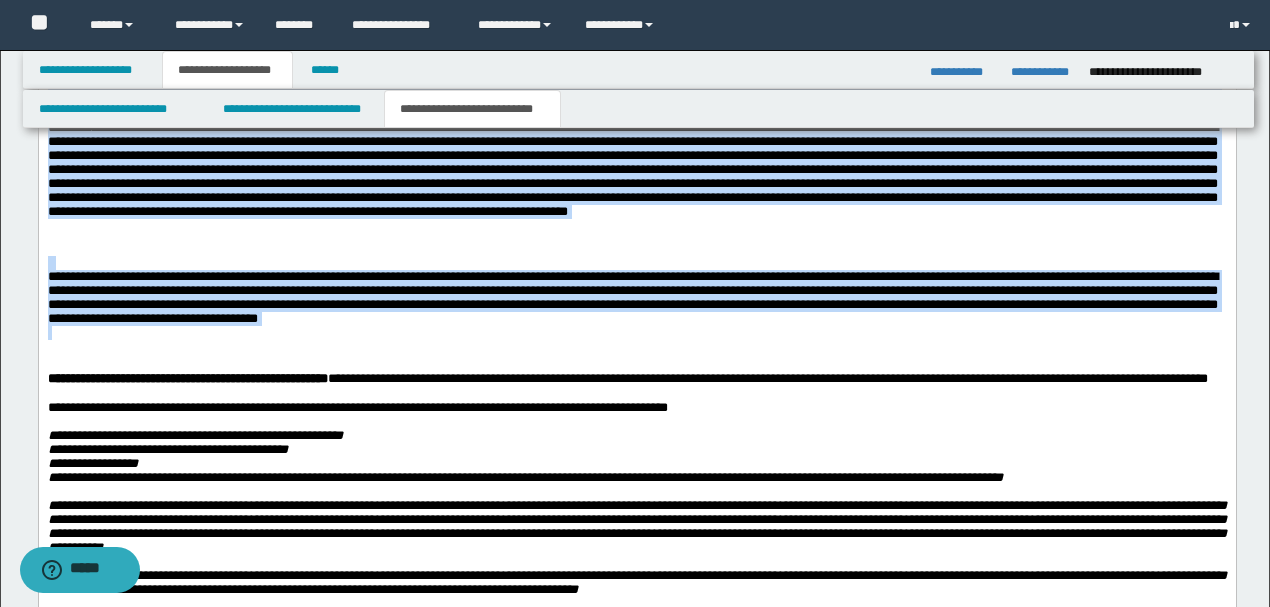 drag, startPoint x: 580, startPoint y: 236, endPoint x: 688, endPoint y: 575, distance: 355.78787 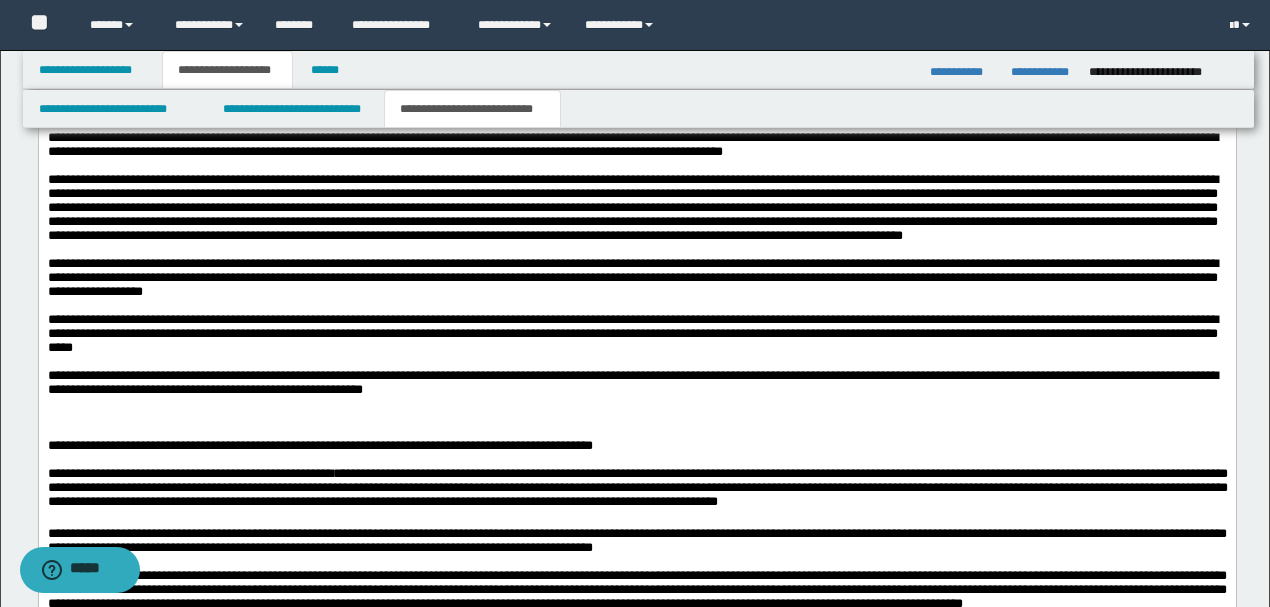 scroll, scrollTop: 1307, scrollLeft: 0, axis: vertical 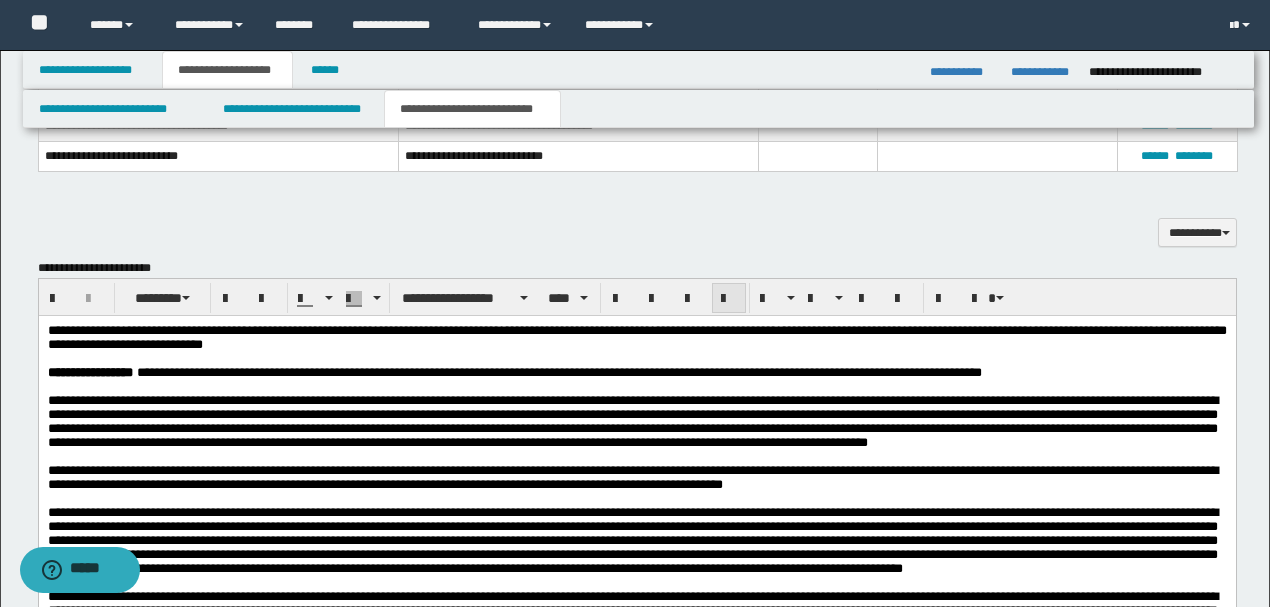 click at bounding box center (729, 299) 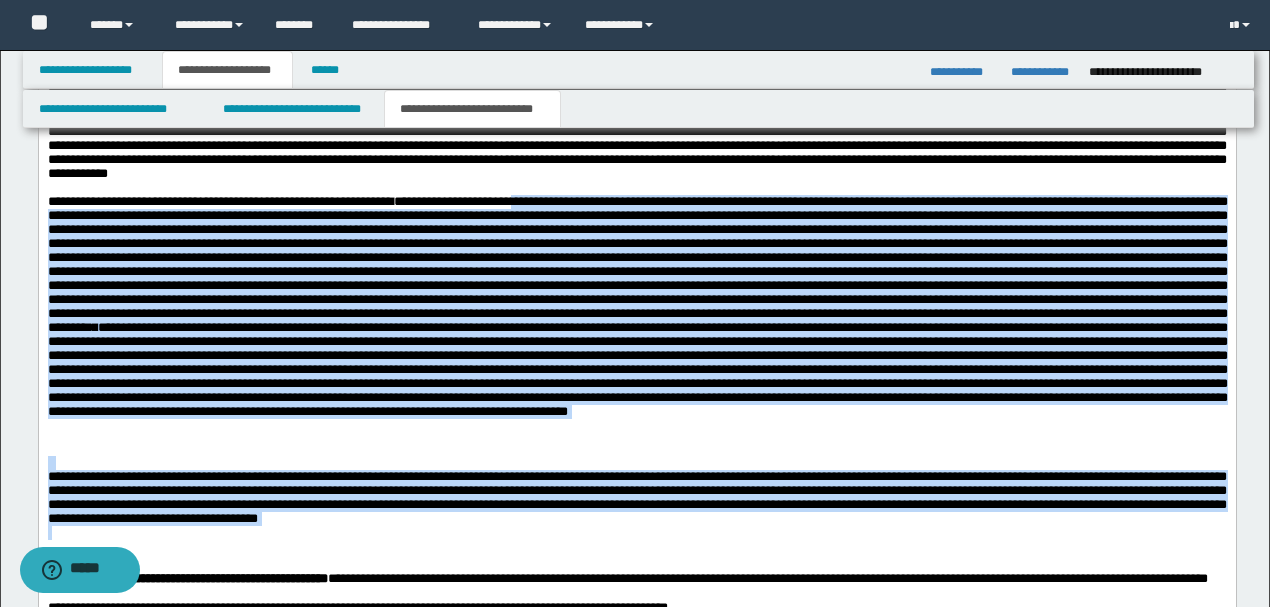 scroll, scrollTop: 3240, scrollLeft: 0, axis: vertical 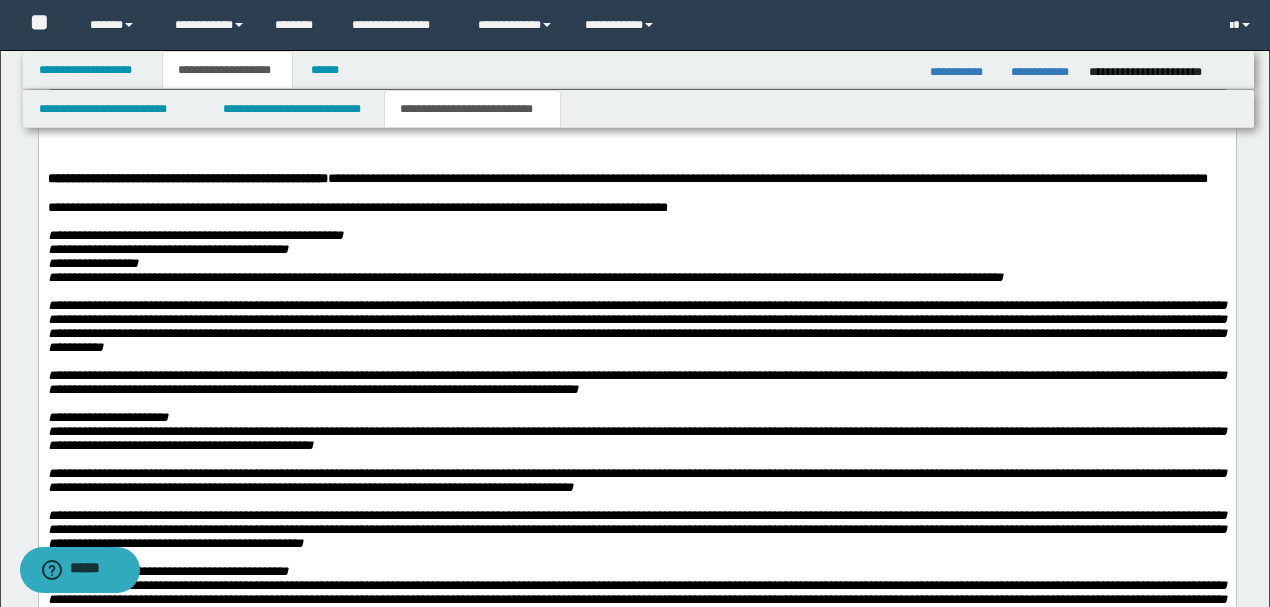 click at bounding box center [637, 149] 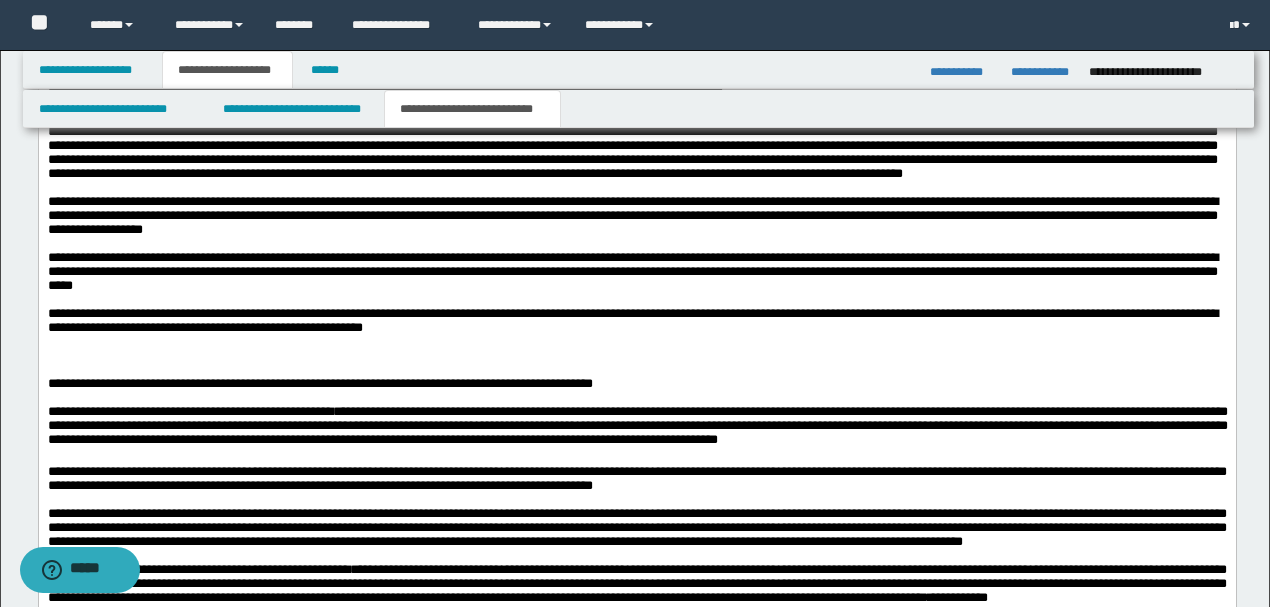 scroll, scrollTop: 1707, scrollLeft: 0, axis: vertical 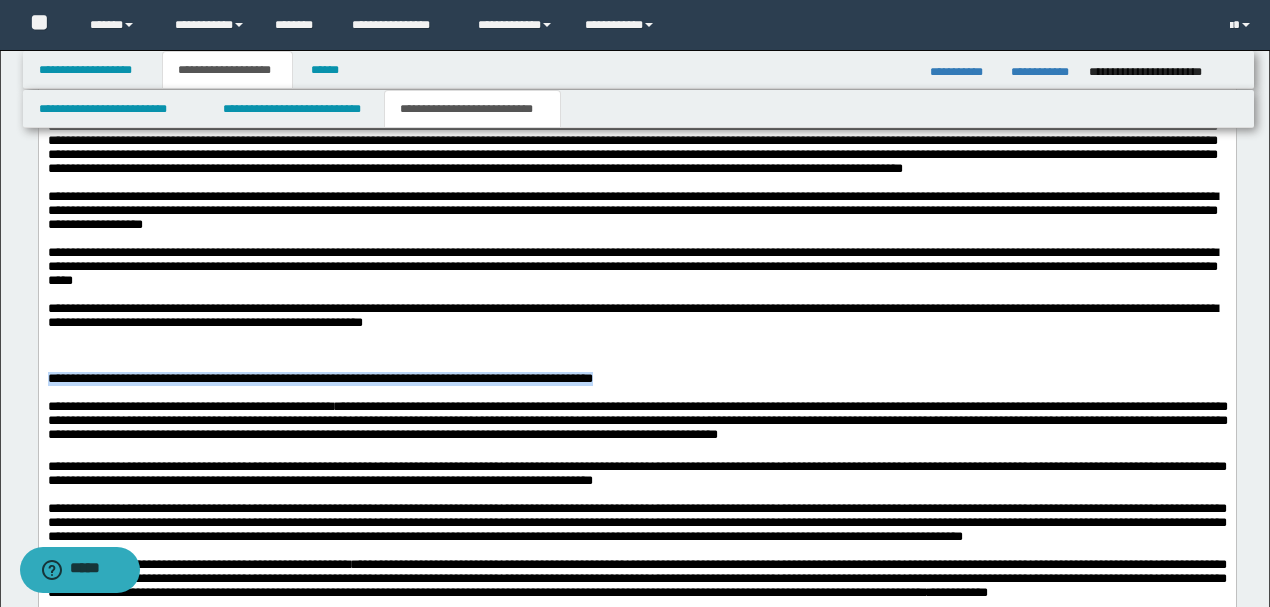 drag, startPoint x: 46, startPoint y: 454, endPoint x: 727, endPoint y: 454, distance: 681 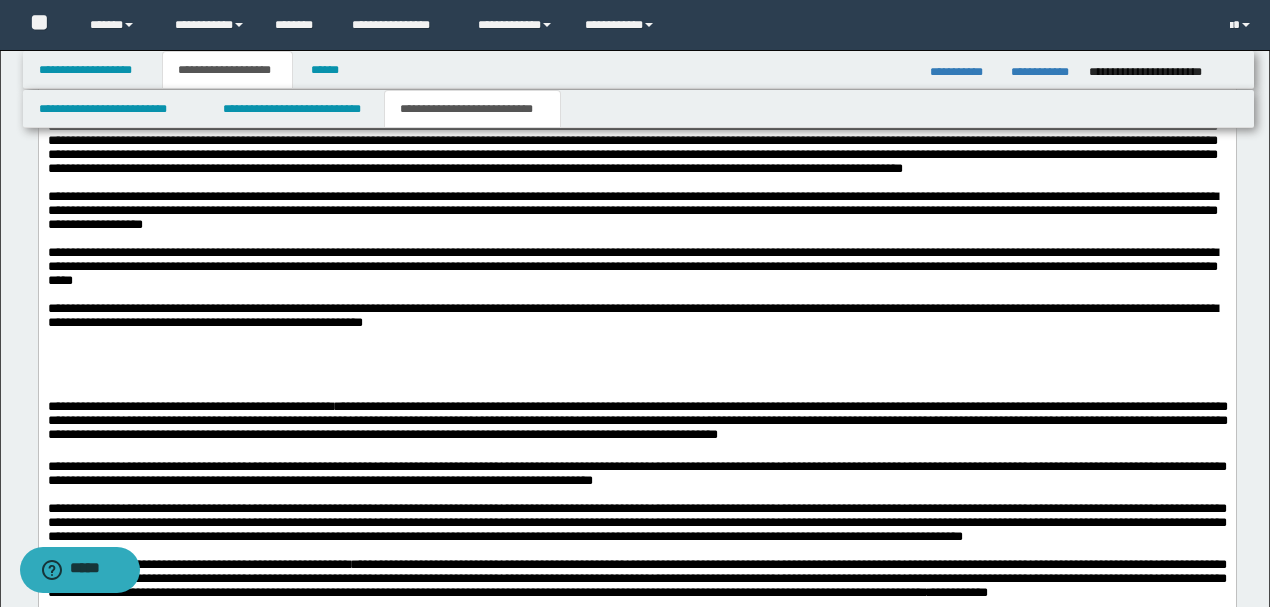 scroll, scrollTop: 1574, scrollLeft: 0, axis: vertical 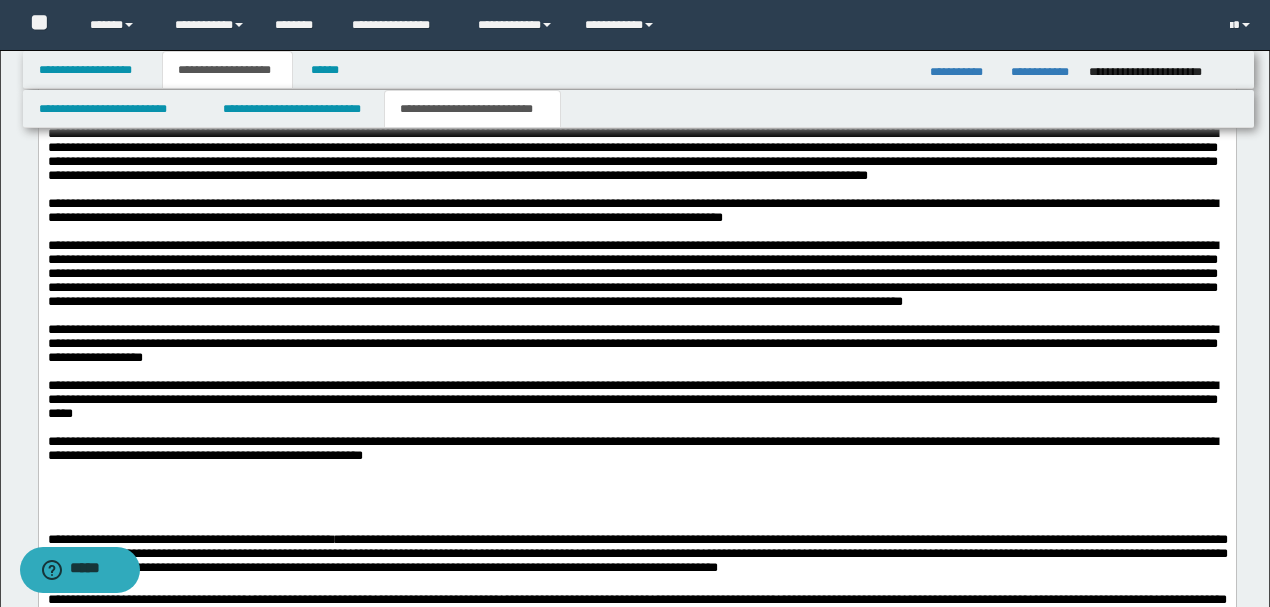 click at bounding box center [636, 274] 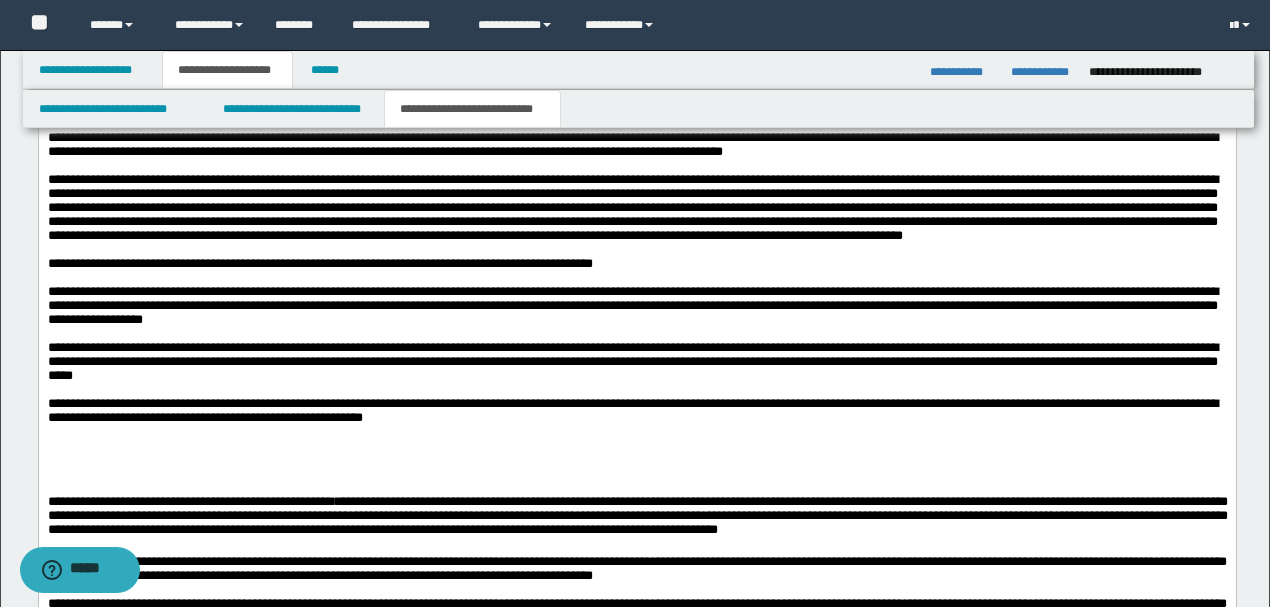 scroll, scrollTop: 1707, scrollLeft: 0, axis: vertical 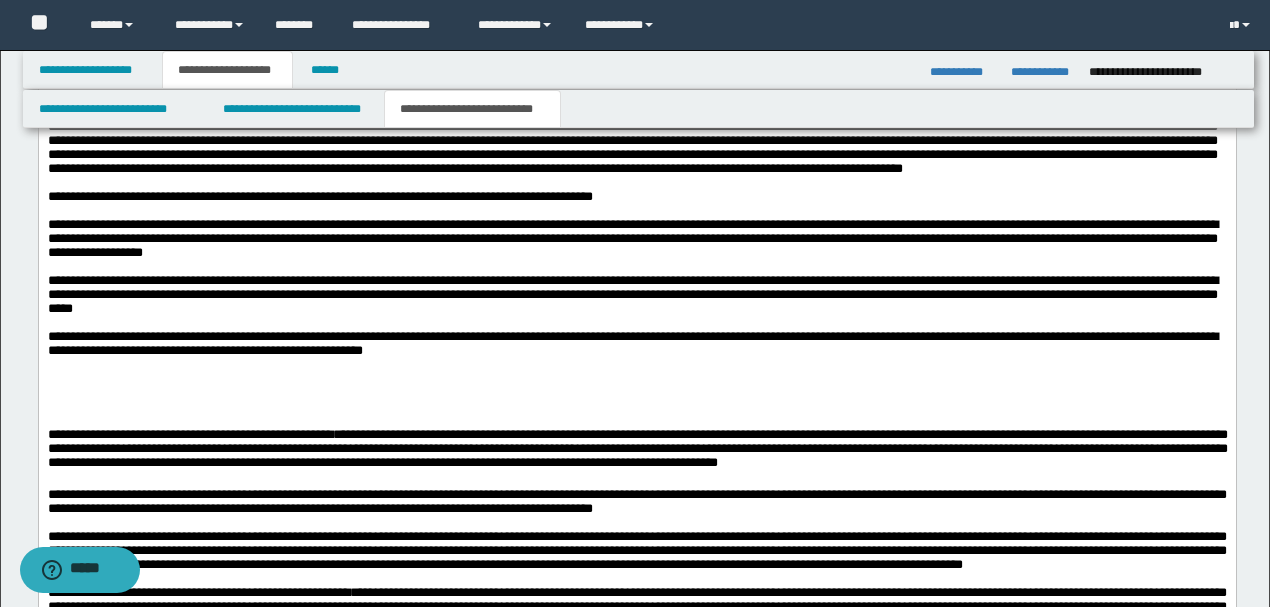 click on "**********" at bounding box center [636, 345] 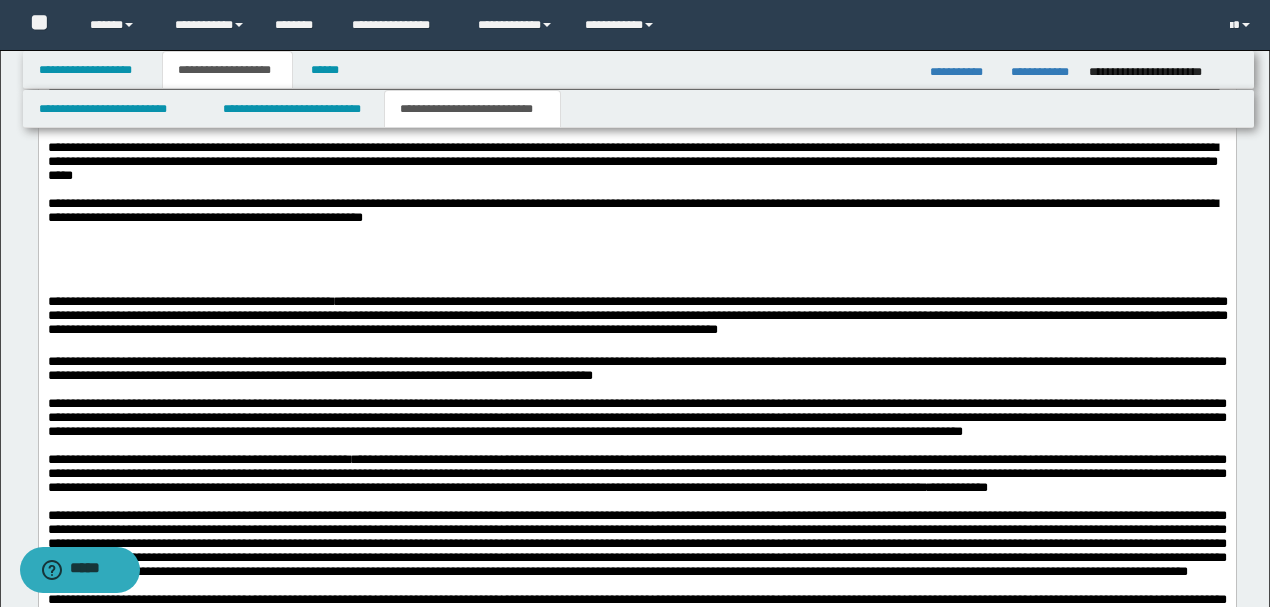 scroll, scrollTop: 1840, scrollLeft: 0, axis: vertical 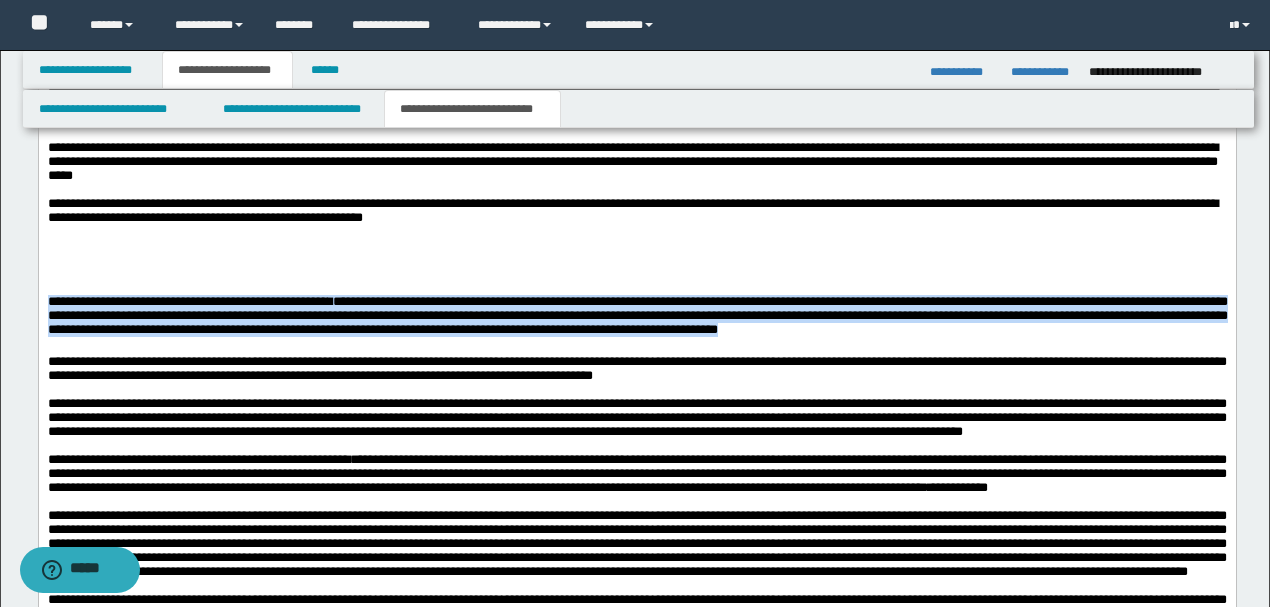 drag, startPoint x: 46, startPoint y: 386, endPoint x: 1036, endPoint y: 413, distance: 990.3681 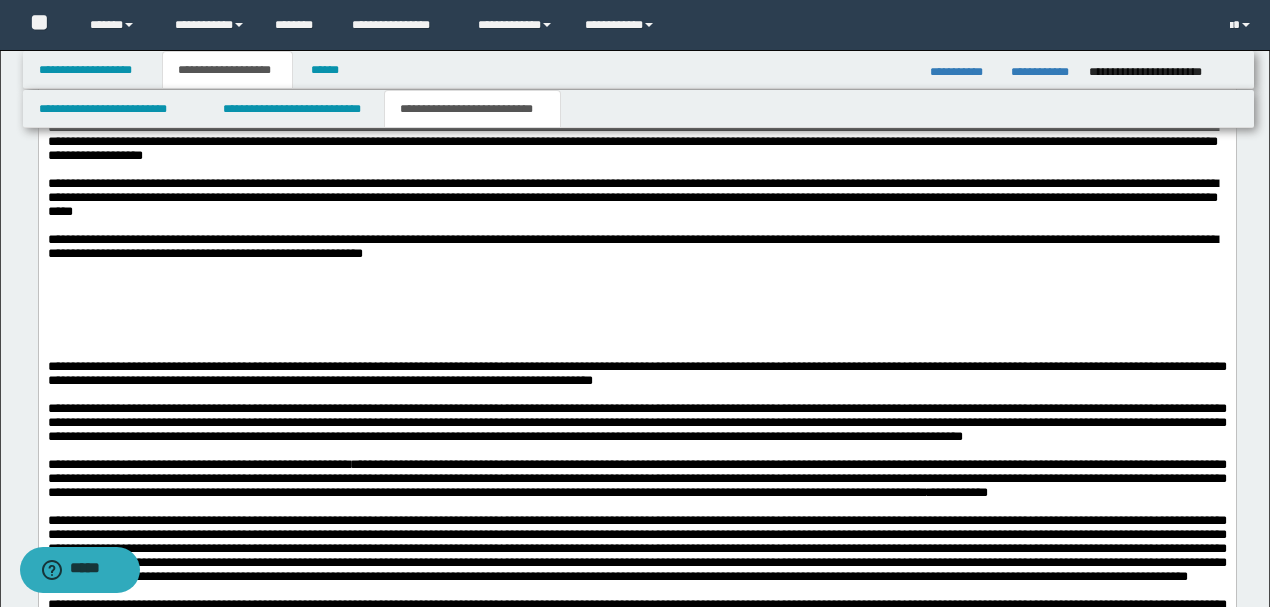 scroll, scrollTop: 1774, scrollLeft: 0, axis: vertical 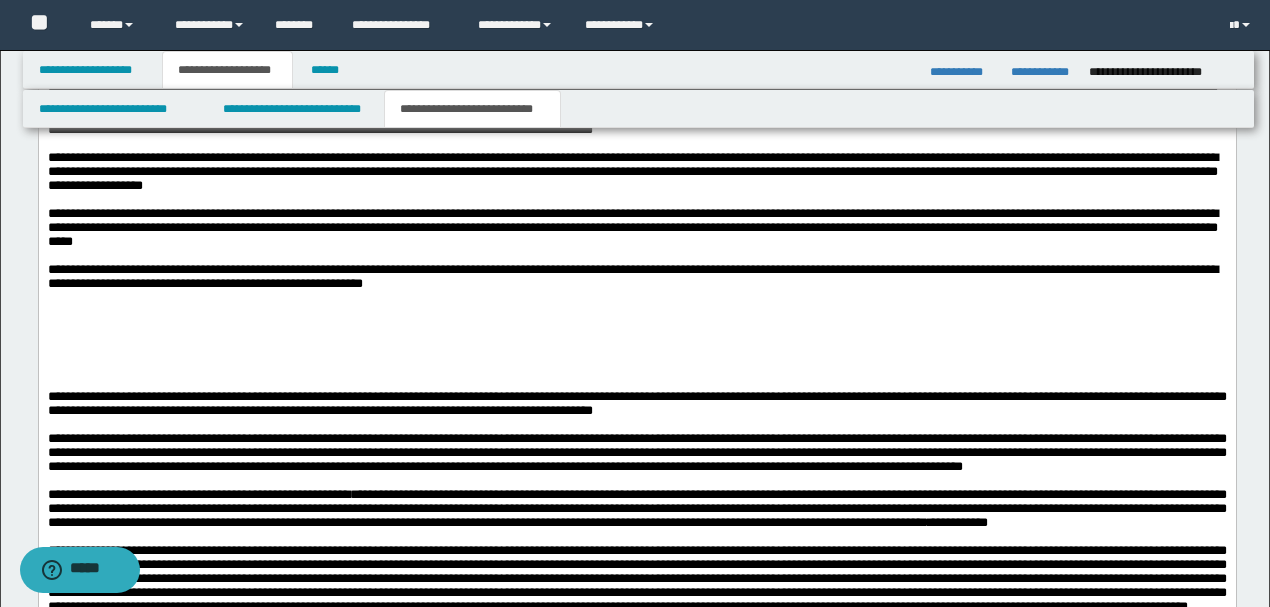 click on "**********" at bounding box center [636, 229] 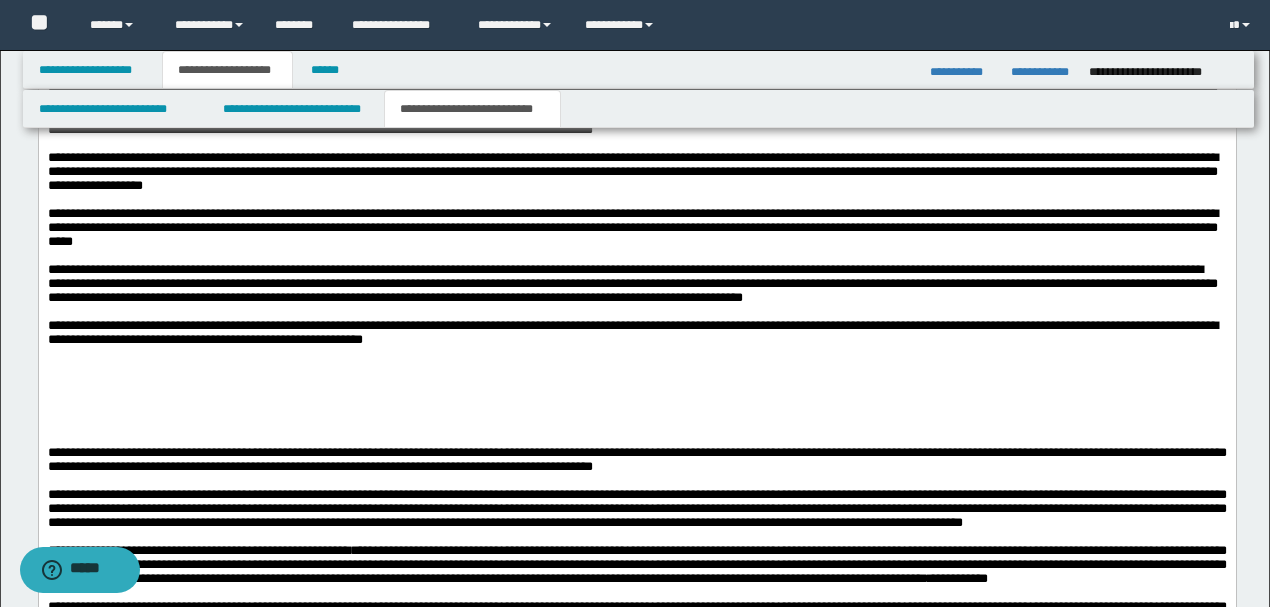 click on "**********" at bounding box center [636, 334] 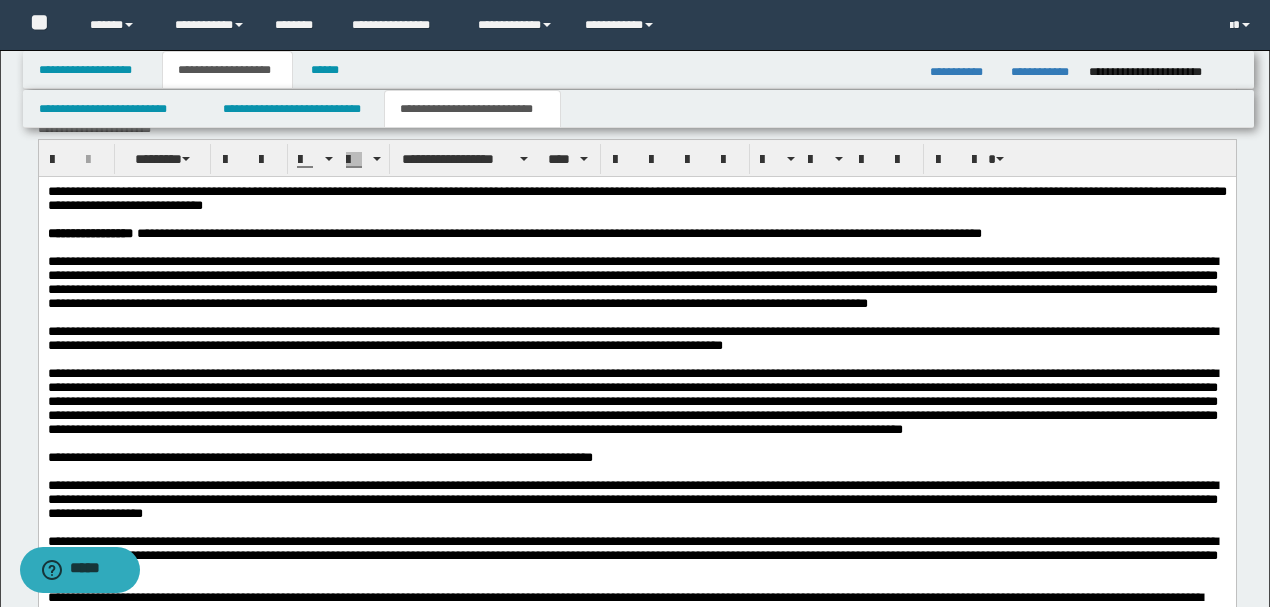 scroll, scrollTop: 1440, scrollLeft: 0, axis: vertical 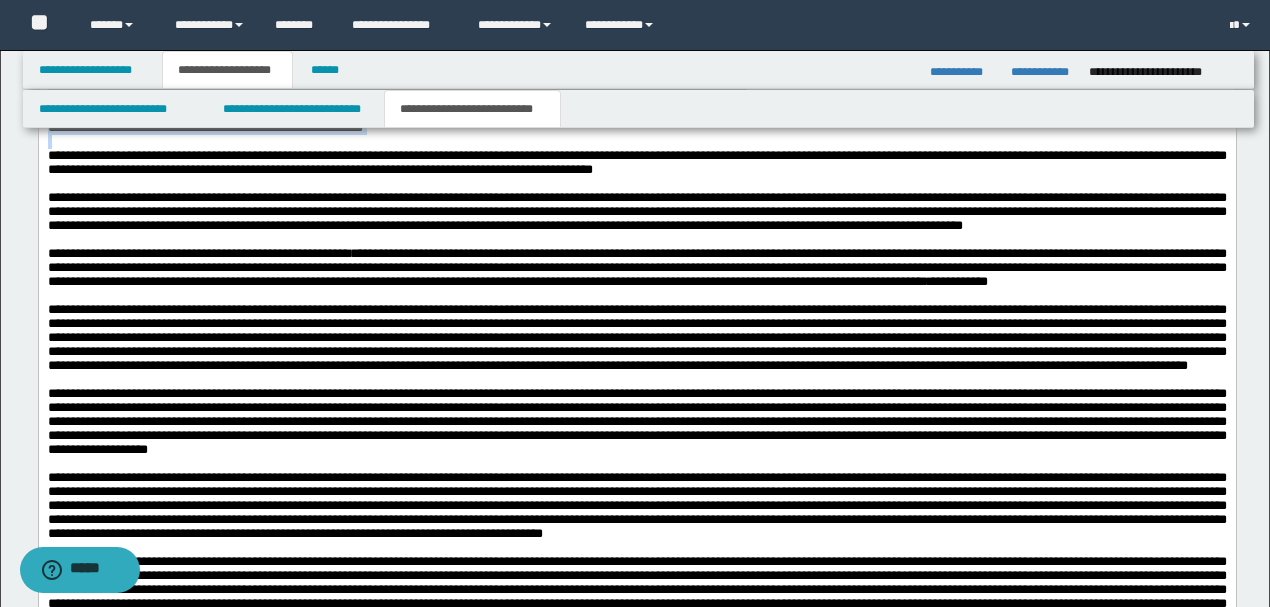 drag, startPoint x: 528, startPoint y: -276, endPoint x: 623, endPoint y: 213, distance: 498.14255 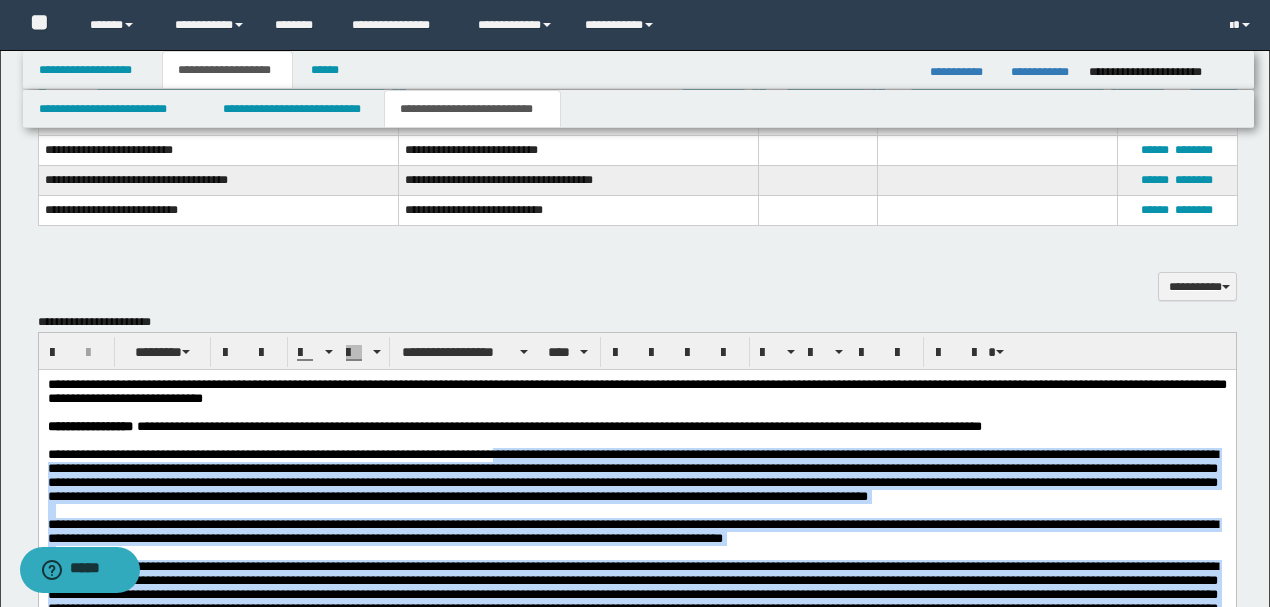 scroll, scrollTop: 1252, scrollLeft: 0, axis: vertical 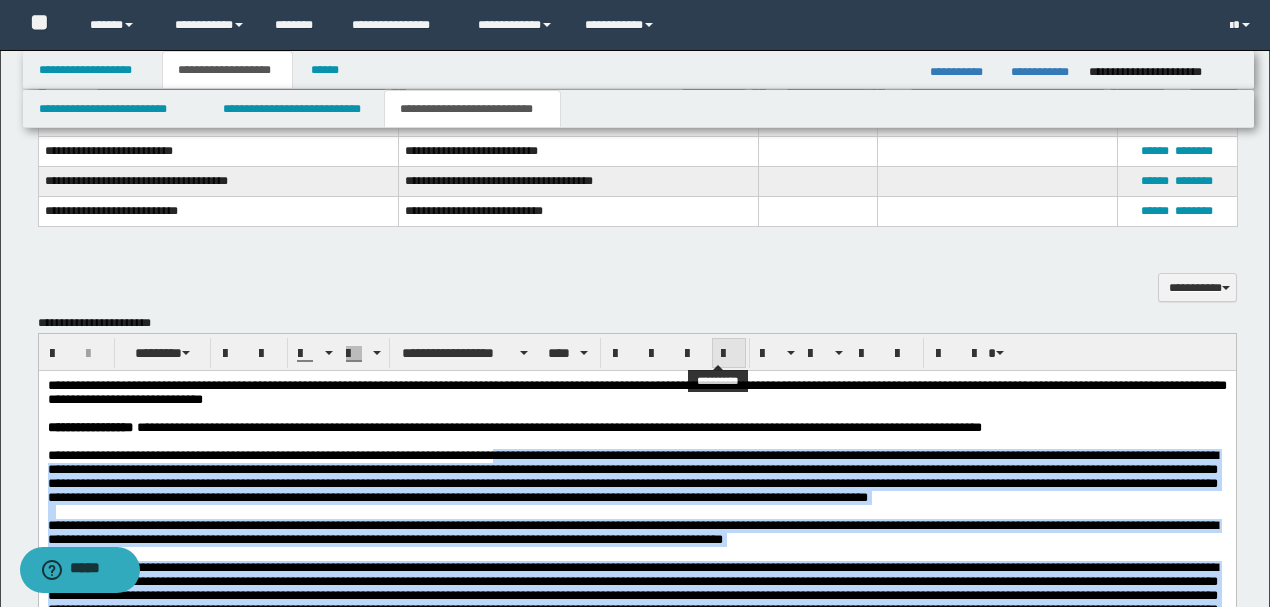 click at bounding box center (729, 354) 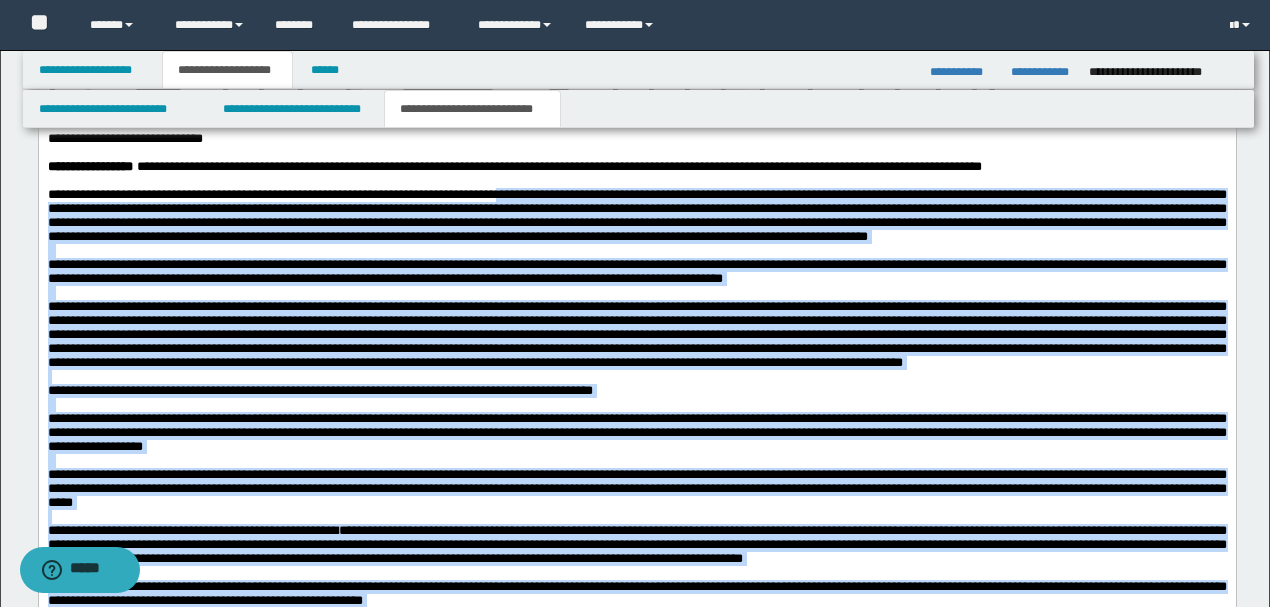 scroll, scrollTop: 1519, scrollLeft: 0, axis: vertical 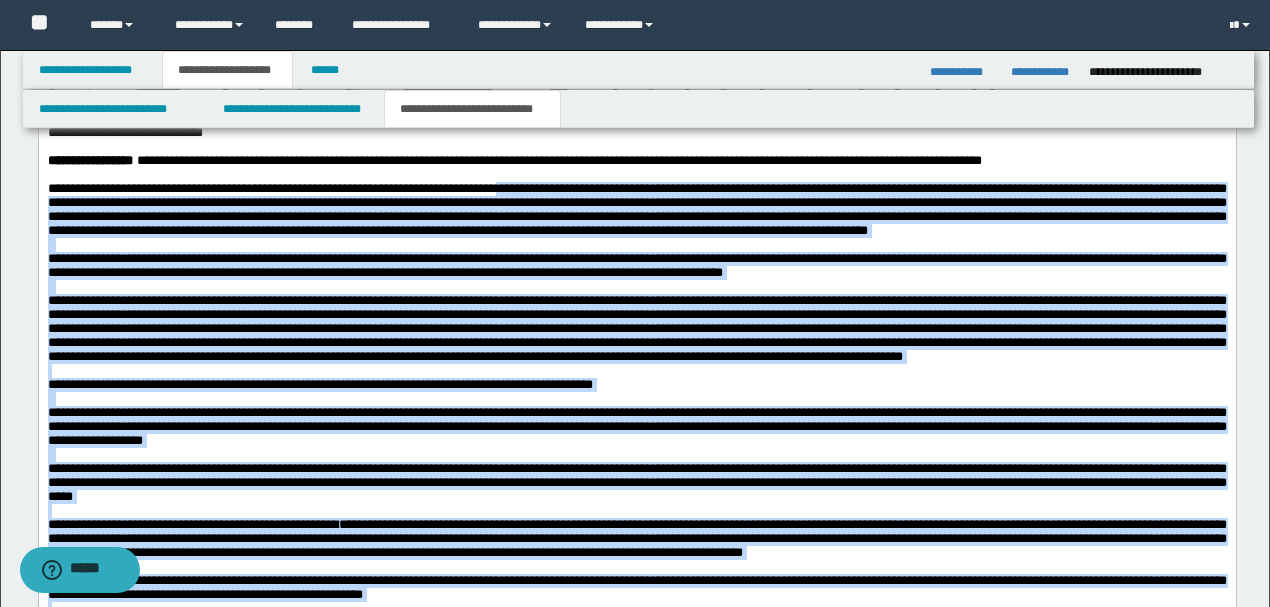 click at bounding box center (636, 328) 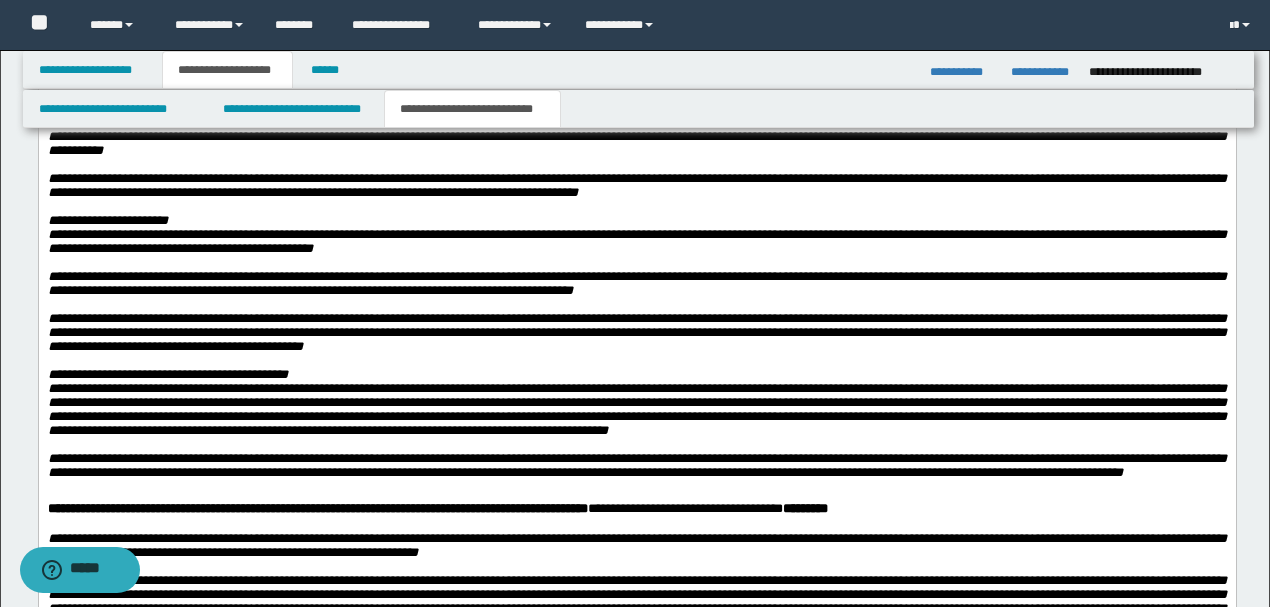 scroll, scrollTop: 3452, scrollLeft: 0, axis: vertical 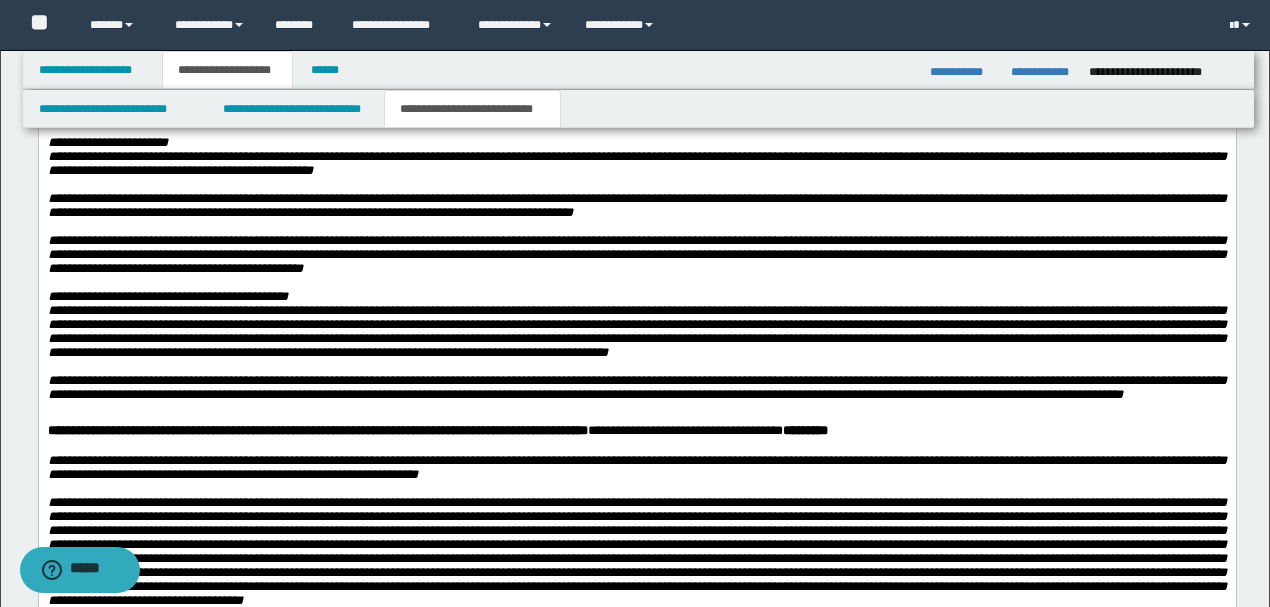 click on "**********" at bounding box center (767, -96) 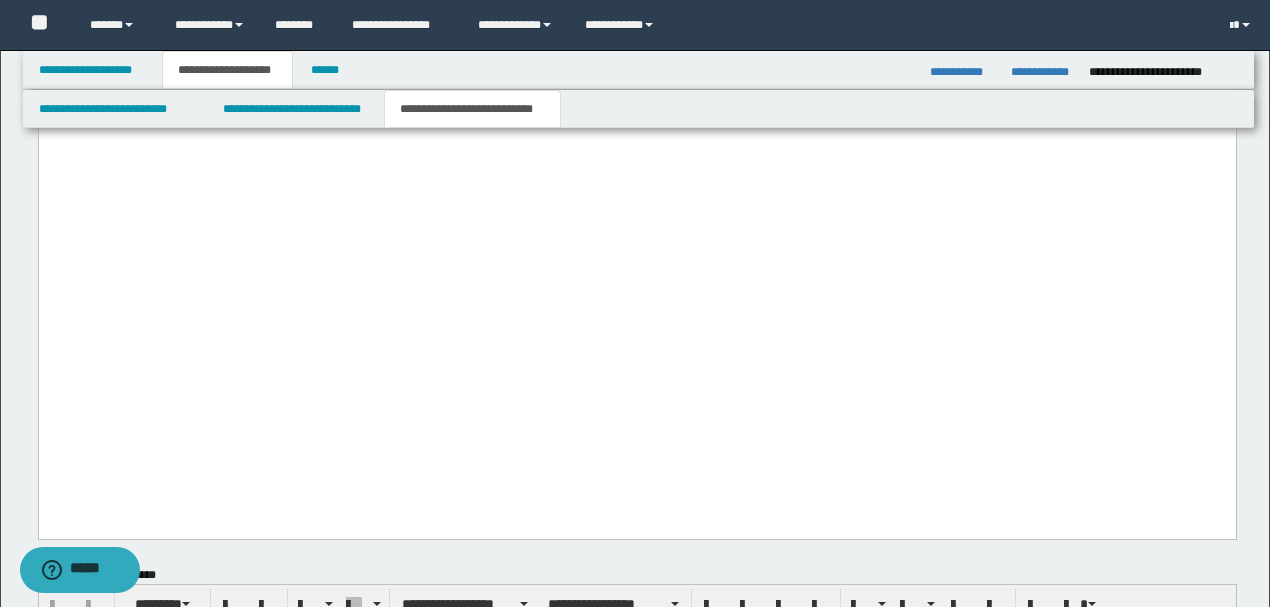 scroll, scrollTop: 5252, scrollLeft: 0, axis: vertical 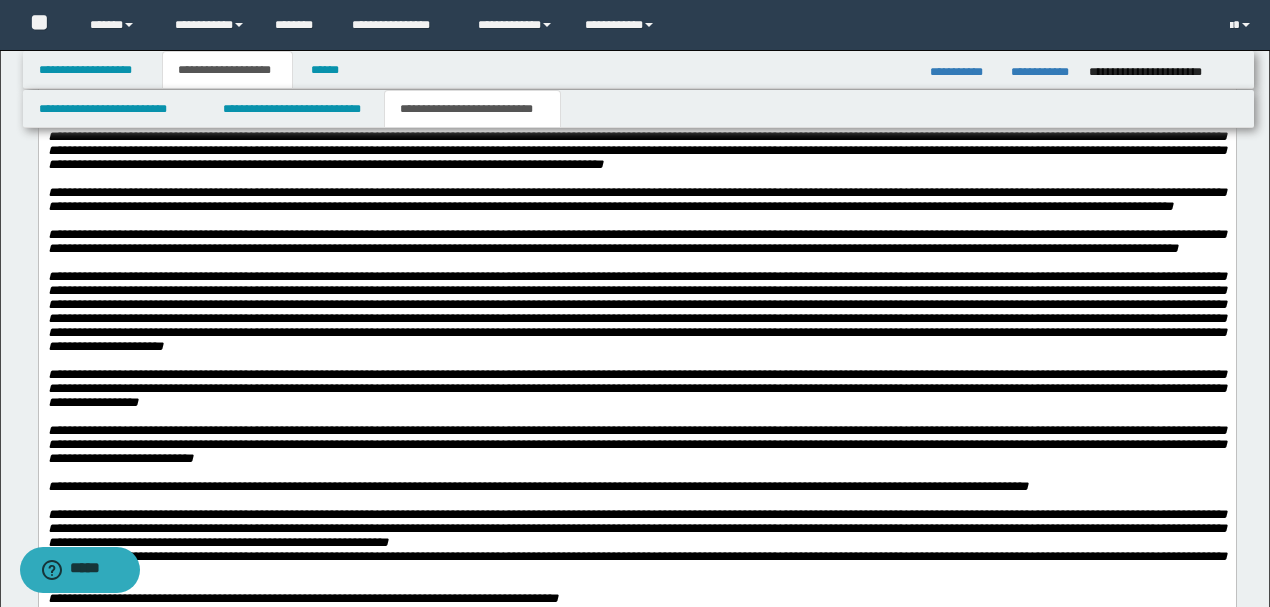 click on "**********" at bounding box center [636, -880] 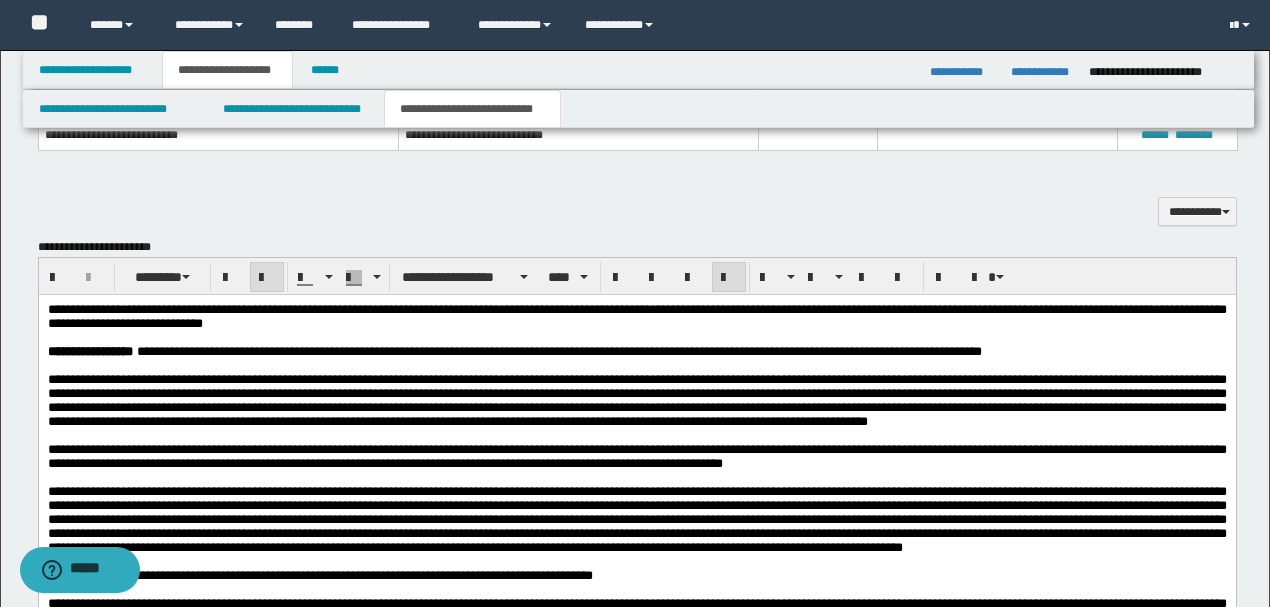 scroll, scrollTop: 1319, scrollLeft: 0, axis: vertical 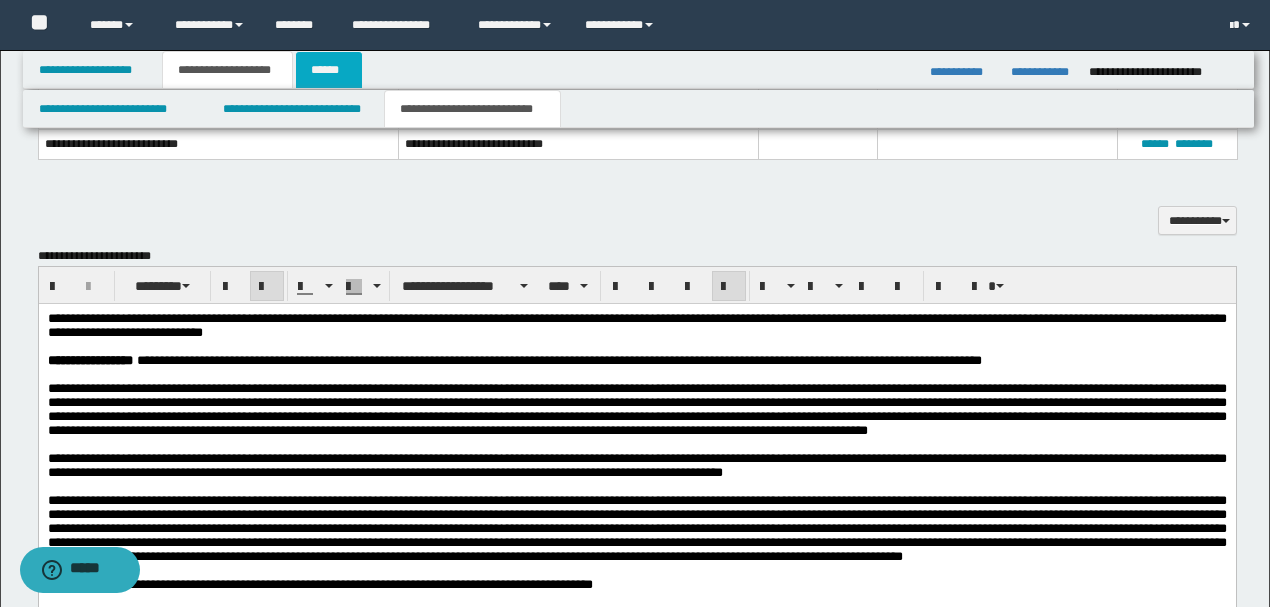 click on "******" at bounding box center [329, 70] 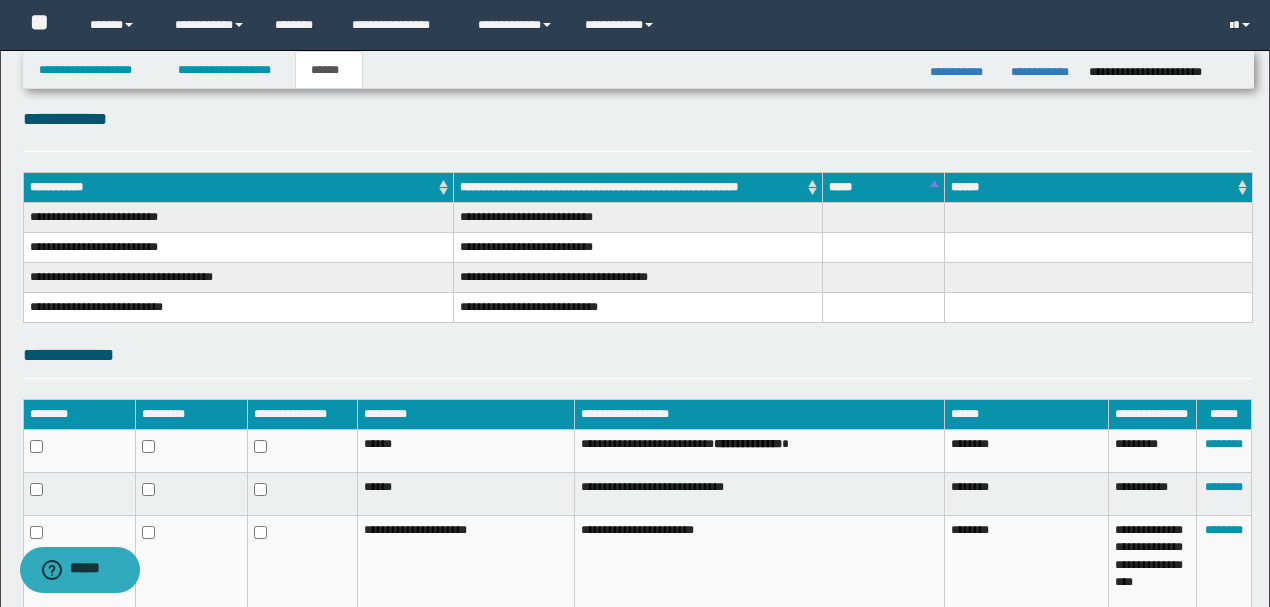 scroll, scrollTop: 408, scrollLeft: 0, axis: vertical 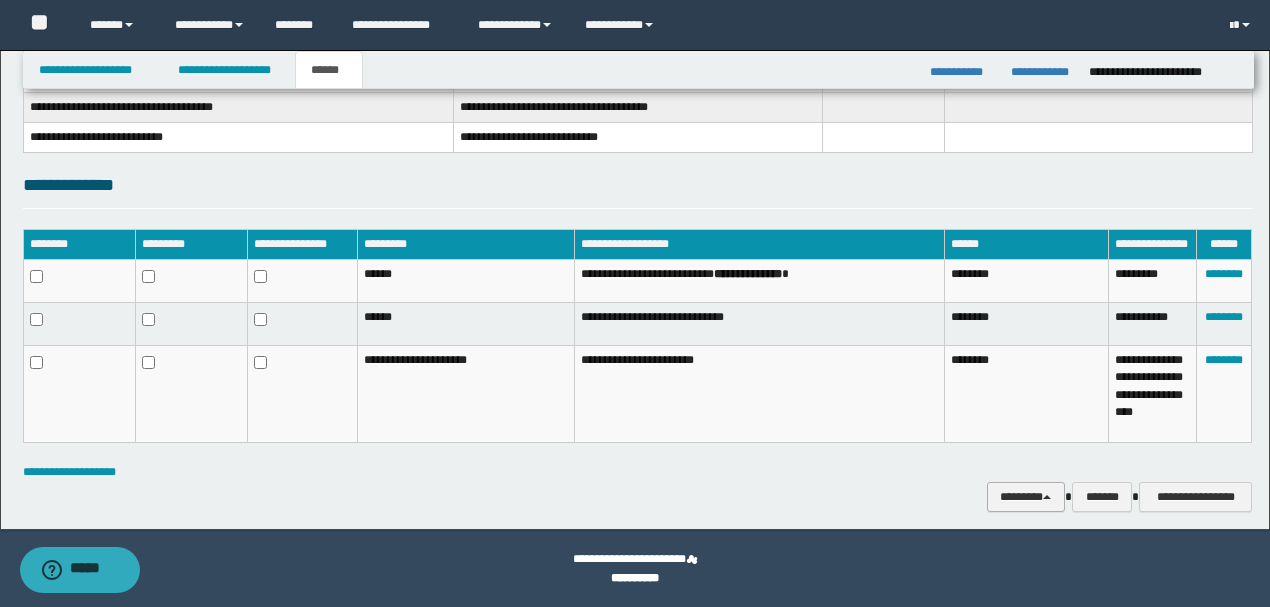 click on "********" at bounding box center (1026, 496) 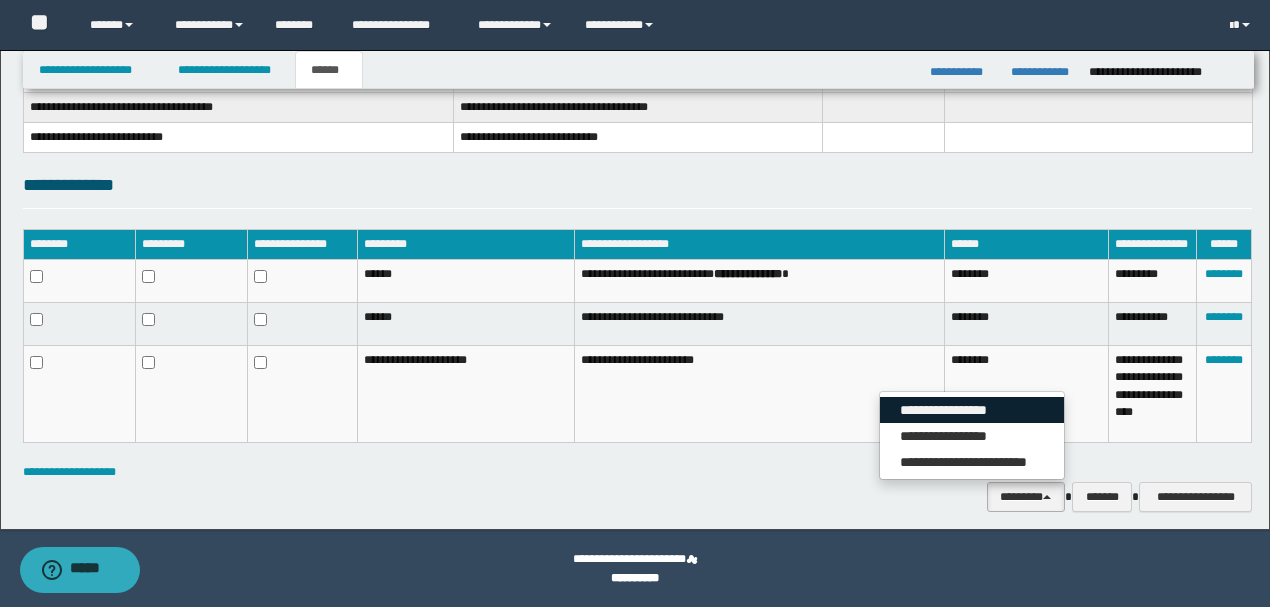 click on "**********" at bounding box center (972, 410) 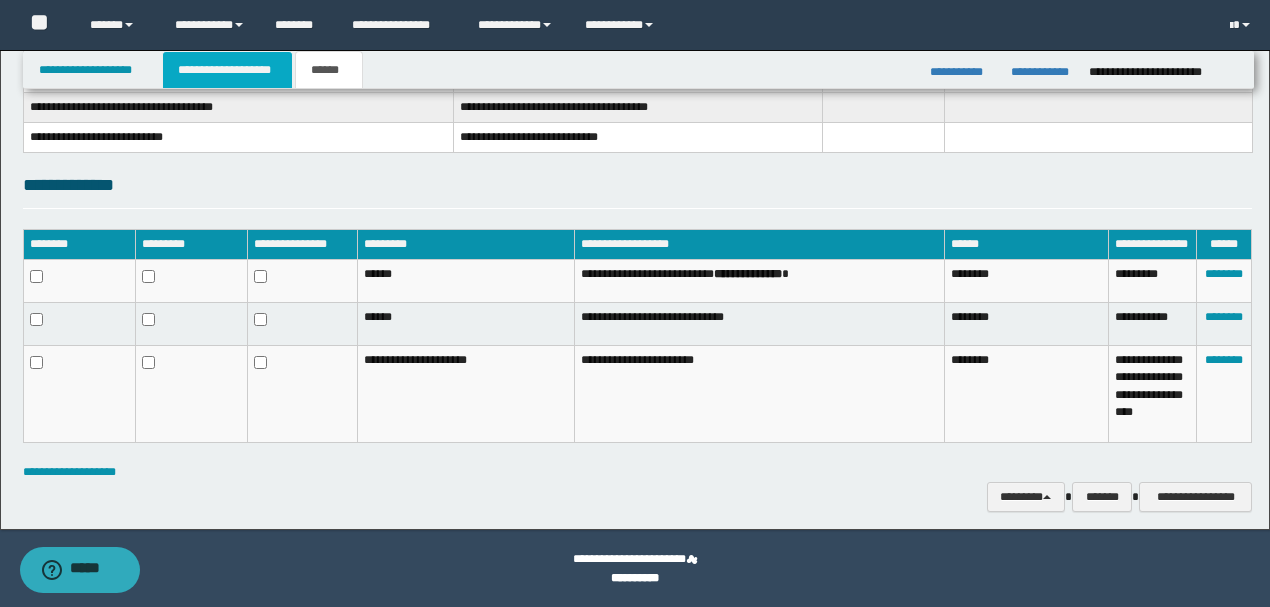 click on "**********" at bounding box center [227, 70] 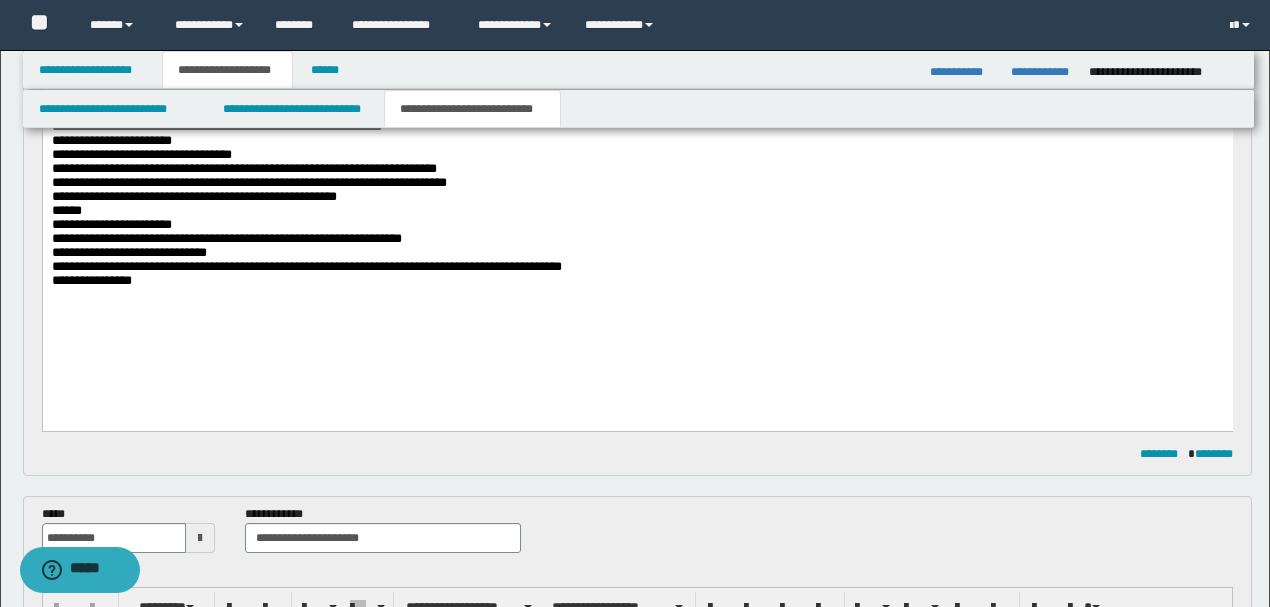 click on "**********" at bounding box center [472, 109] 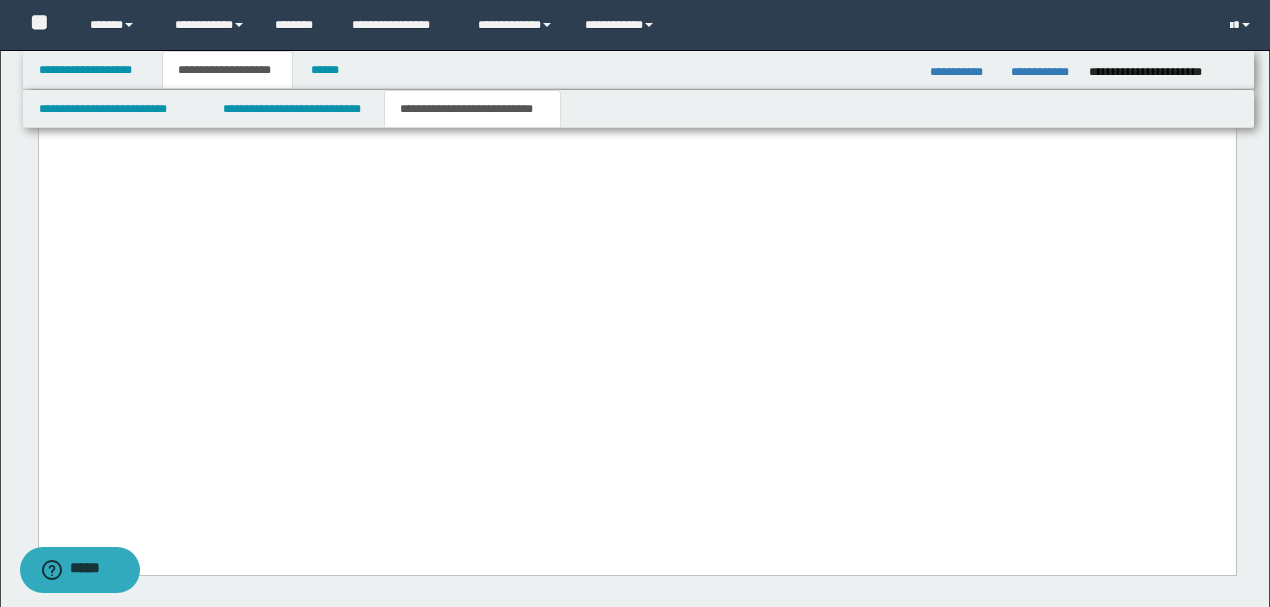scroll, scrollTop: 5106, scrollLeft: 0, axis: vertical 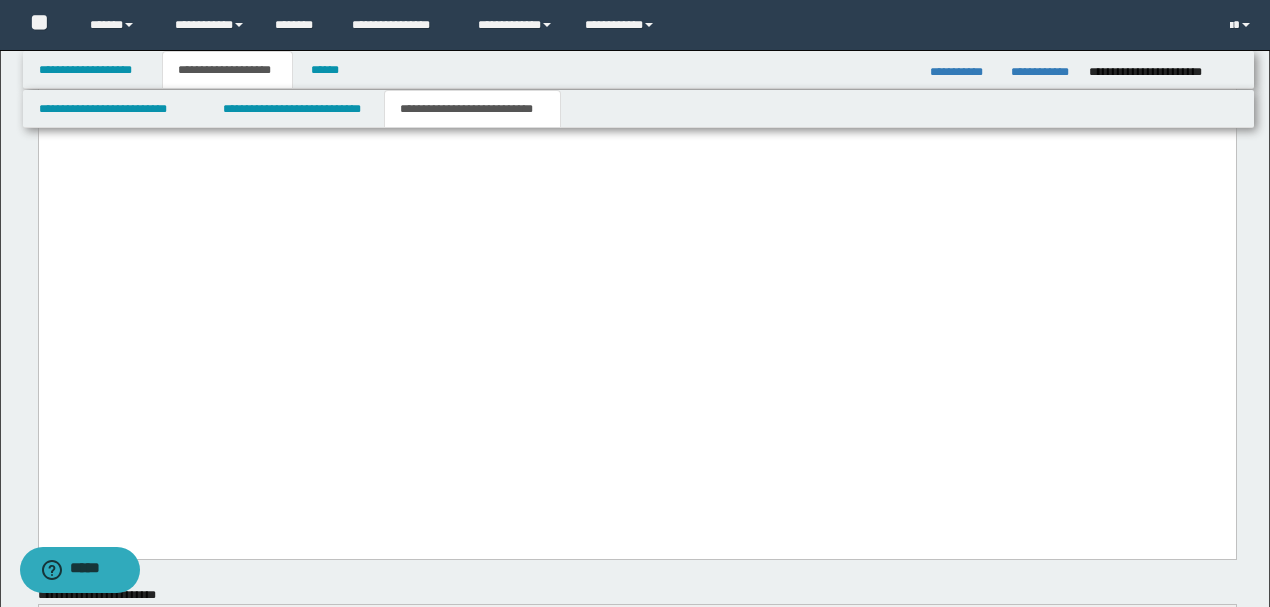 click on "**********" at bounding box center [660, -86] 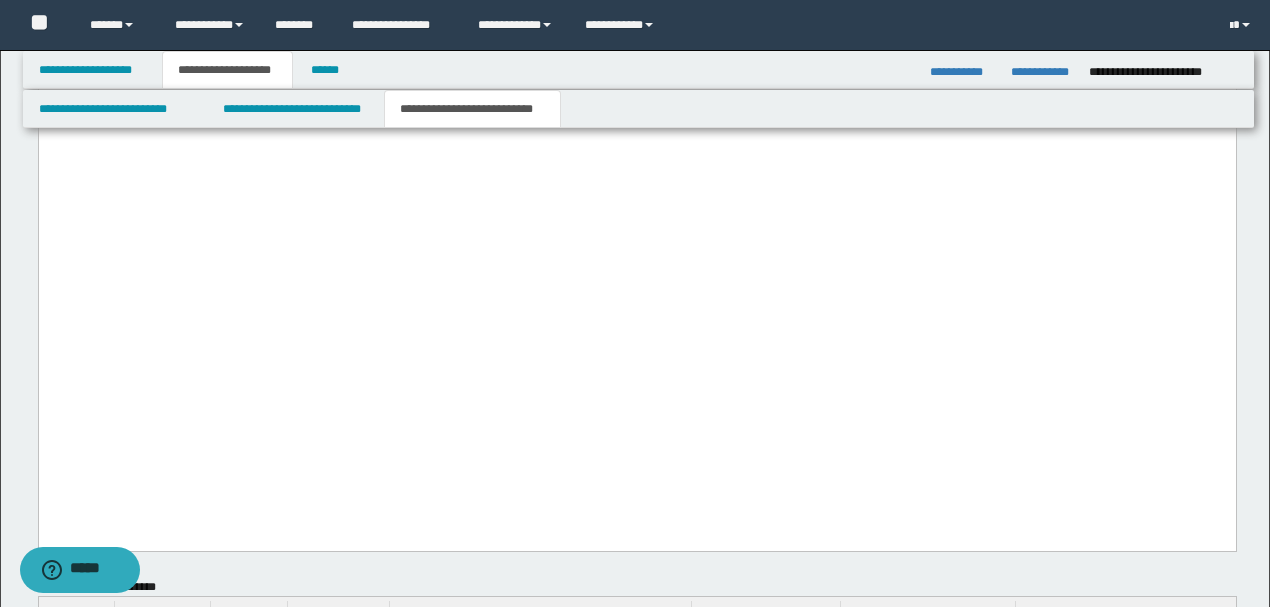 click on "**********" at bounding box center (660, -156) 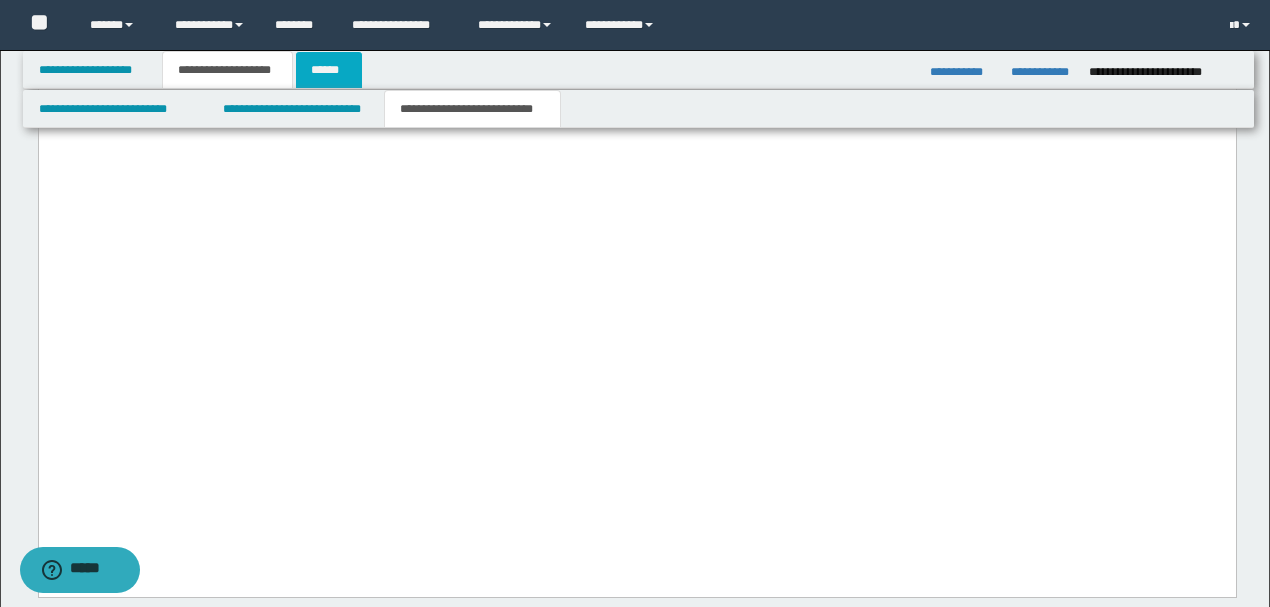 click on "******" at bounding box center [329, 70] 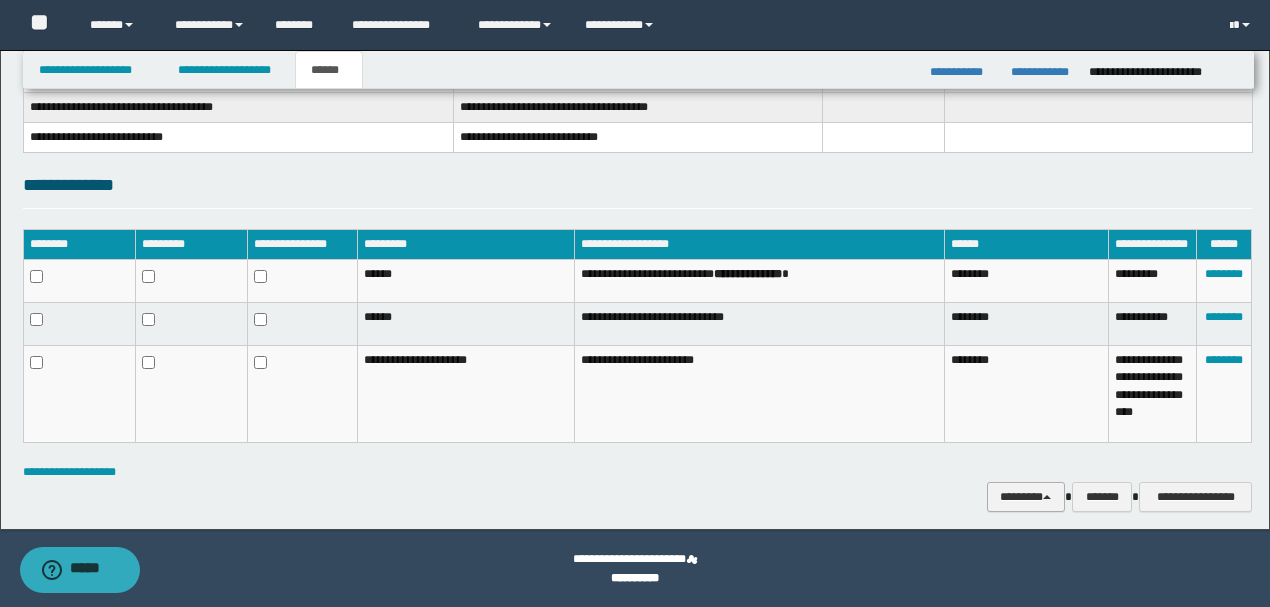 click on "********" at bounding box center (1026, 496) 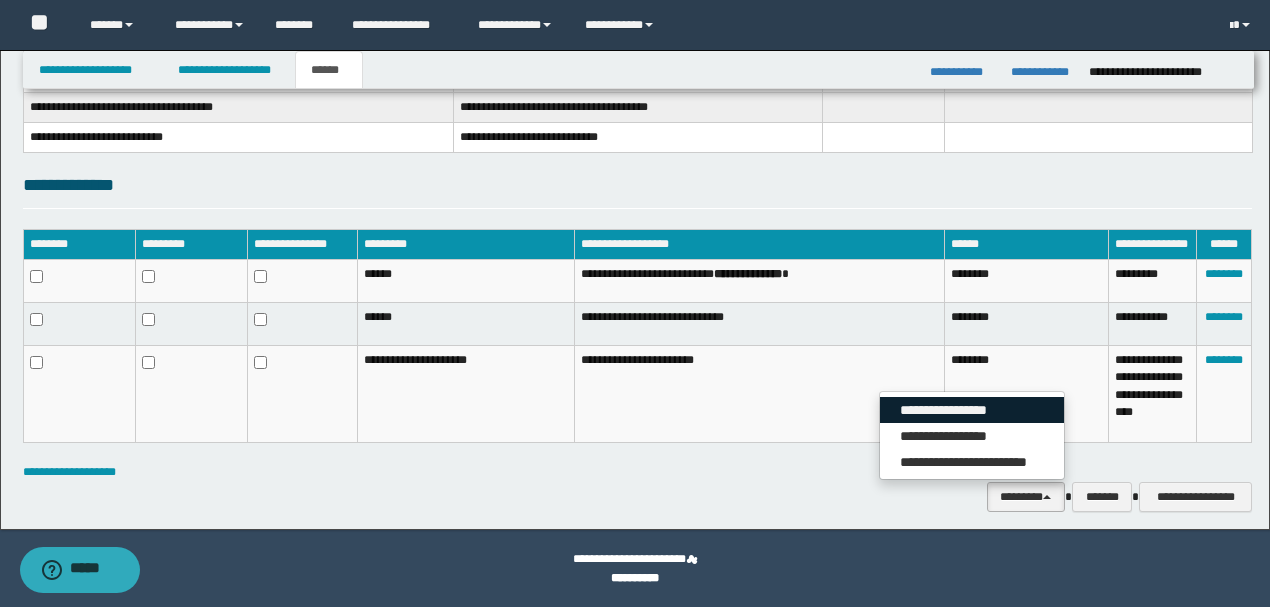 click on "**********" at bounding box center [972, 410] 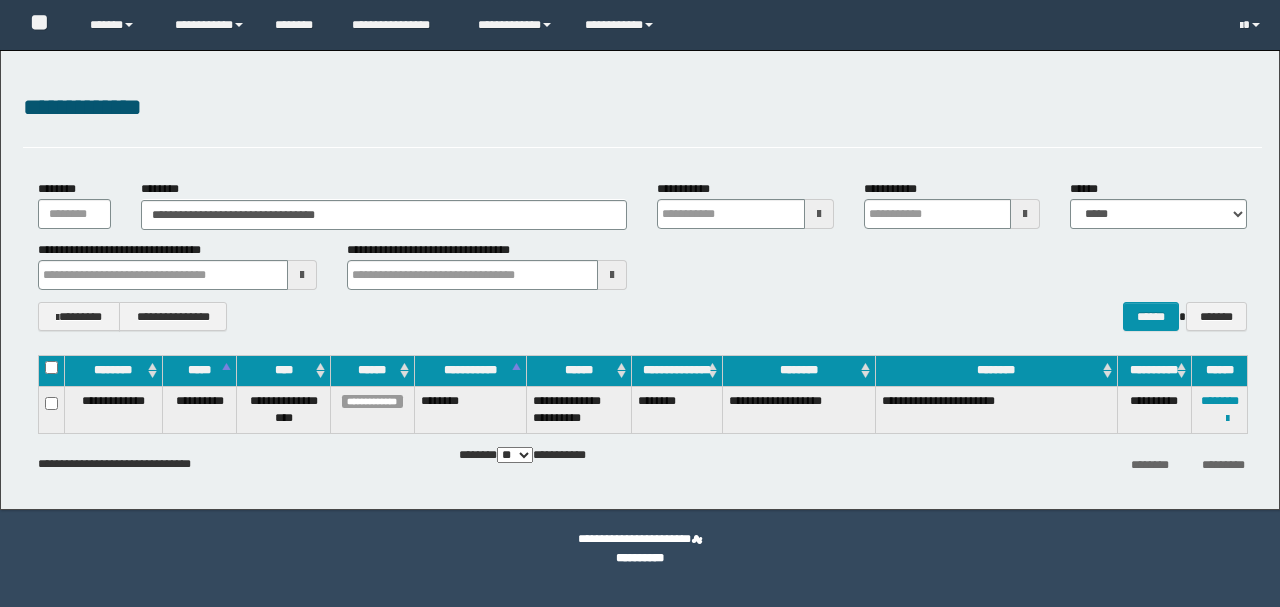 scroll, scrollTop: 0, scrollLeft: 0, axis: both 